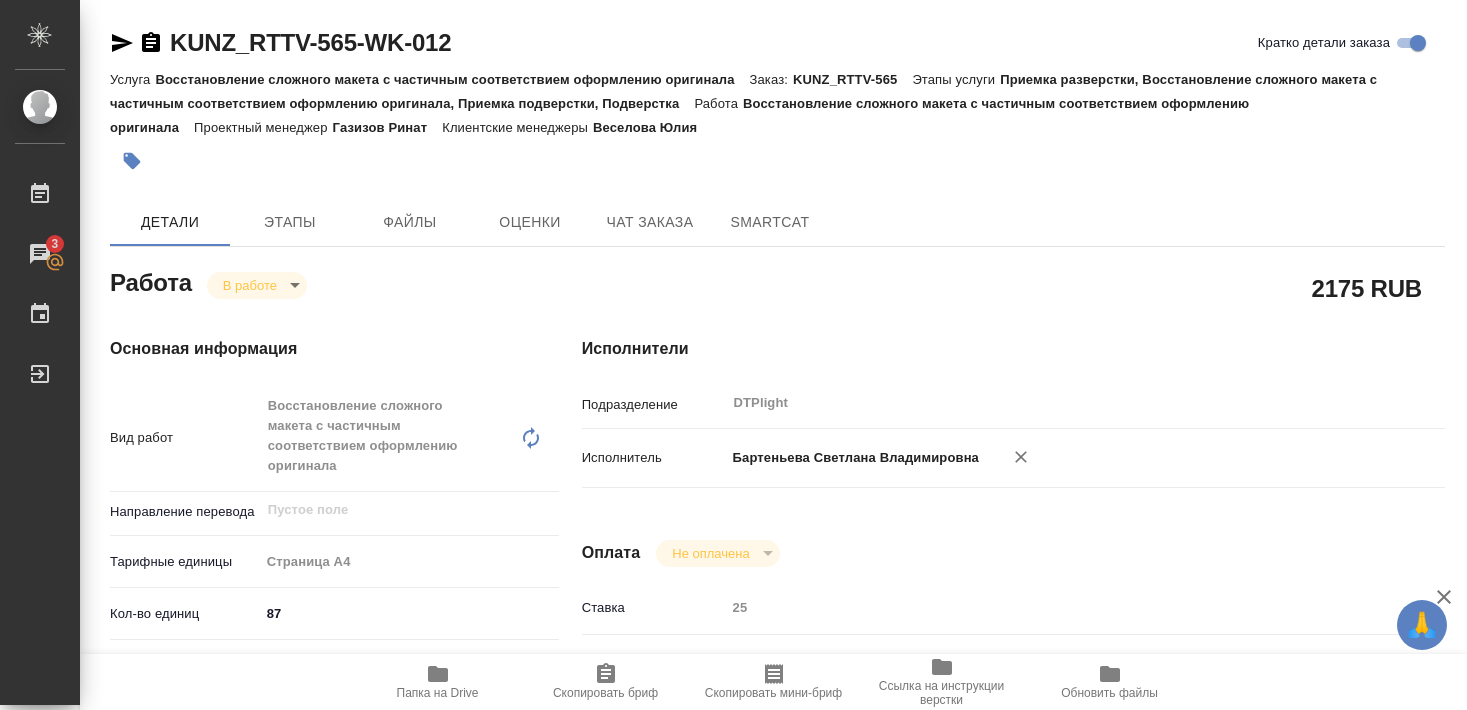 scroll, scrollTop: 0, scrollLeft: 0, axis: both 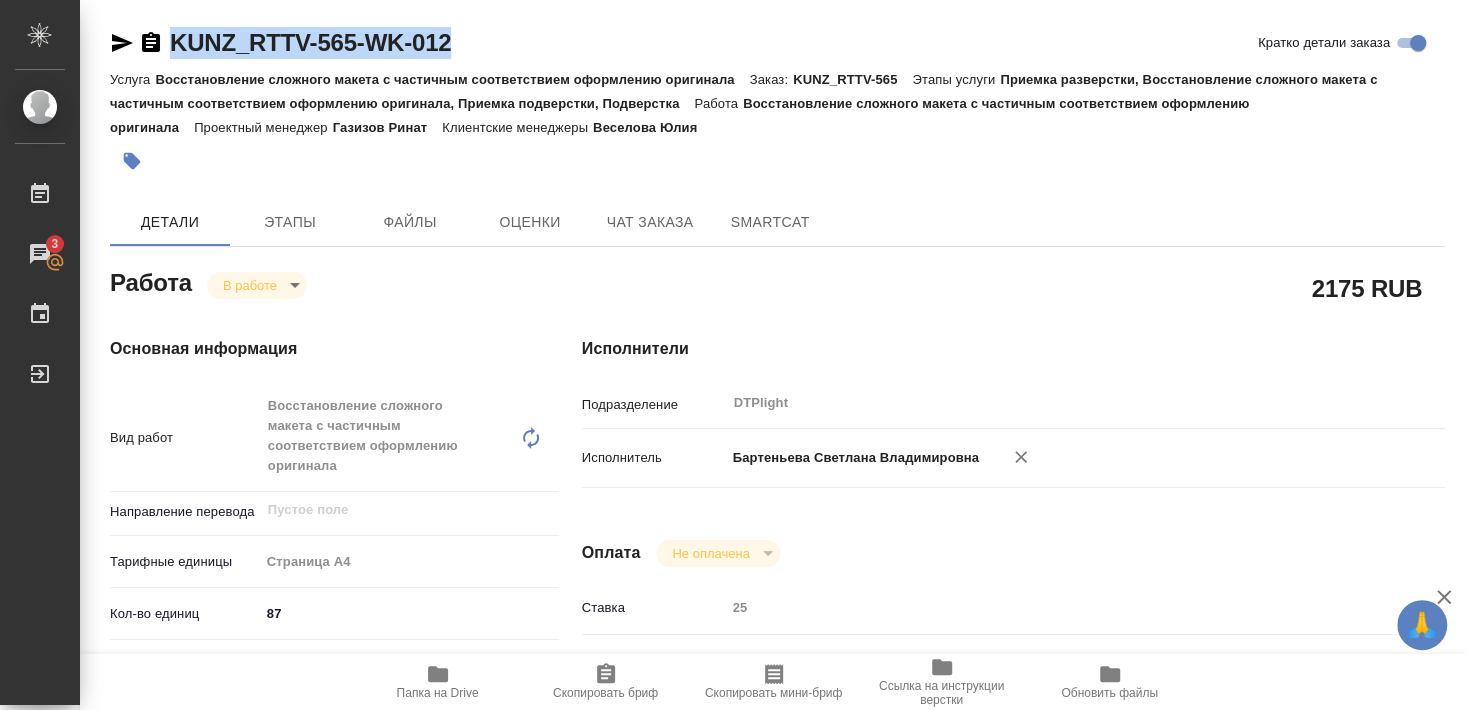 drag, startPoint x: 169, startPoint y: 60, endPoint x: 490, endPoint y: 39, distance: 321.6862 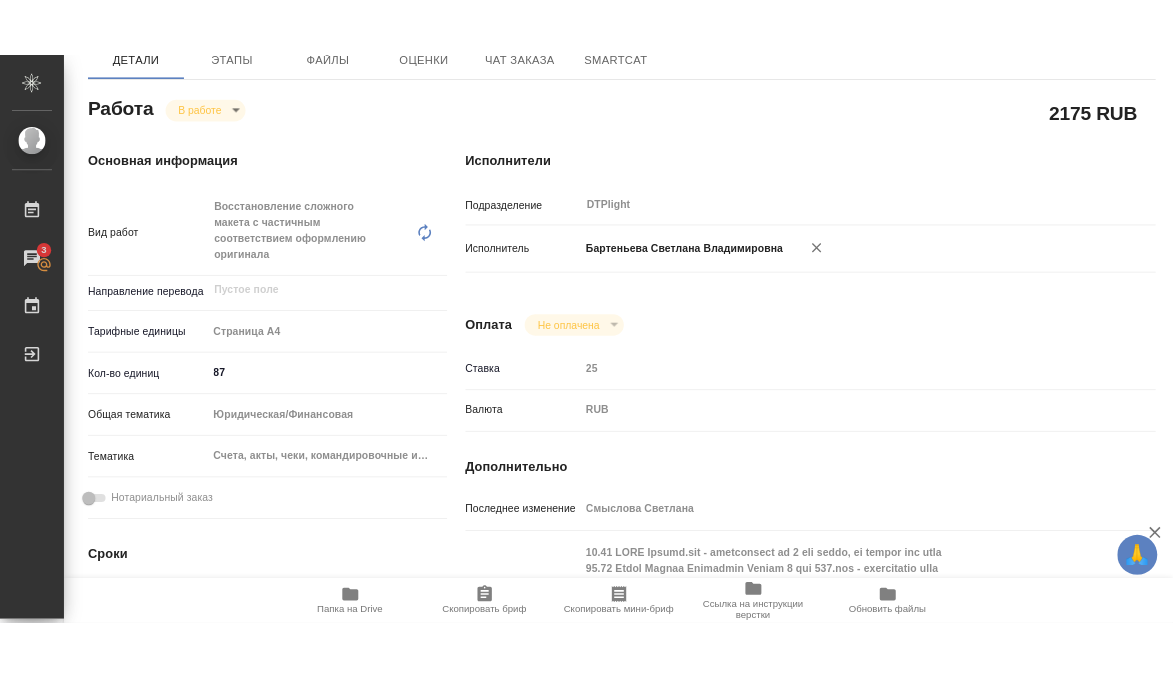 scroll, scrollTop: 540, scrollLeft: 0, axis: vertical 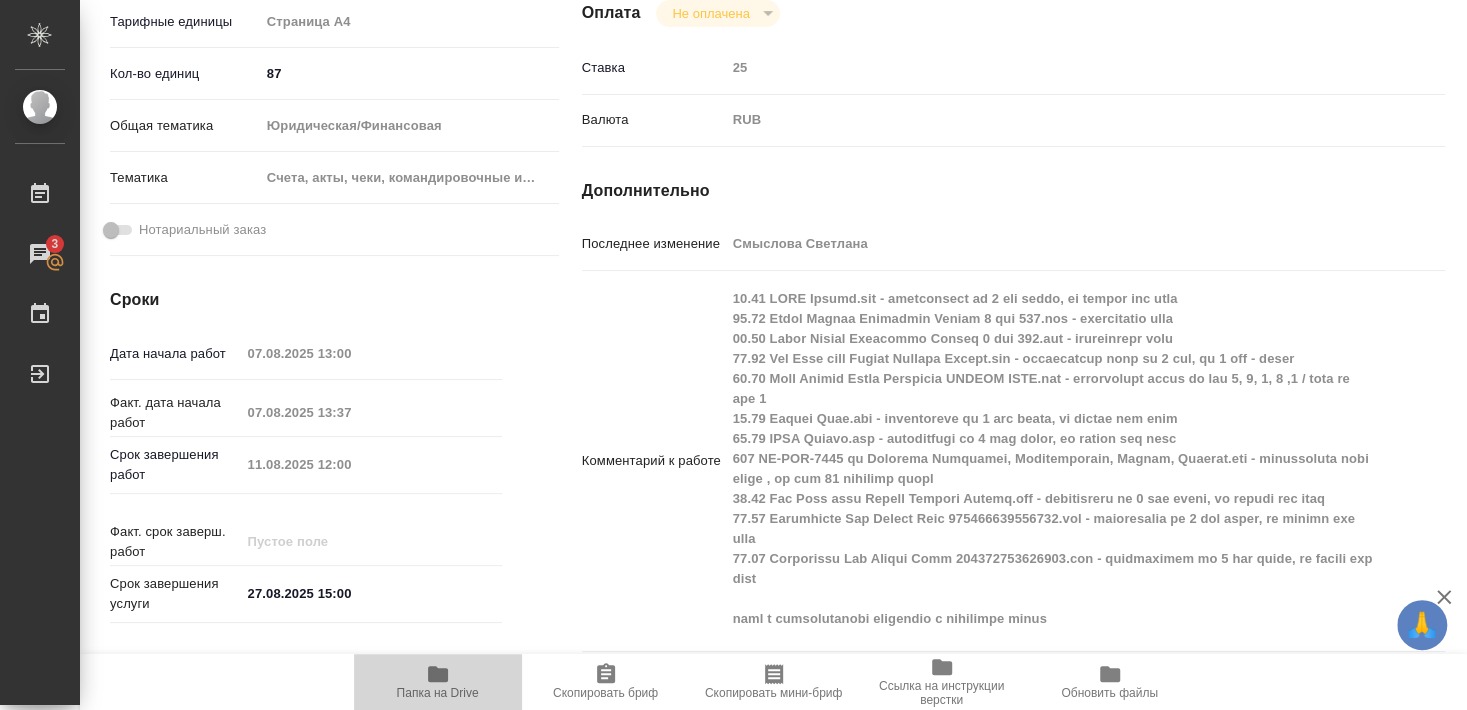 click 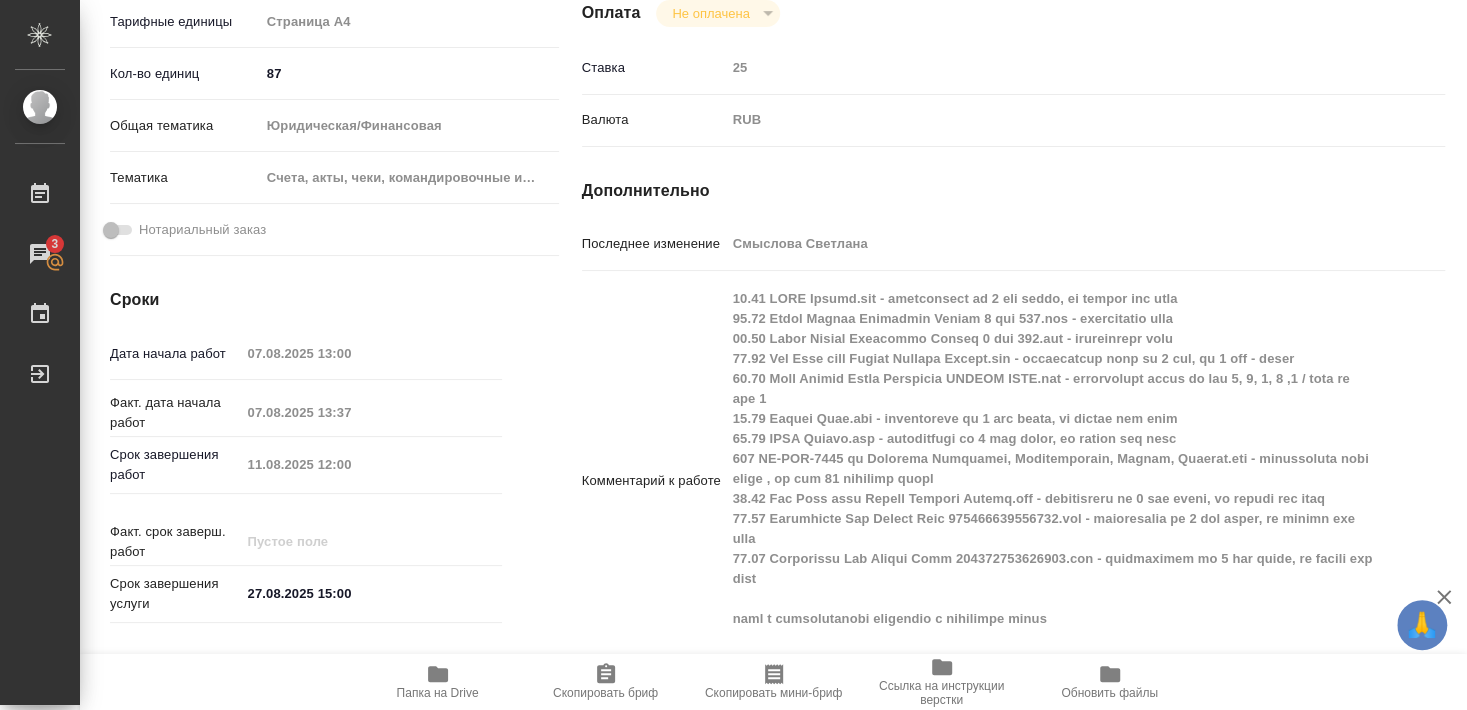 scroll, scrollTop: 540, scrollLeft: 0, axis: vertical 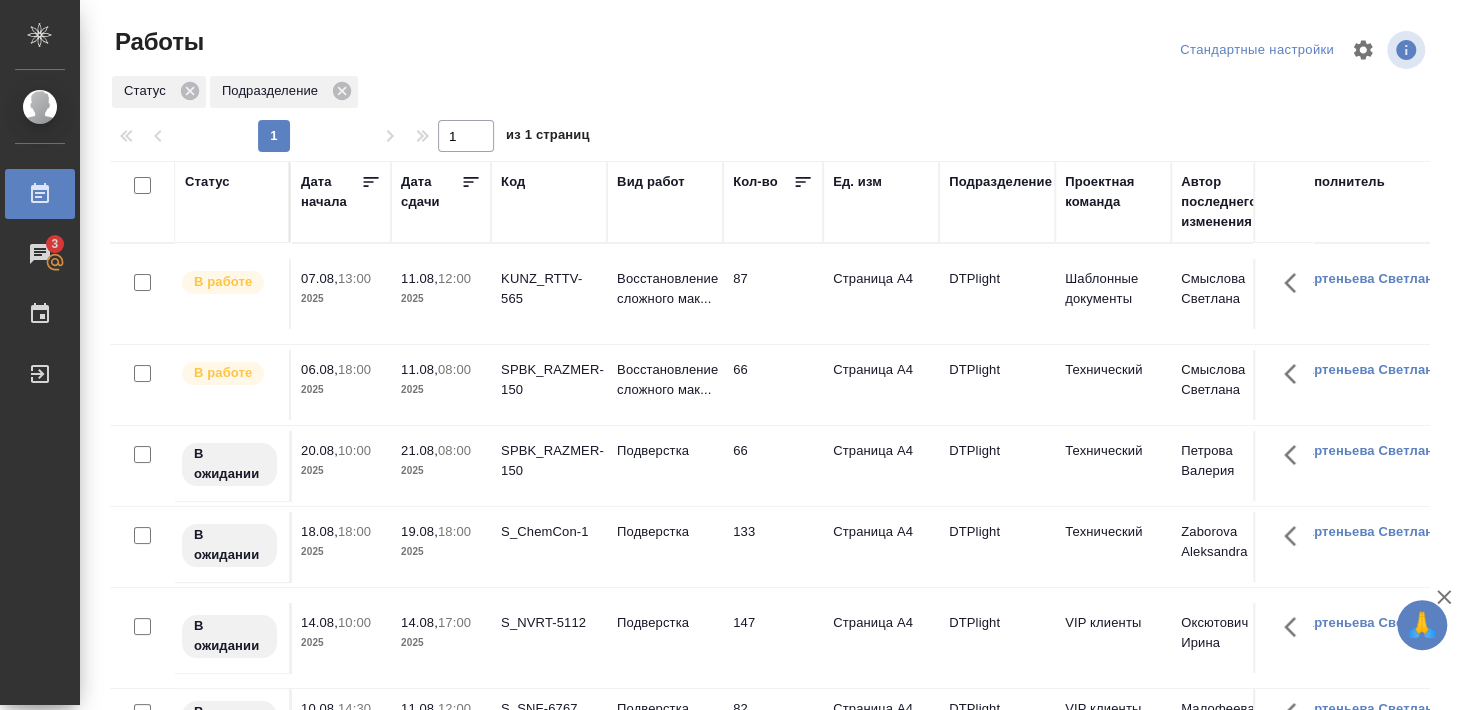 click on "SPBK_RAZMER-150" at bounding box center [549, 289] 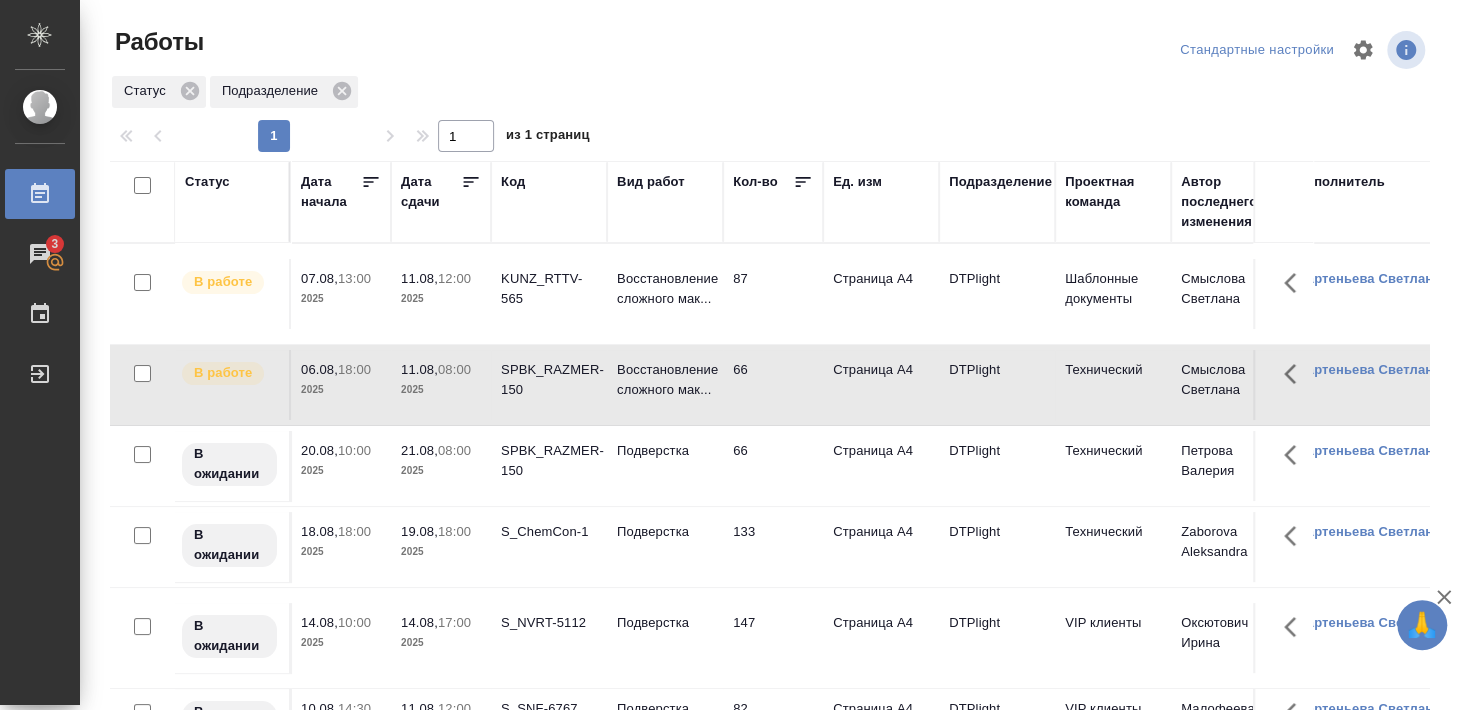 click on "SPBK_RAZMER-150" at bounding box center (549, 289) 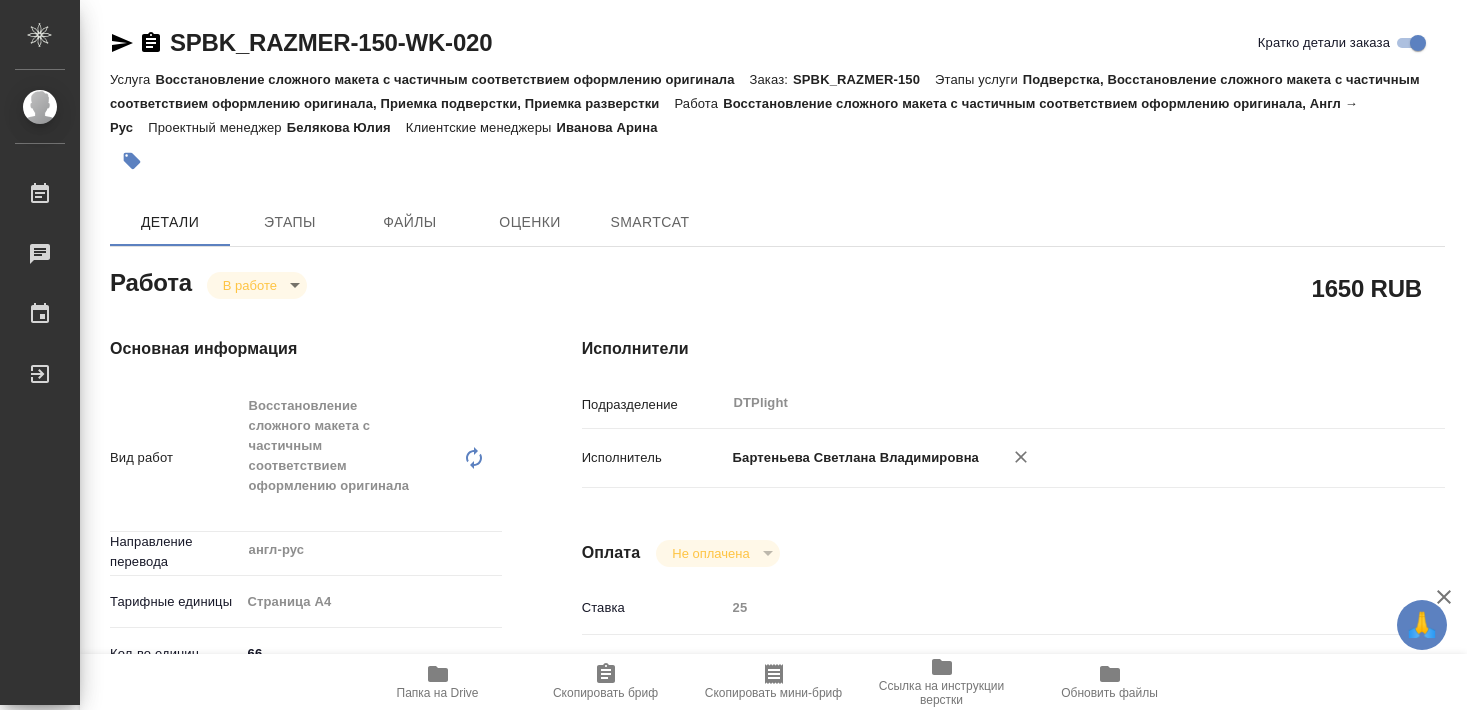 type on "x" 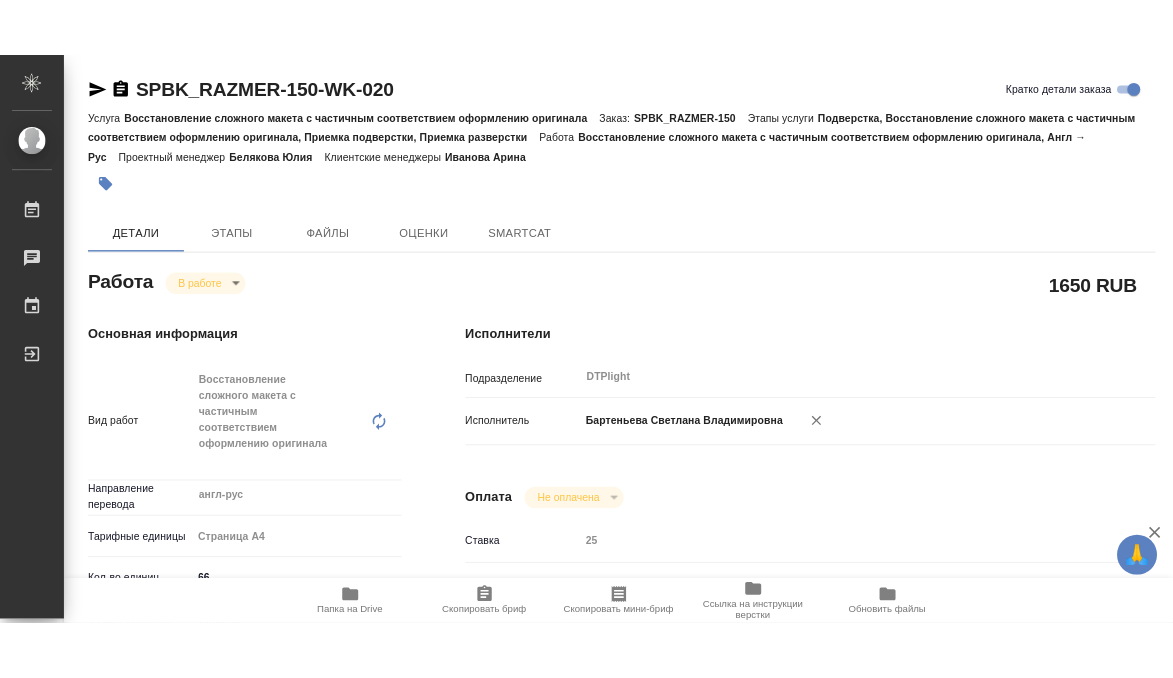scroll, scrollTop: 0, scrollLeft: 0, axis: both 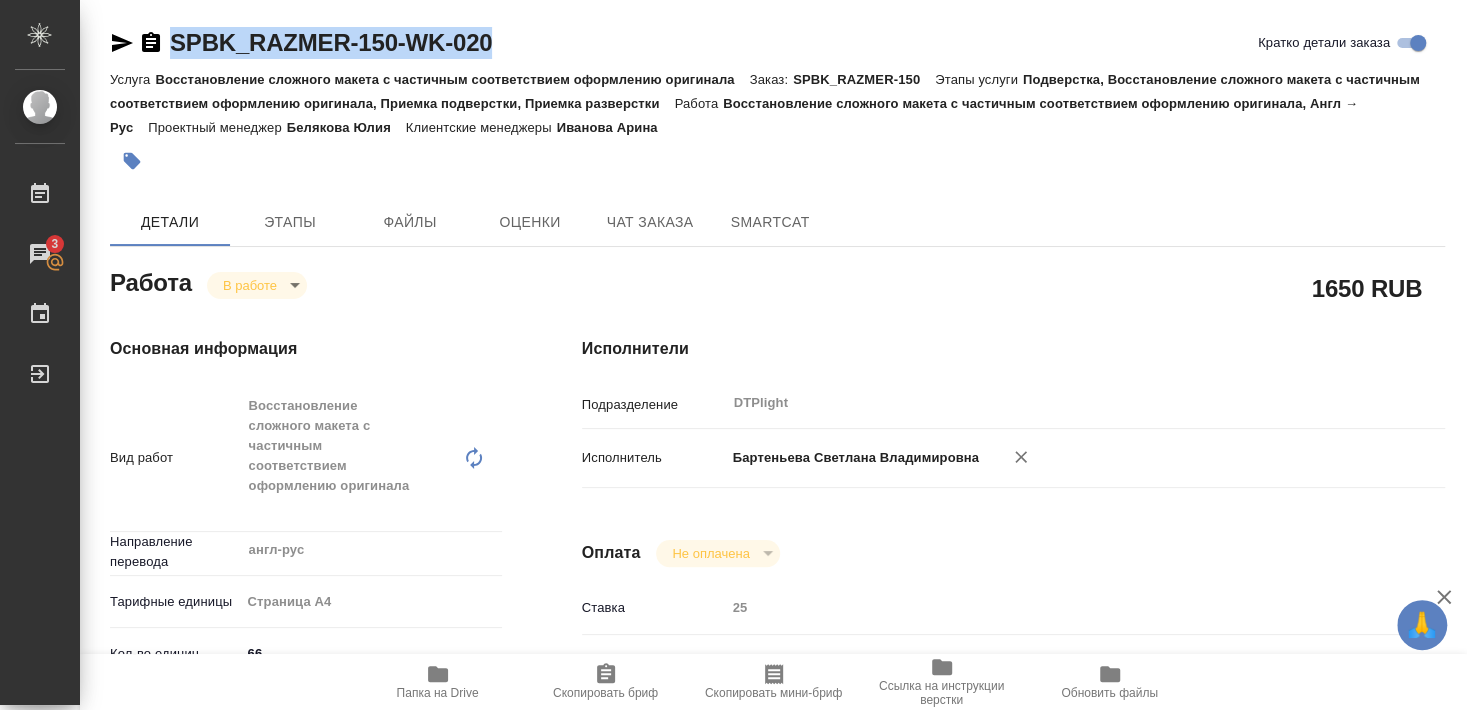 drag, startPoint x: 175, startPoint y: 64, endPoint x: 492, endPoint y: 50, distance: 317.309 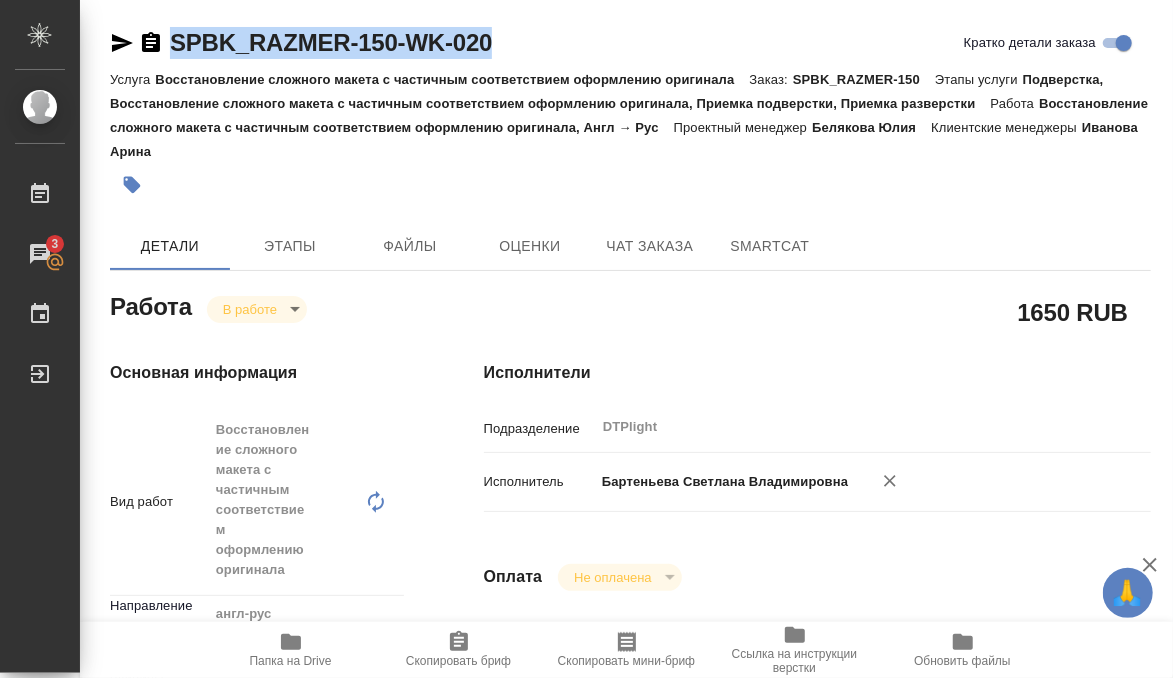 type on "x" 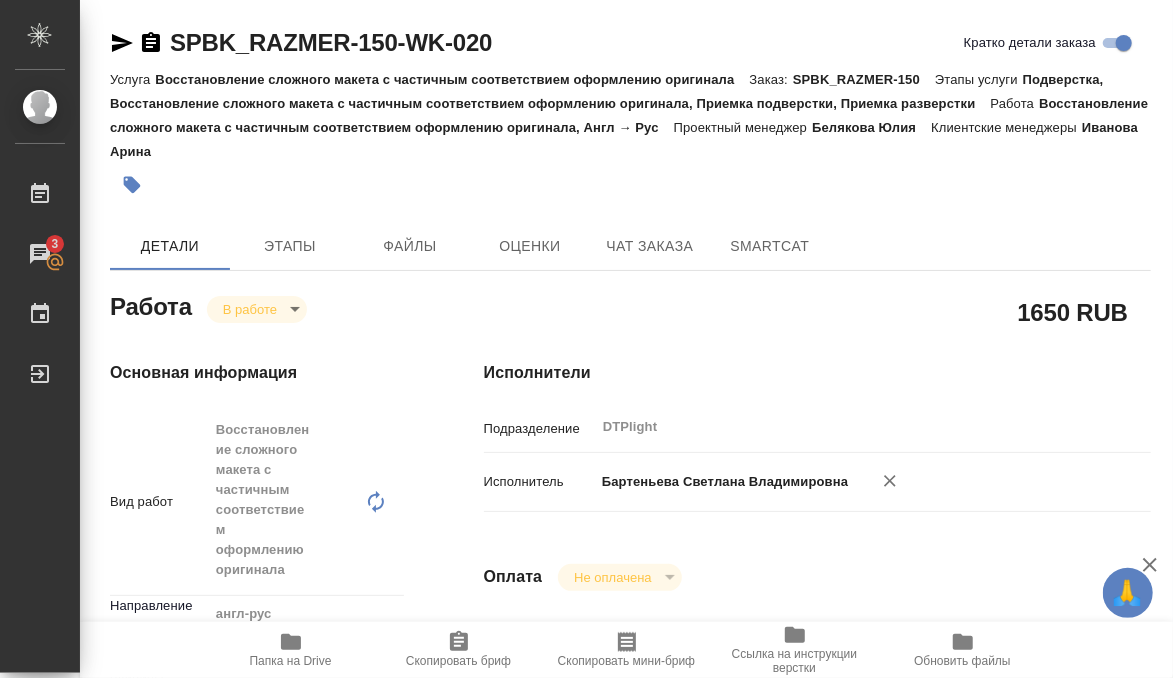 click on "Основная информация Вид работ Восстановление сложного макета с частичным соответствием оформлению оригинала x ​ Направление перевода англ-рус ​ Тарифные единицы Страница А4 5f036ec4e16dec2d6b59c8ff Кол-во единиц 66 Общая тематика Техника tech Тематика Промышленное оборудование 5f647205b73bc97568ca66bc Нотариальный заказ Сроки Дата начала работ 06.08.2025 18:00 Факт. дата начала работ 06.08.2025 19:25 Срок завершения работ 11.08.2025 08:00 Факт. срок заверш. работ Срок завершения услуги 21.08.2025 15:00" at bounding box center (257, 843) 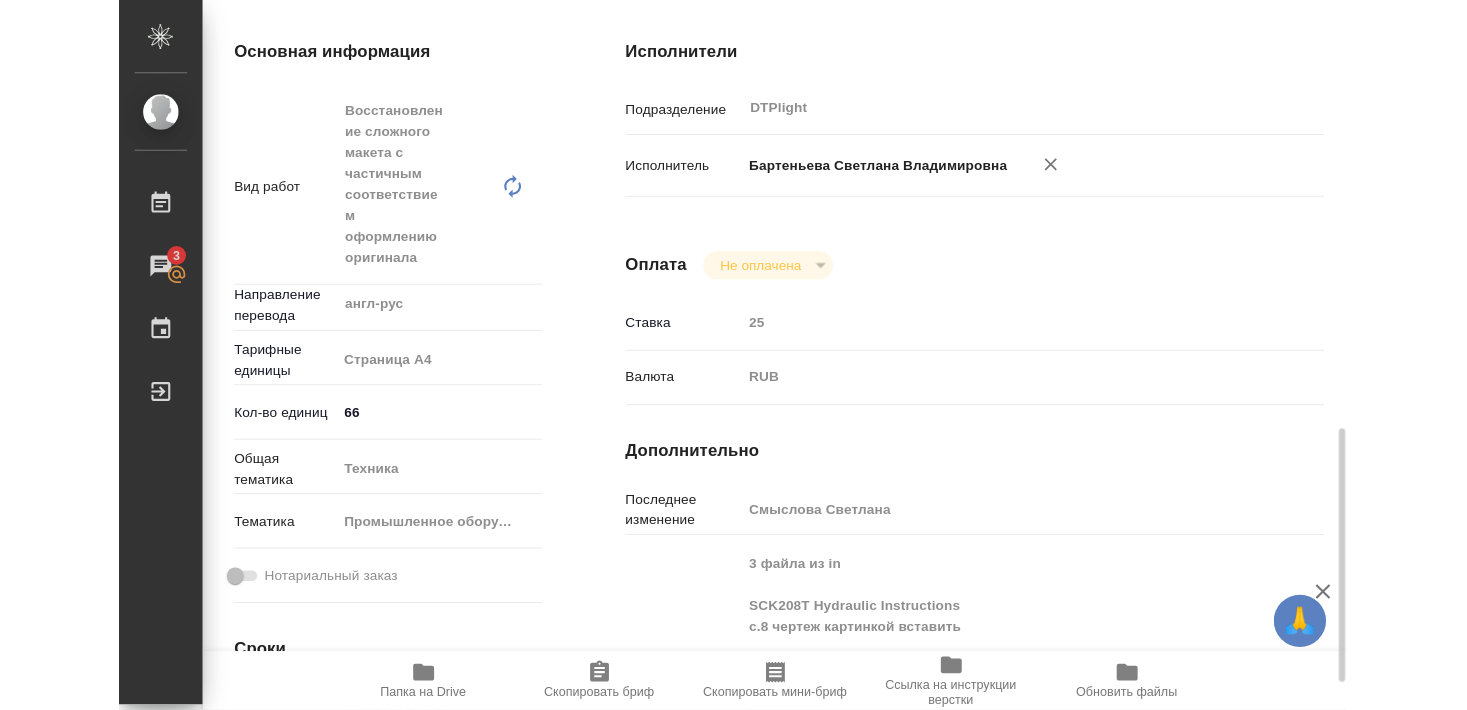 scroll, scrollTop: 540, scrollLeft: 0, axis: vertical 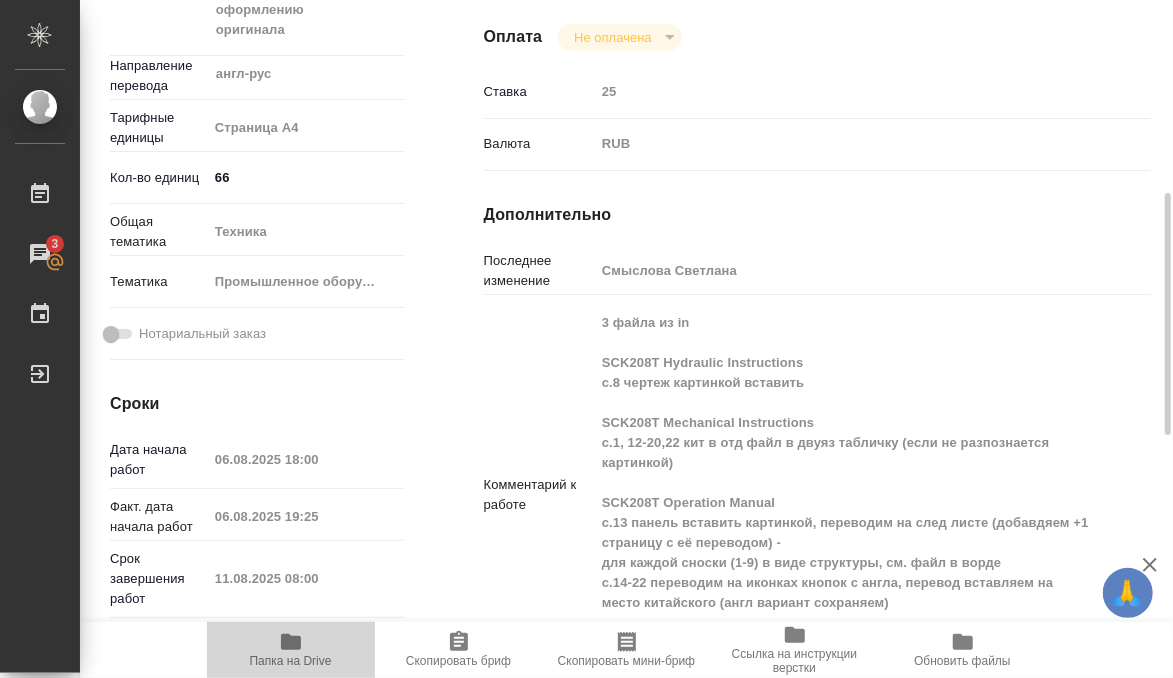click on "Папка на Drive" at bounding box center (291, 649) 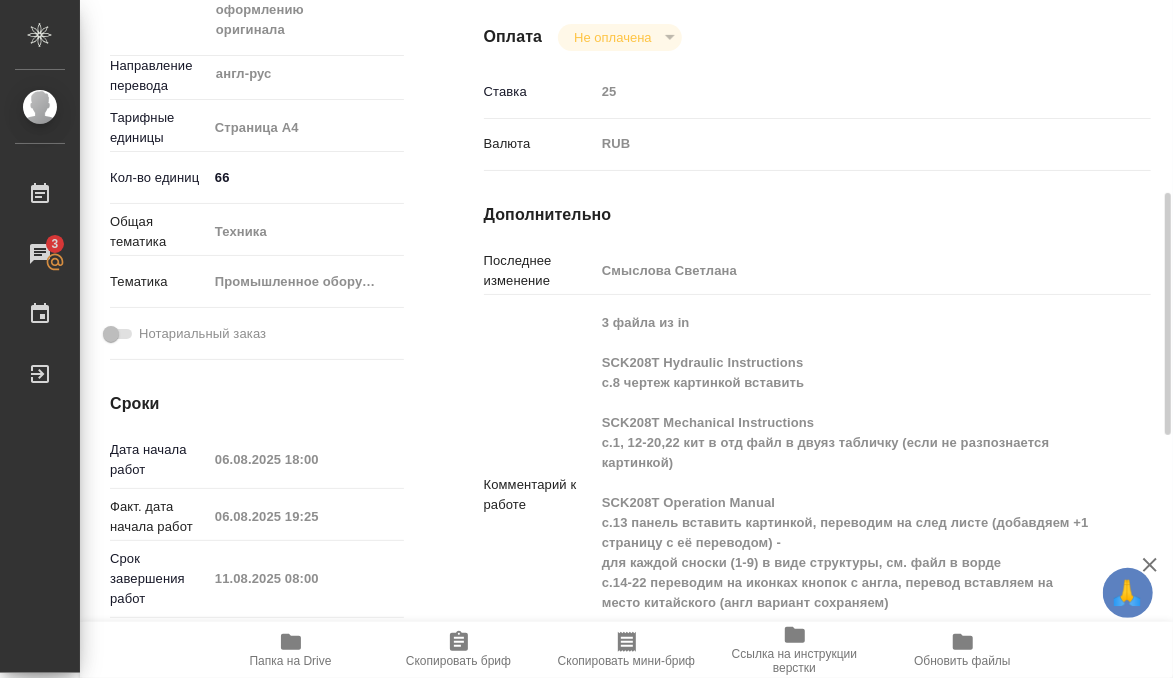 type on "x" 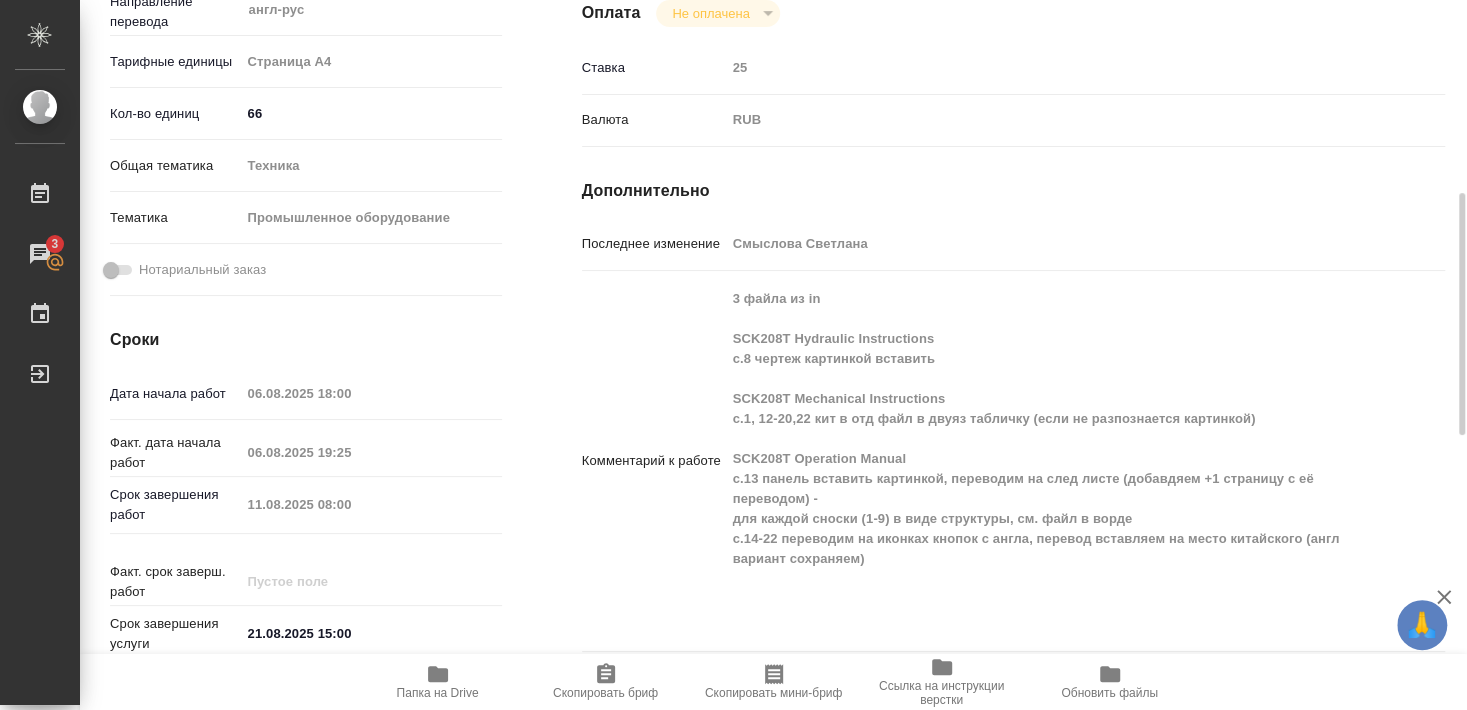 type on "x" 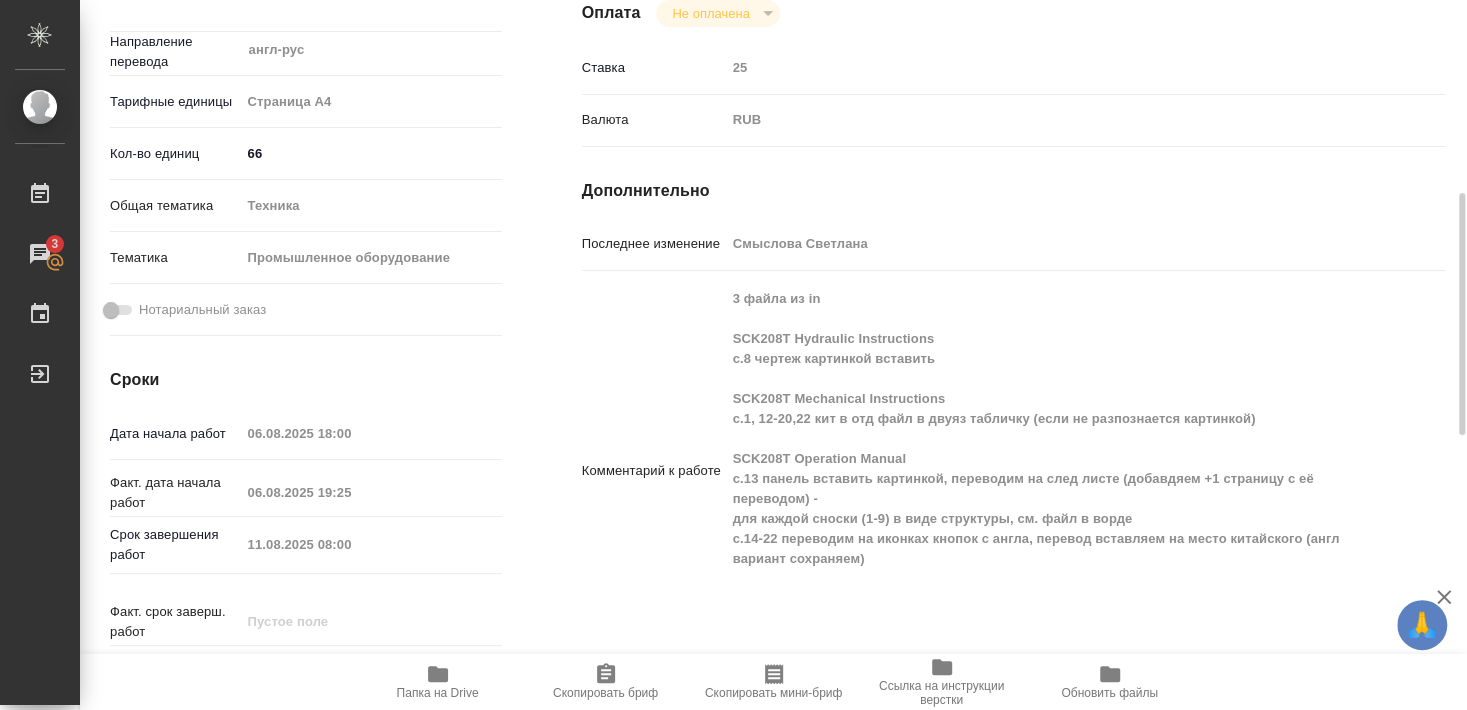 type on "x" 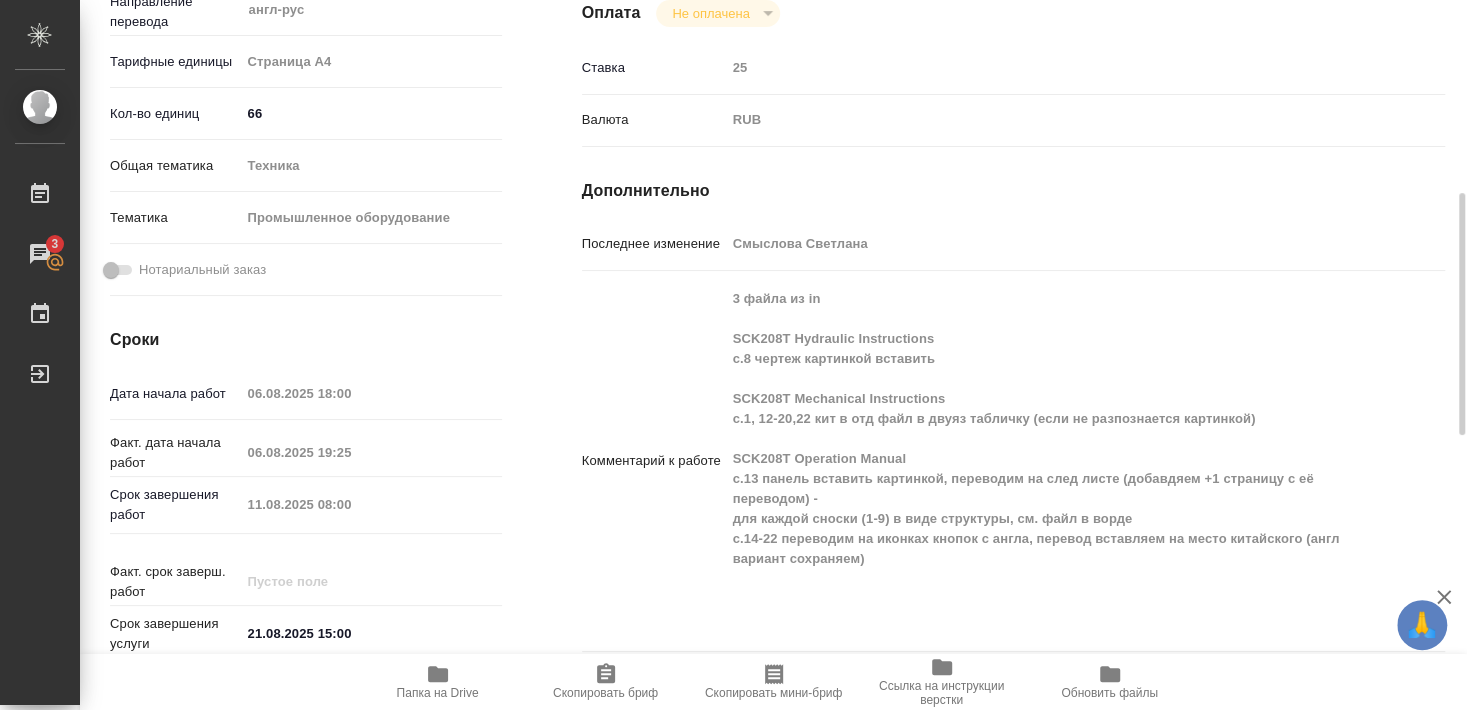 type on "x" 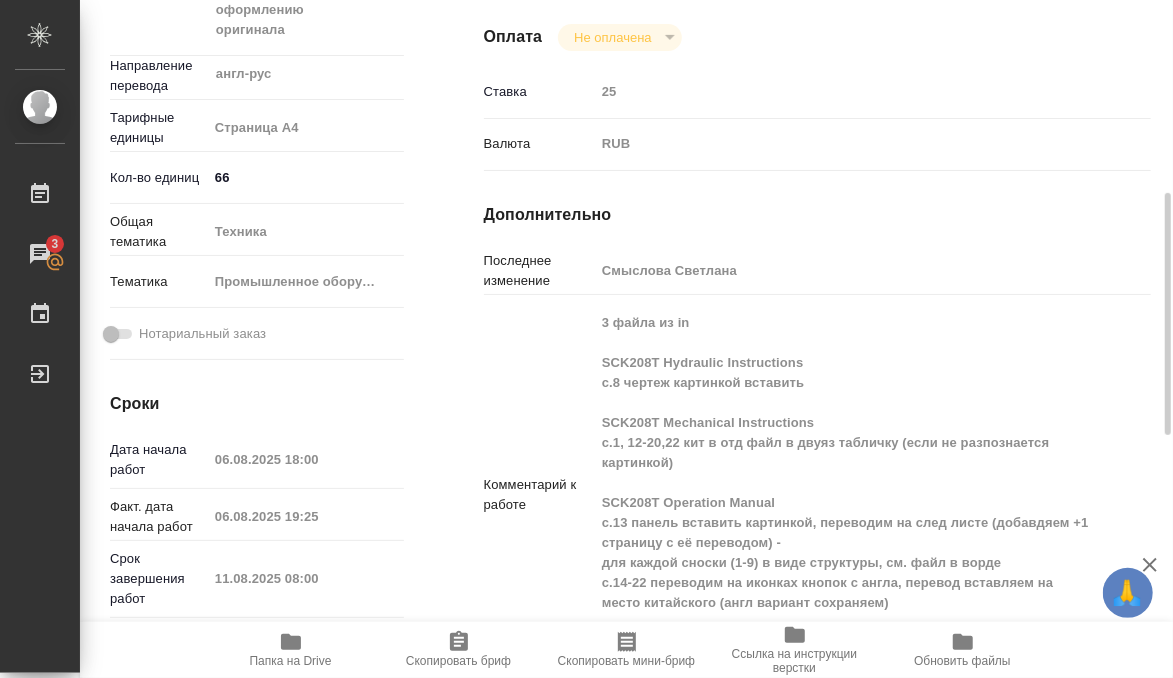 type on "x" 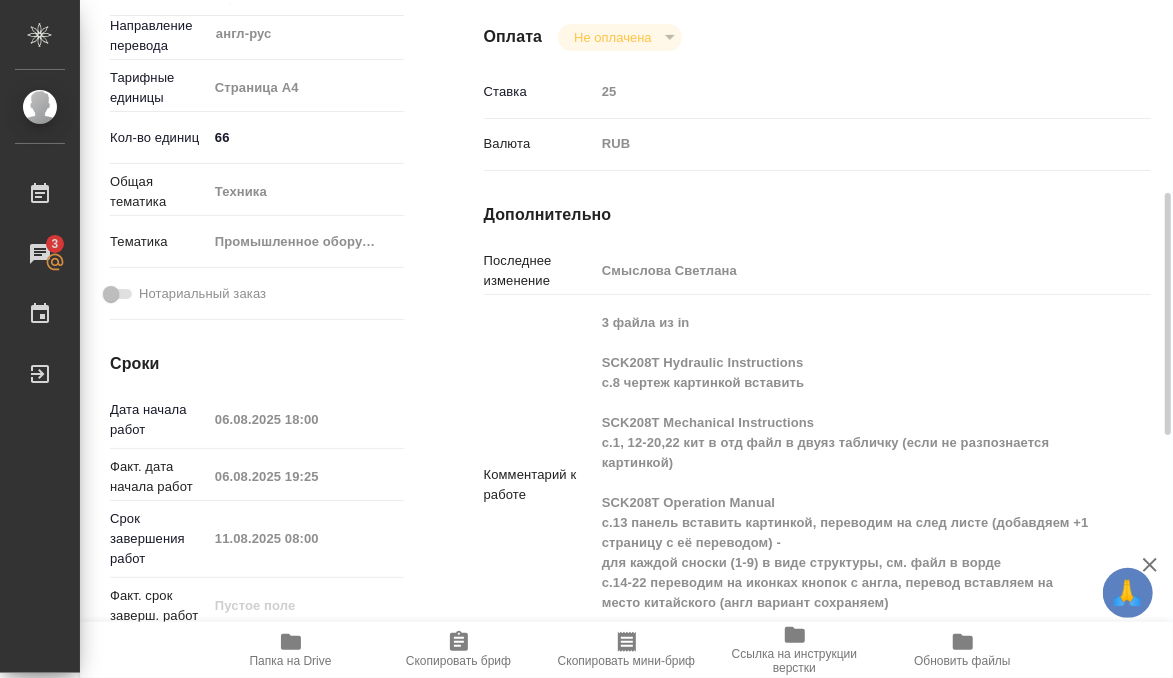 type on "x" 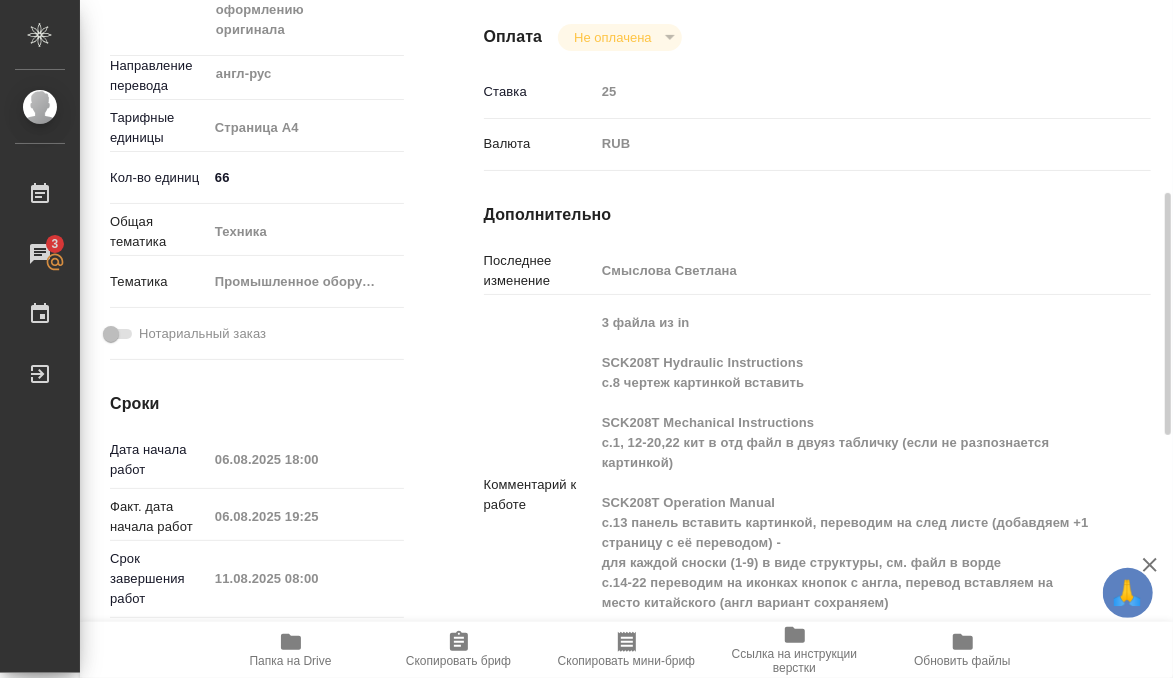 type on "x" 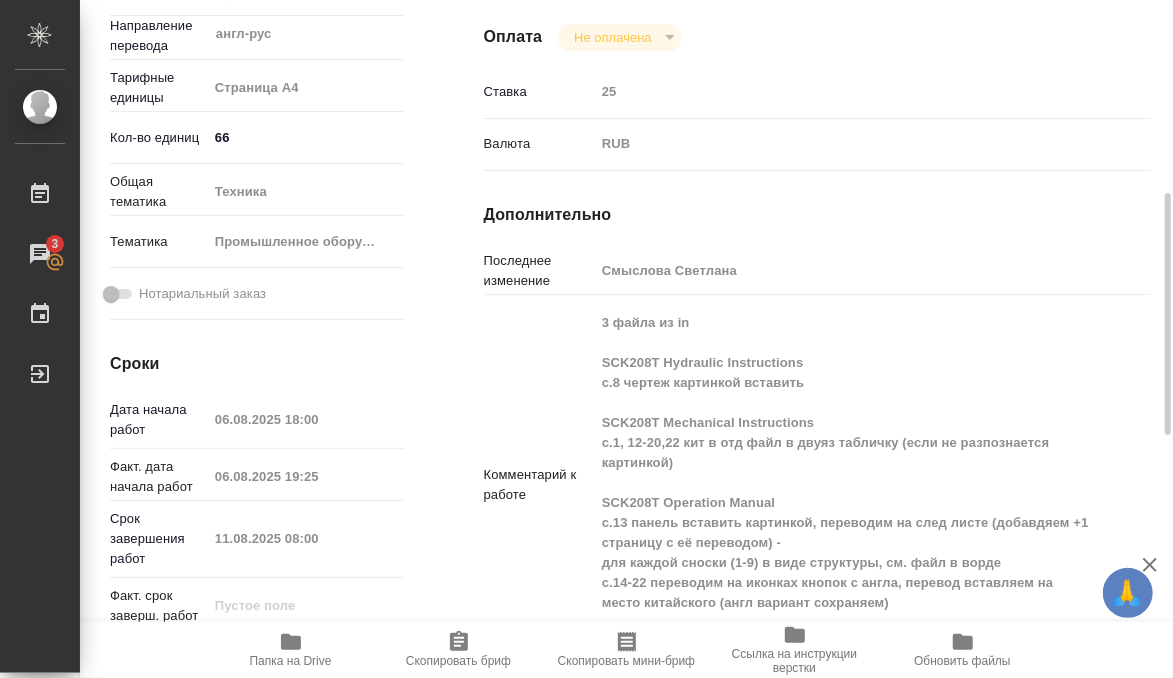 type on "x" 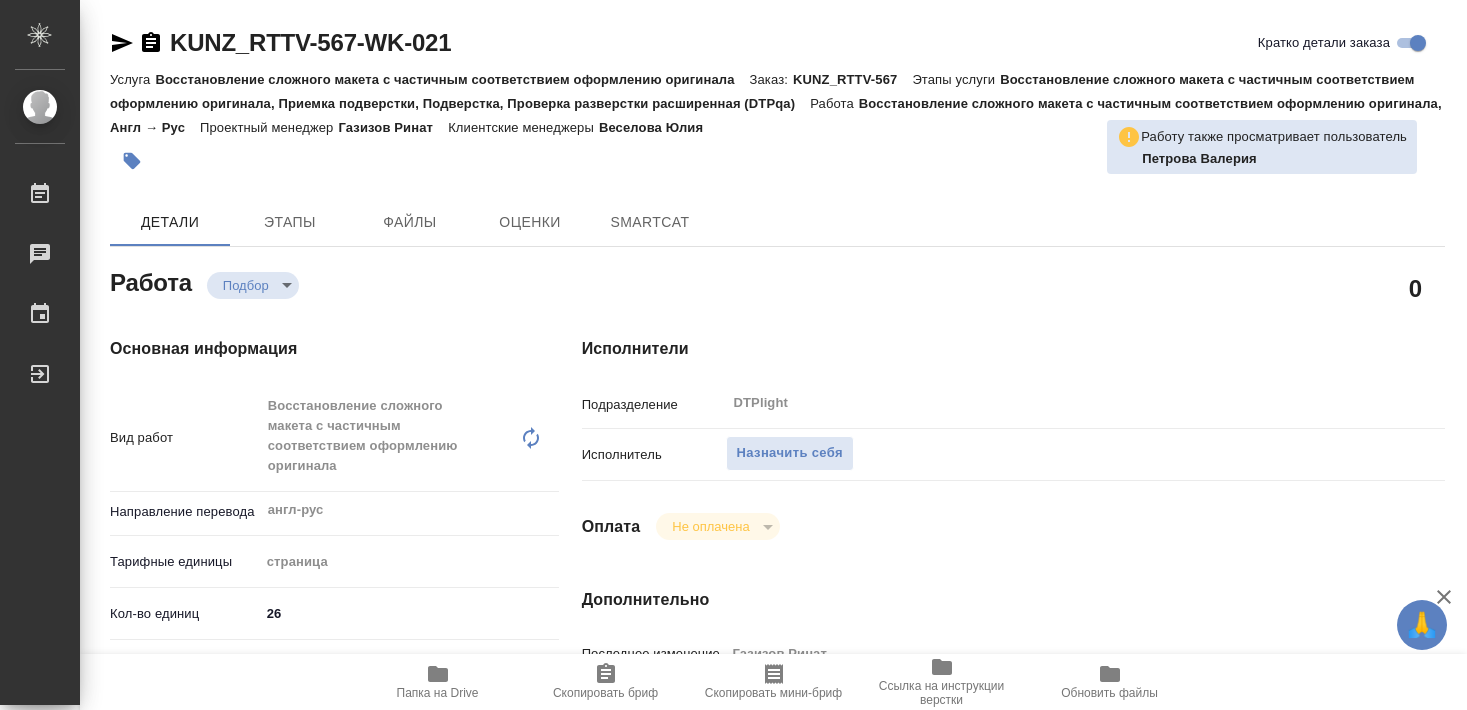 type on "x" 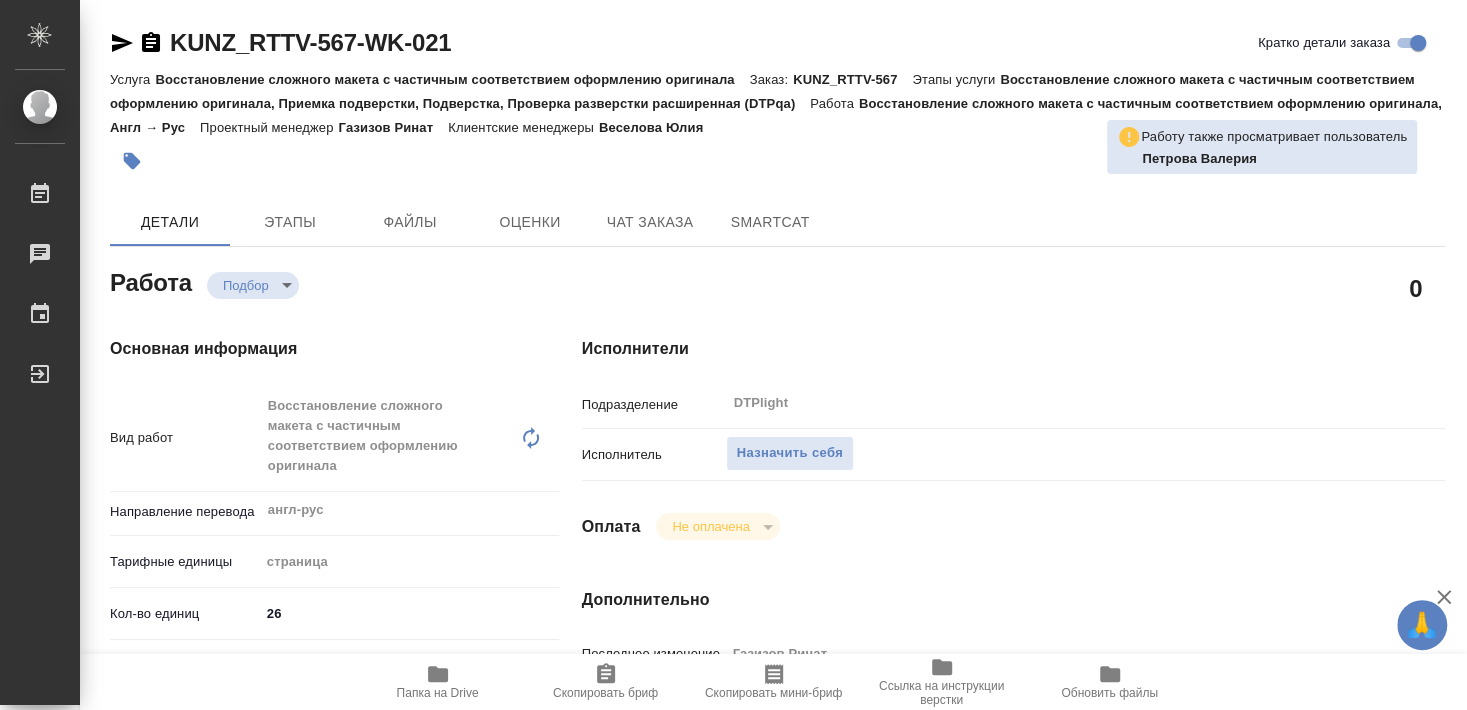 type on "x" 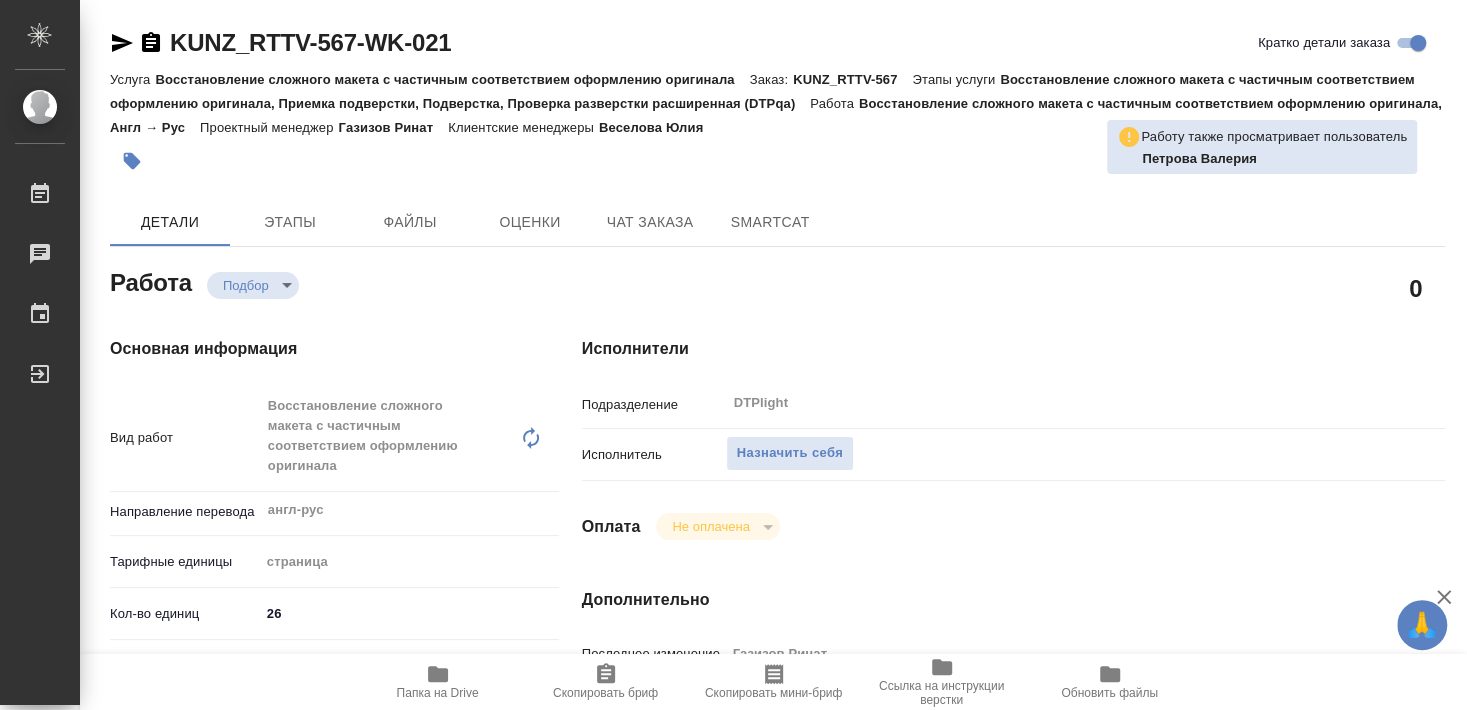 type on "x" 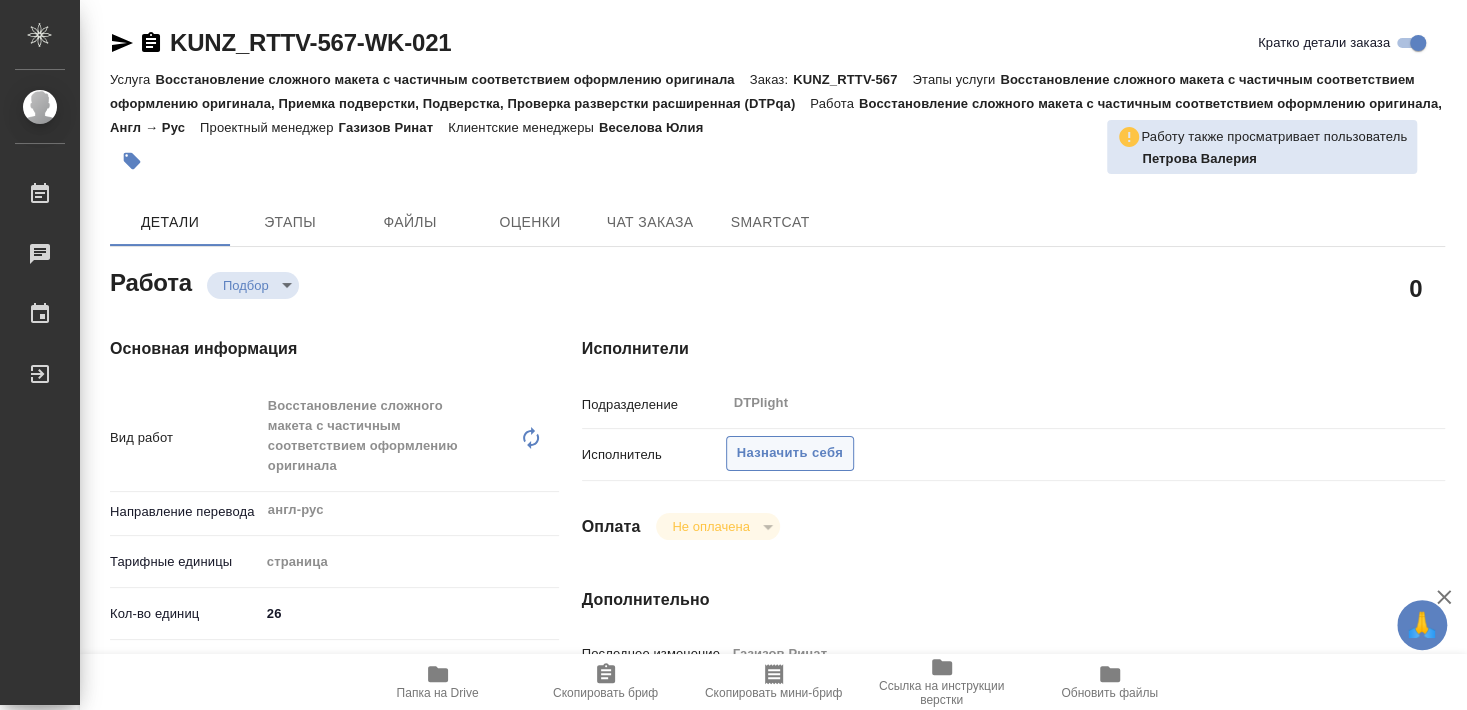 click on "Назначить себя" at bounding box center (790, 453) 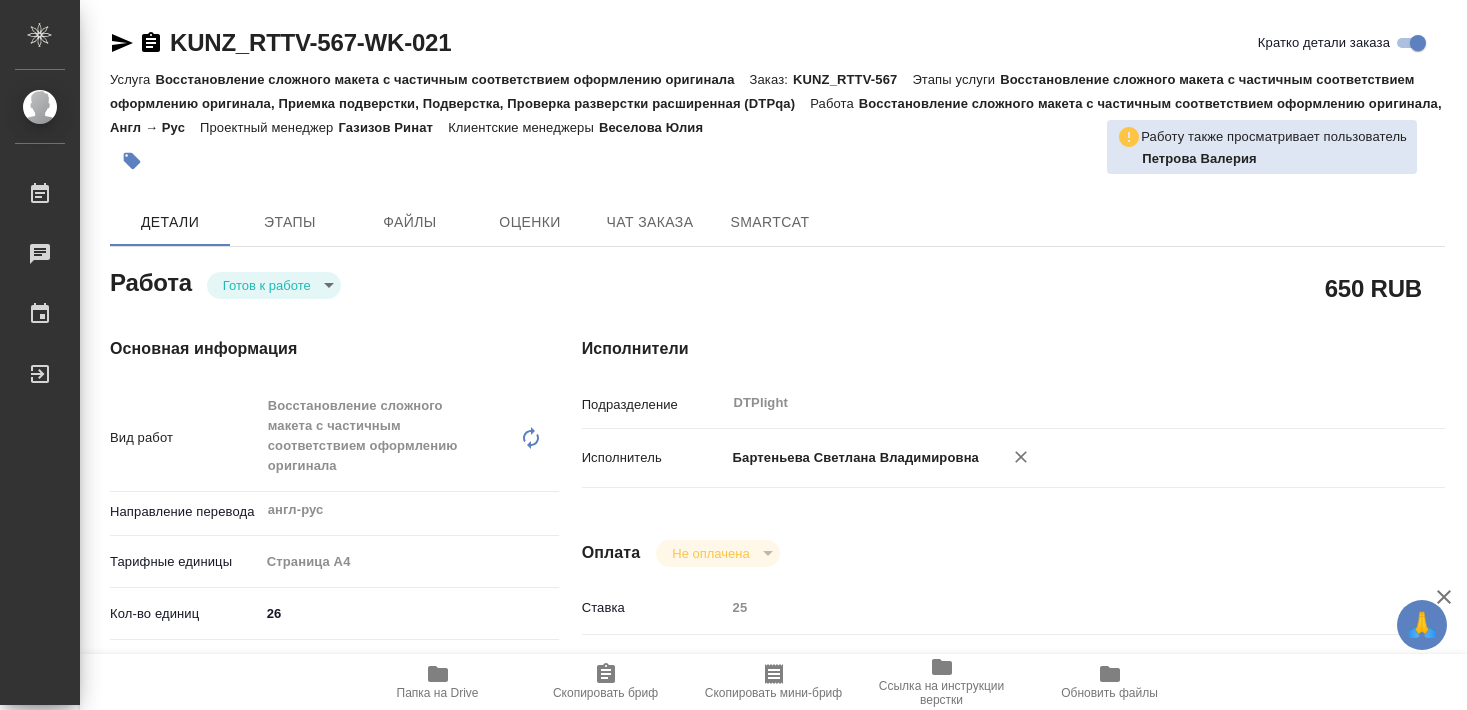scroll, scrollTop: 0, scrollLeft: 0, axis: both 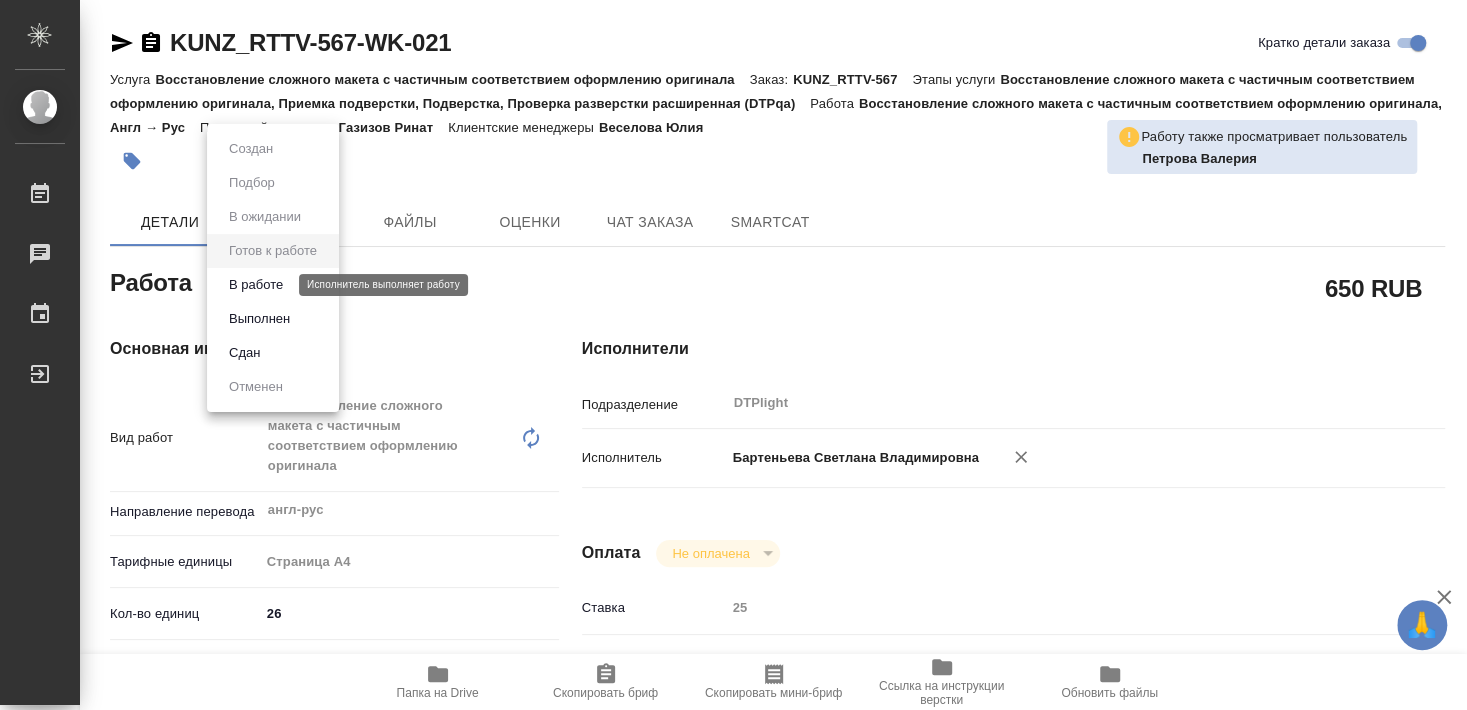 click on "В работе" at bounding box center (256, 285) 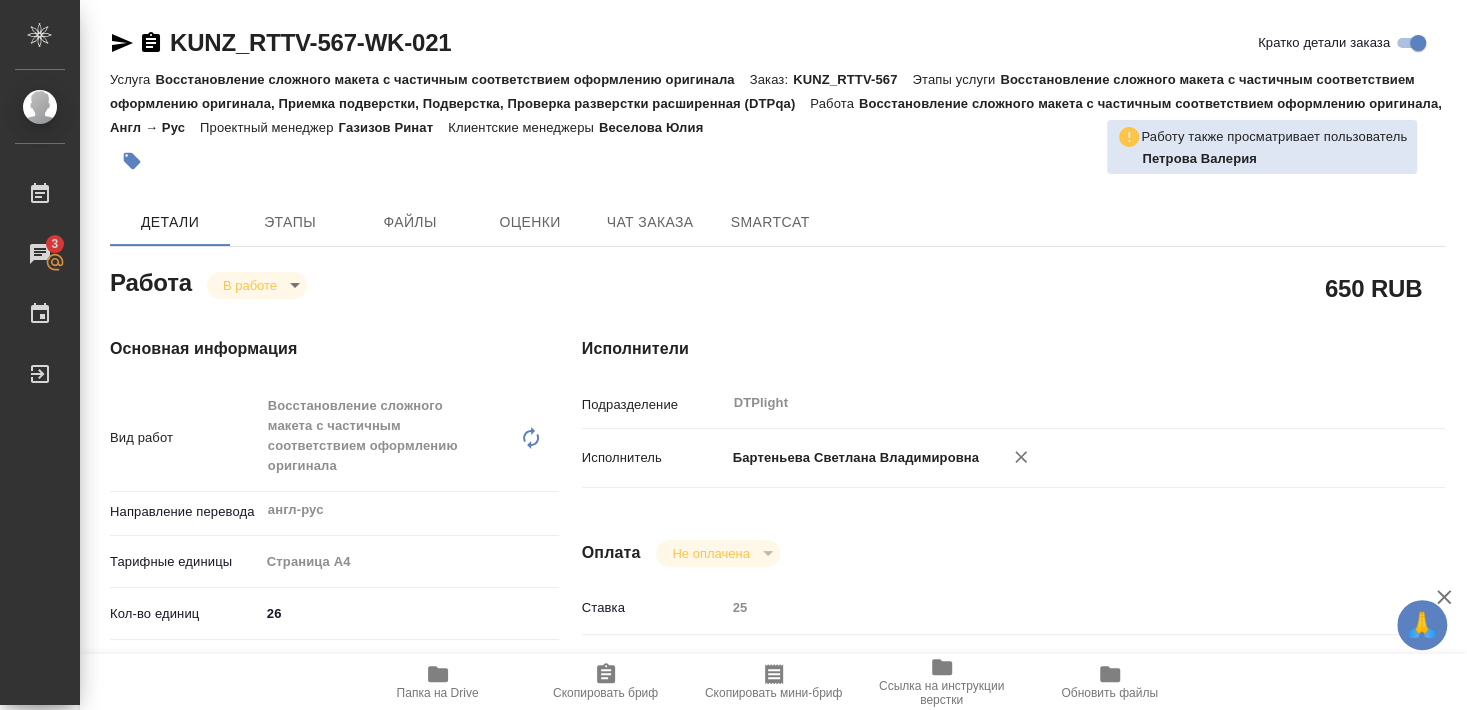 type on "x" 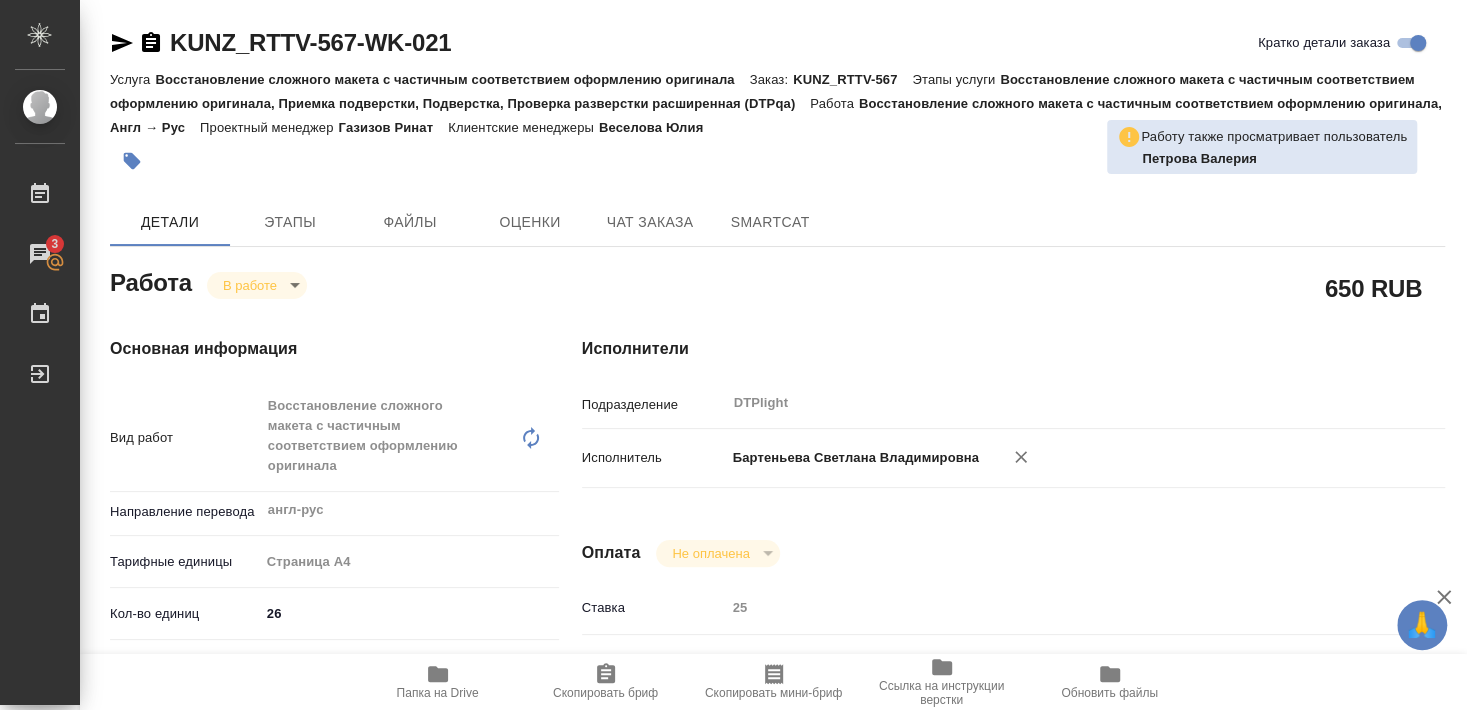 type on "x" 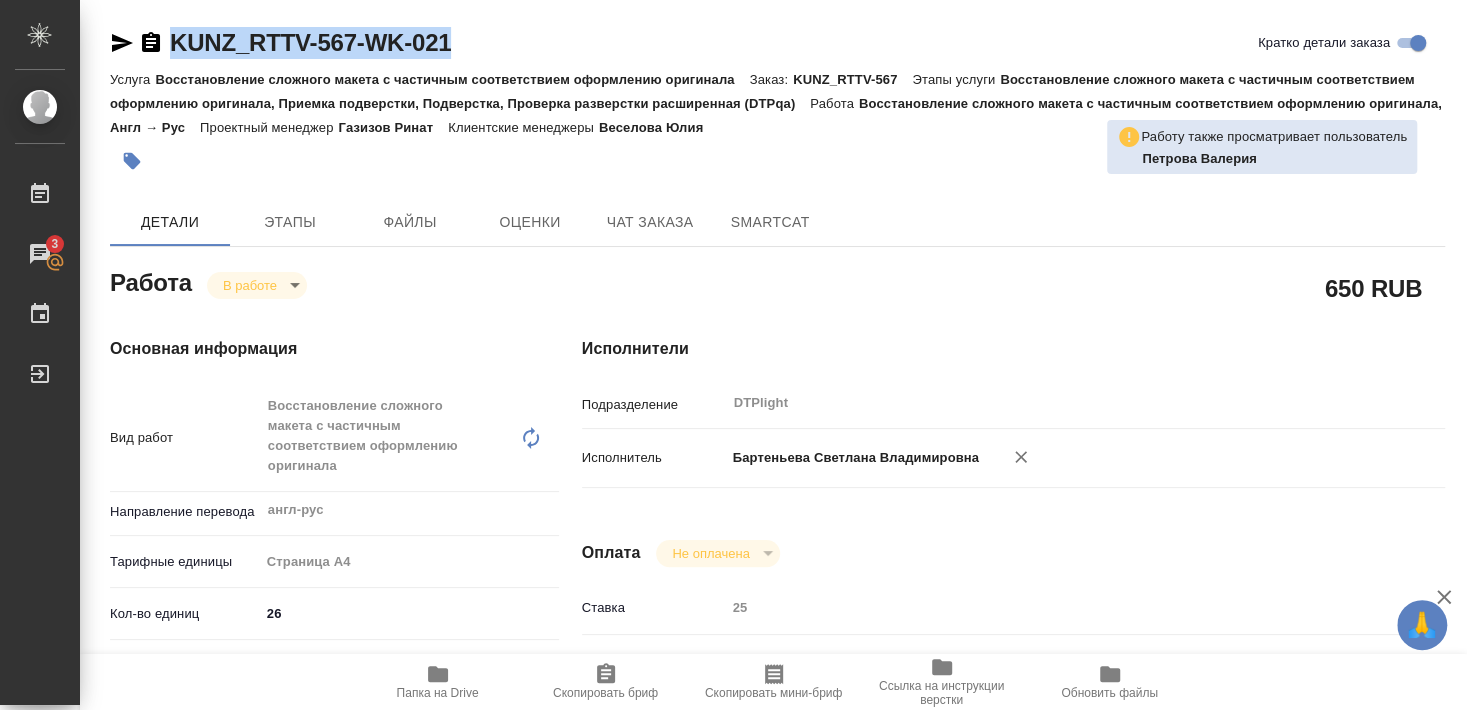 drag, startPoint x: 171, startPoint y: 61, endPoint x: 514, endPoint y: 48, distance: 343.24628 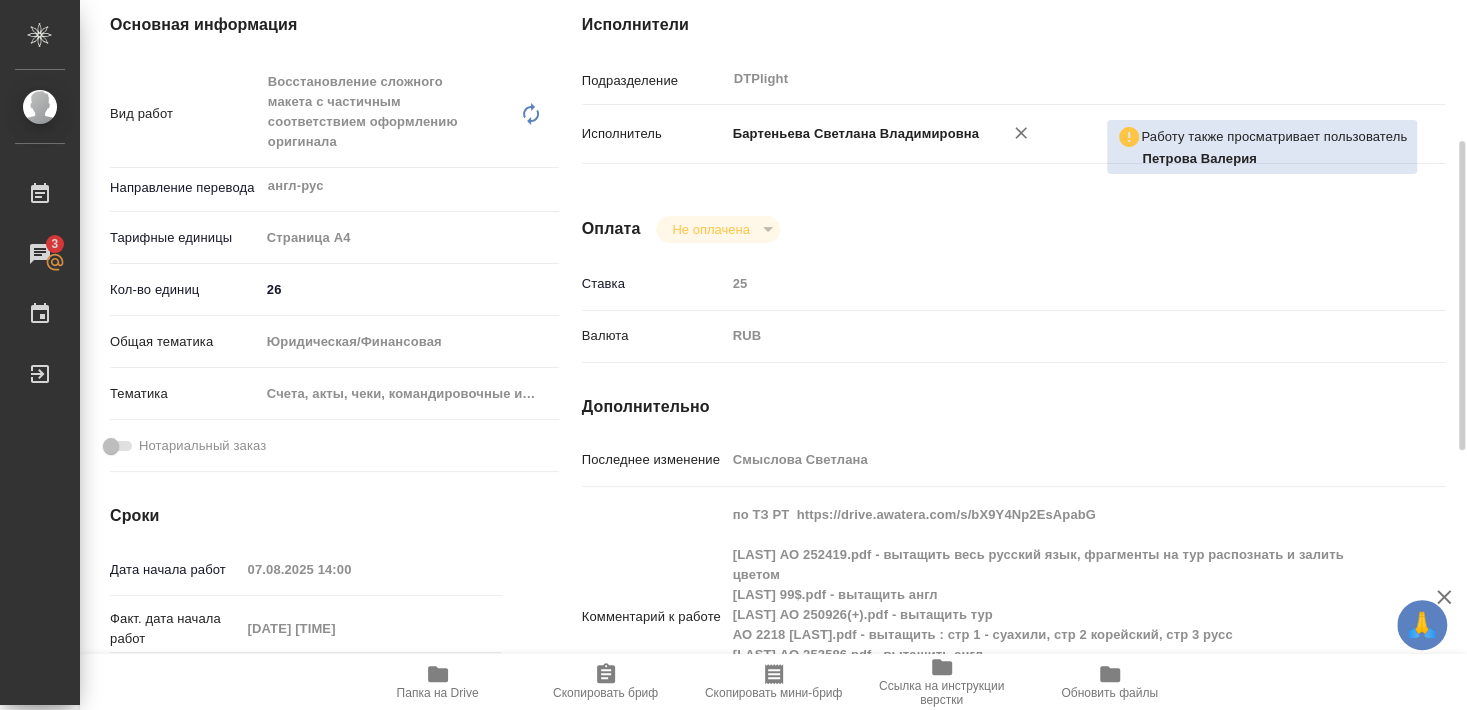 scroll, scrollTop: 432, scrollLeft: 0, axis: vertical 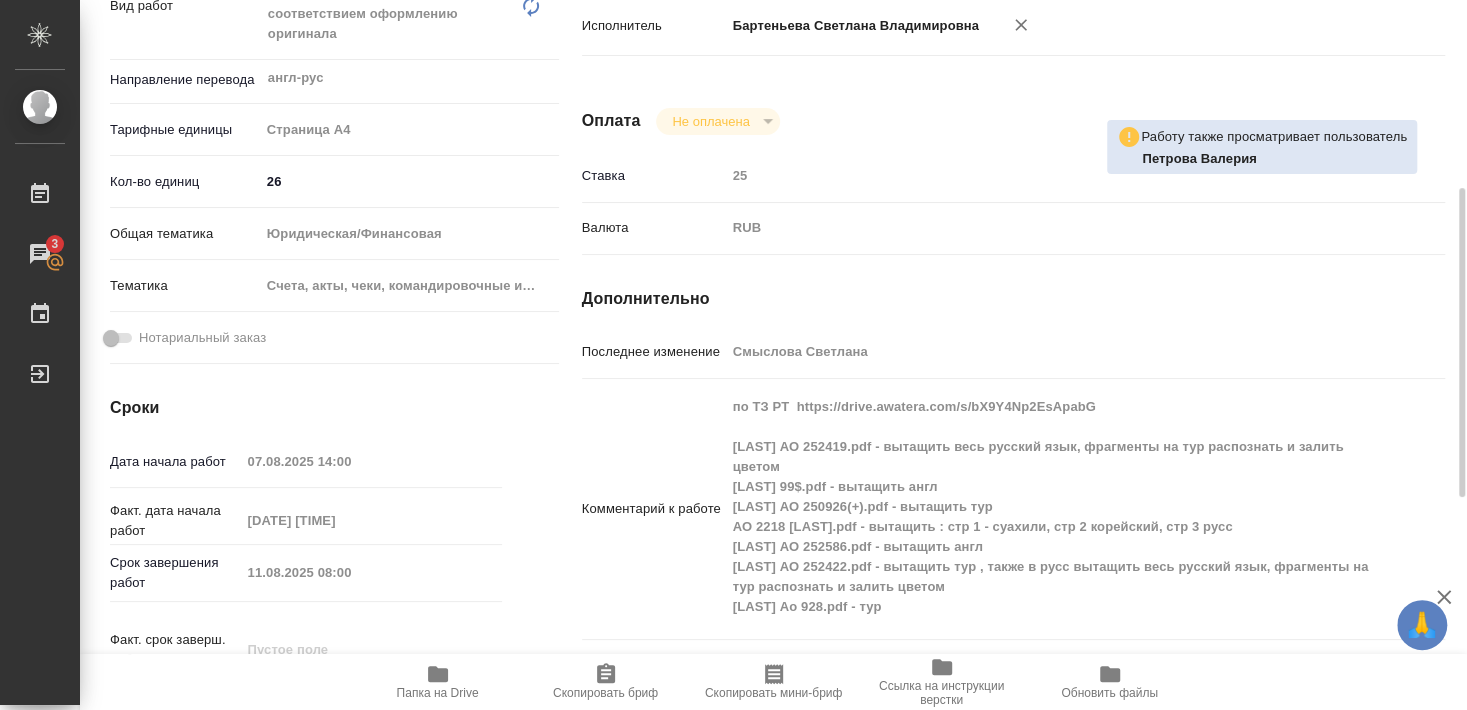 click 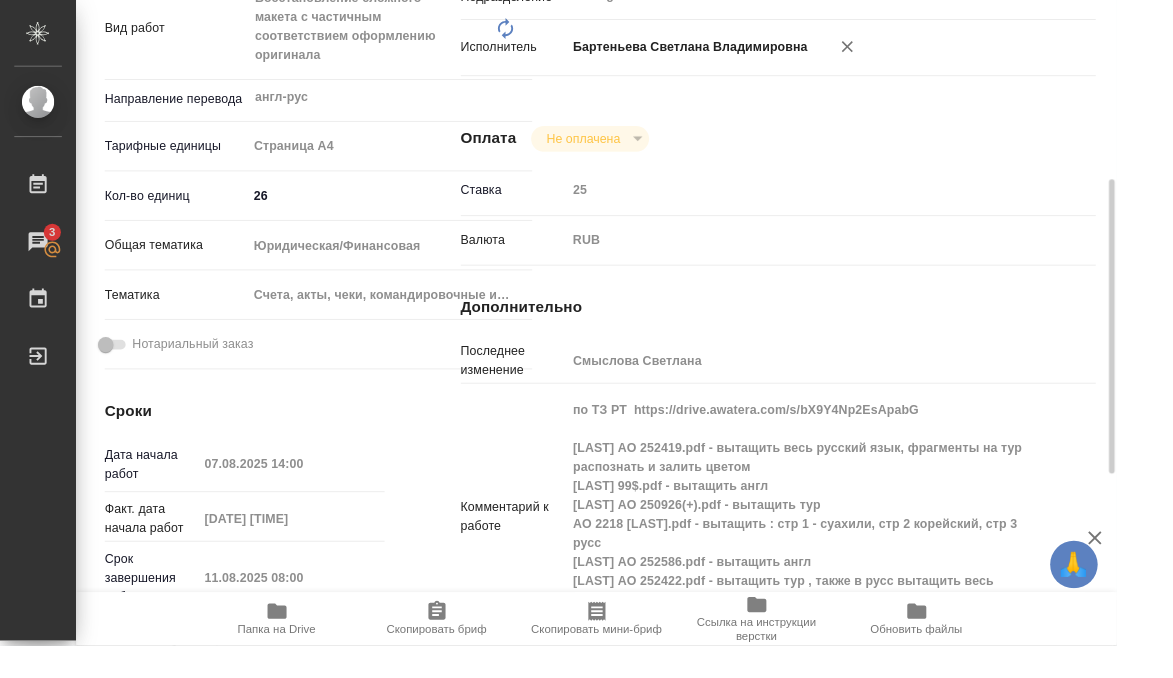 type on "x" 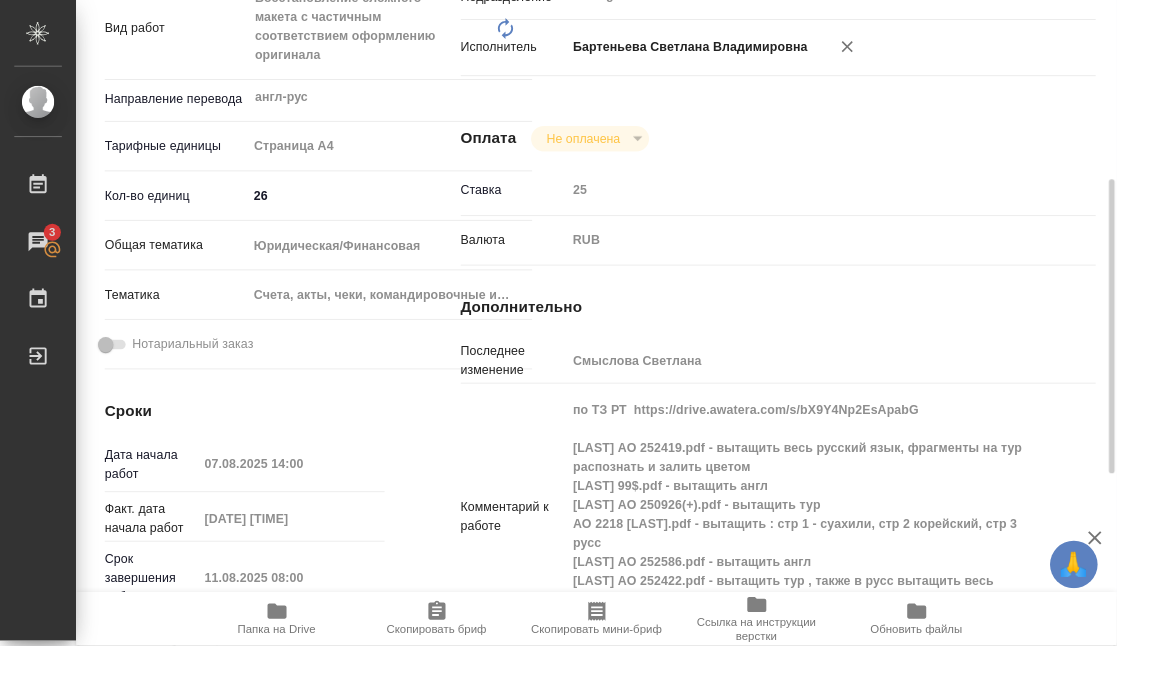 type on "x" 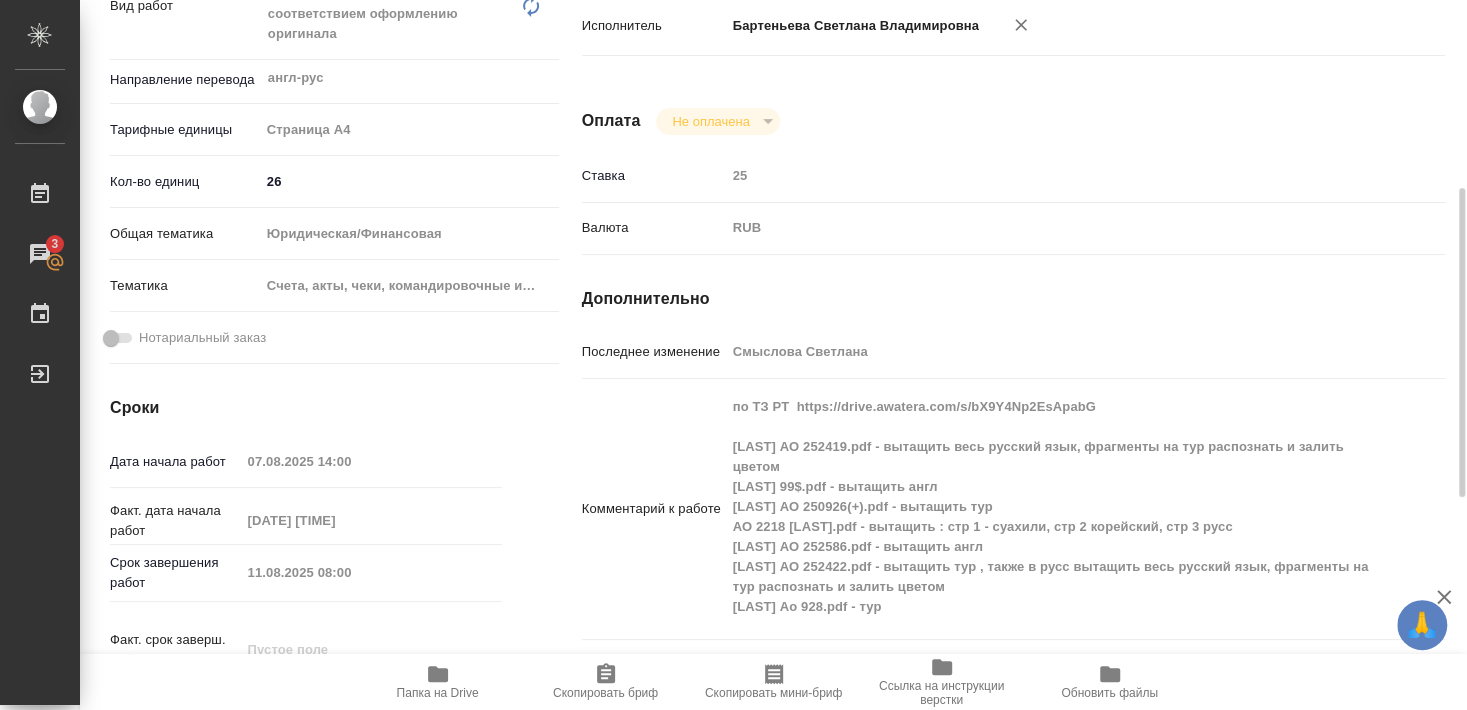 type on "x" 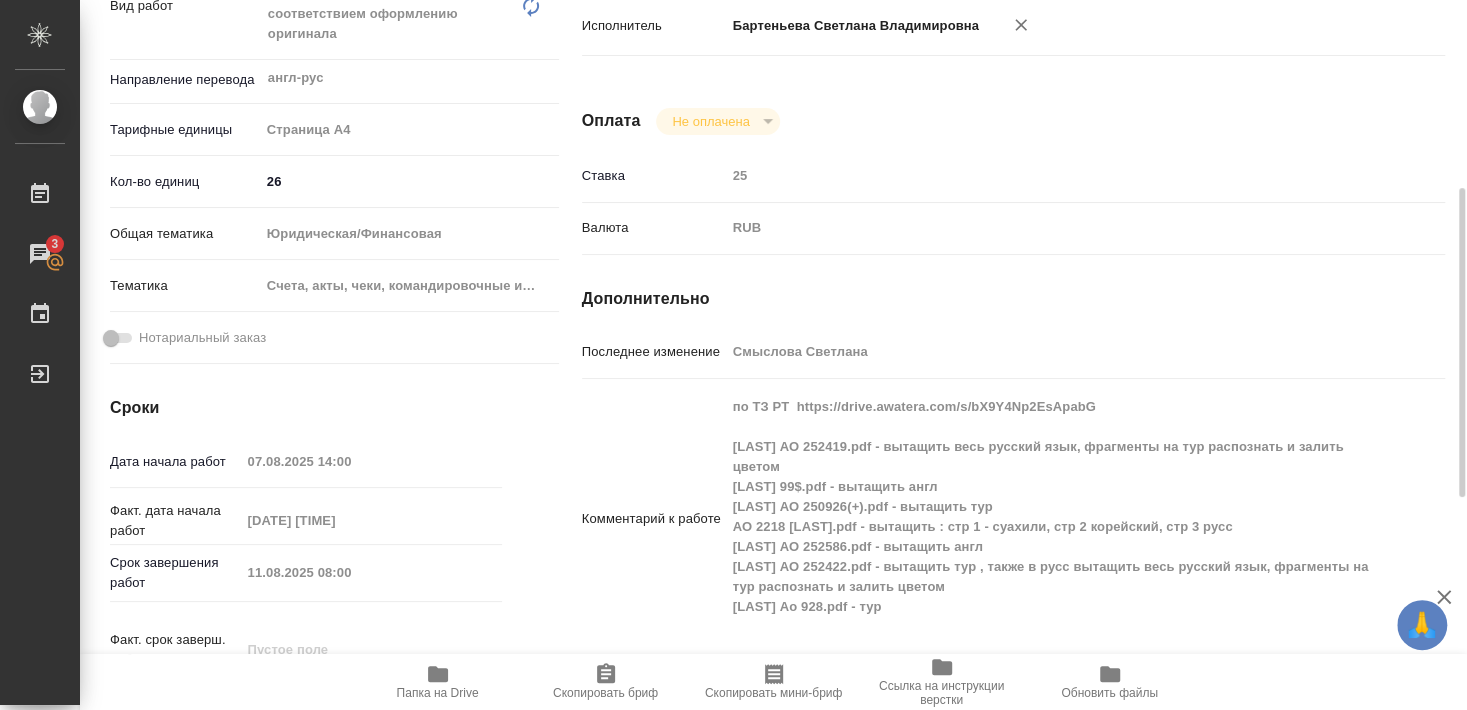type on "x" 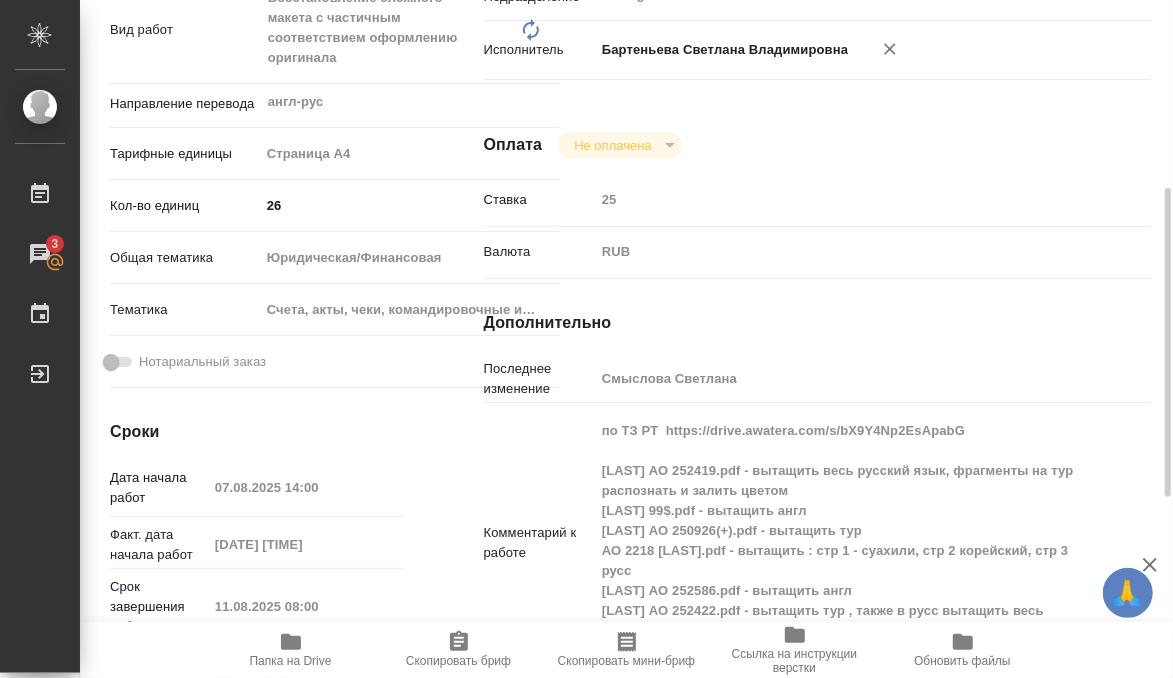 type on "x" 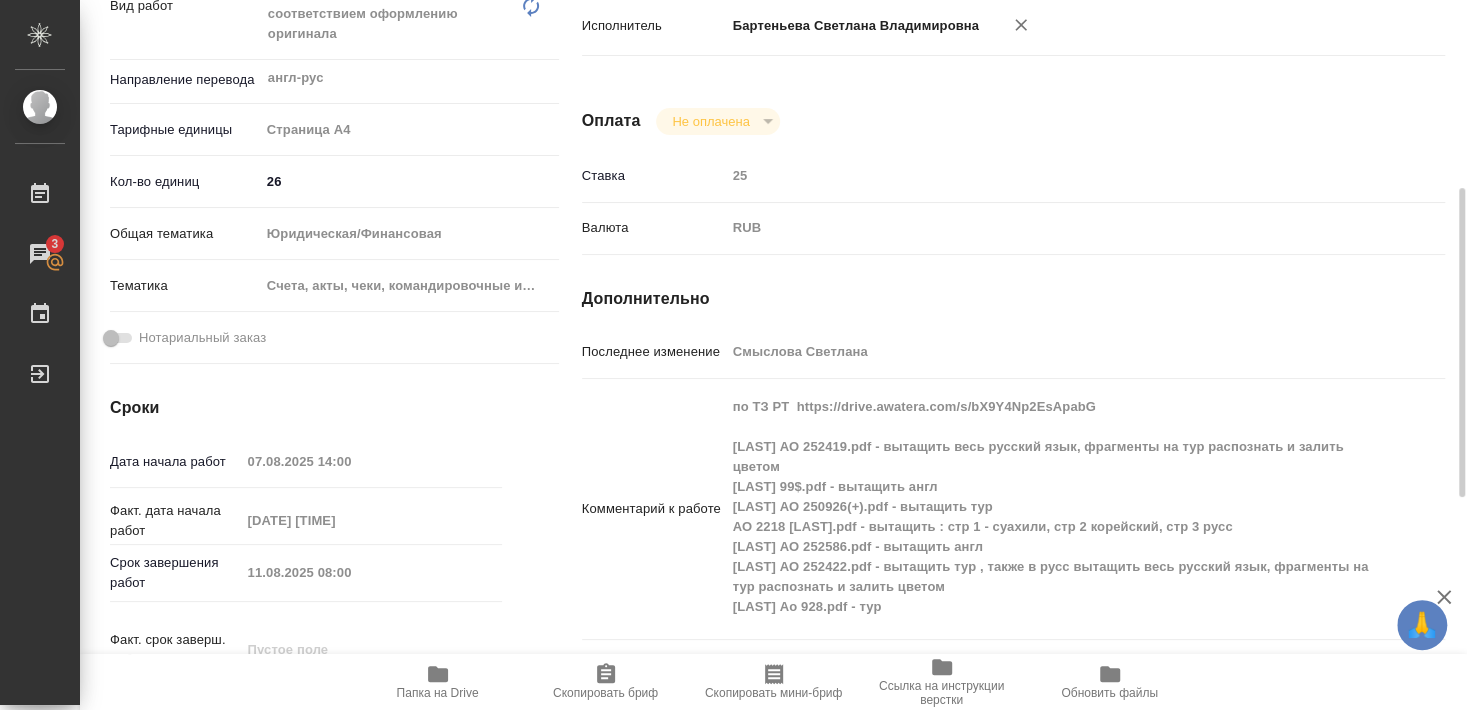 type on "x" 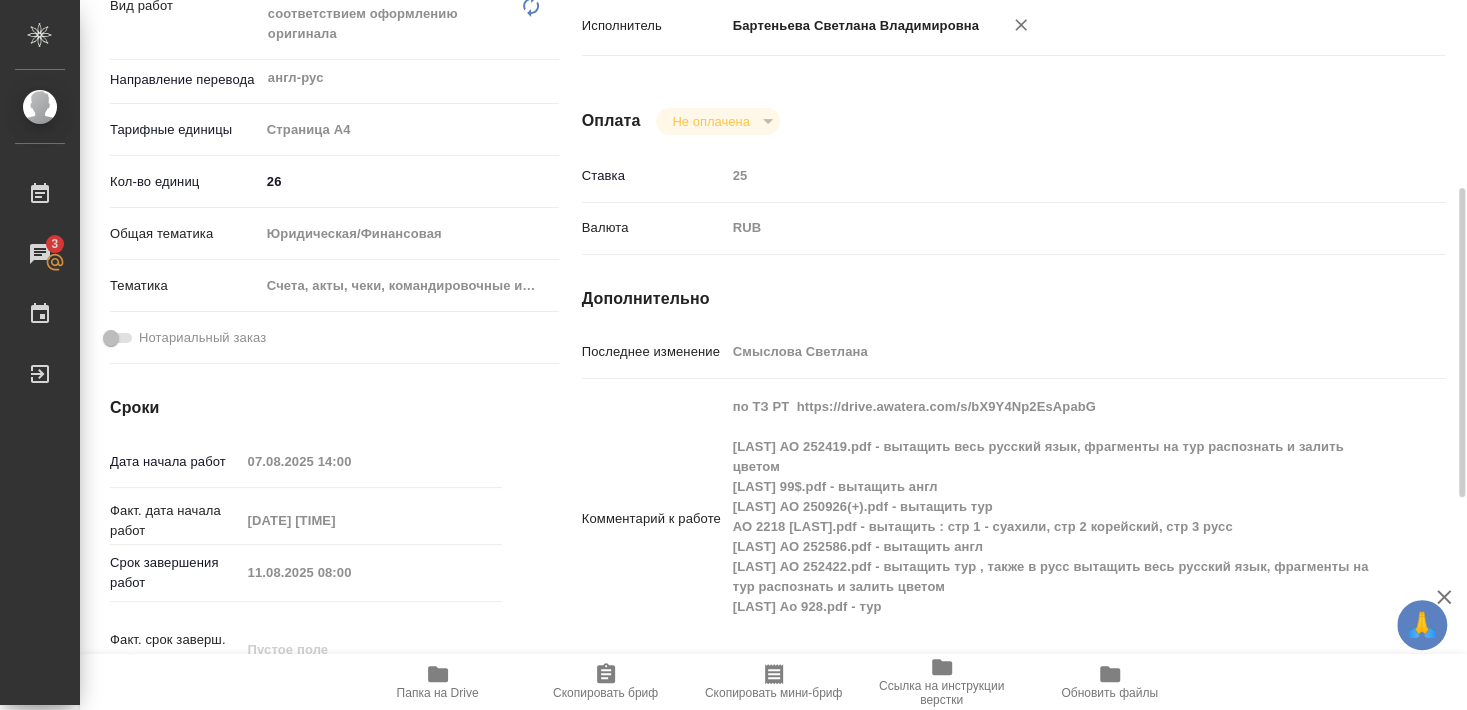 type on "x" 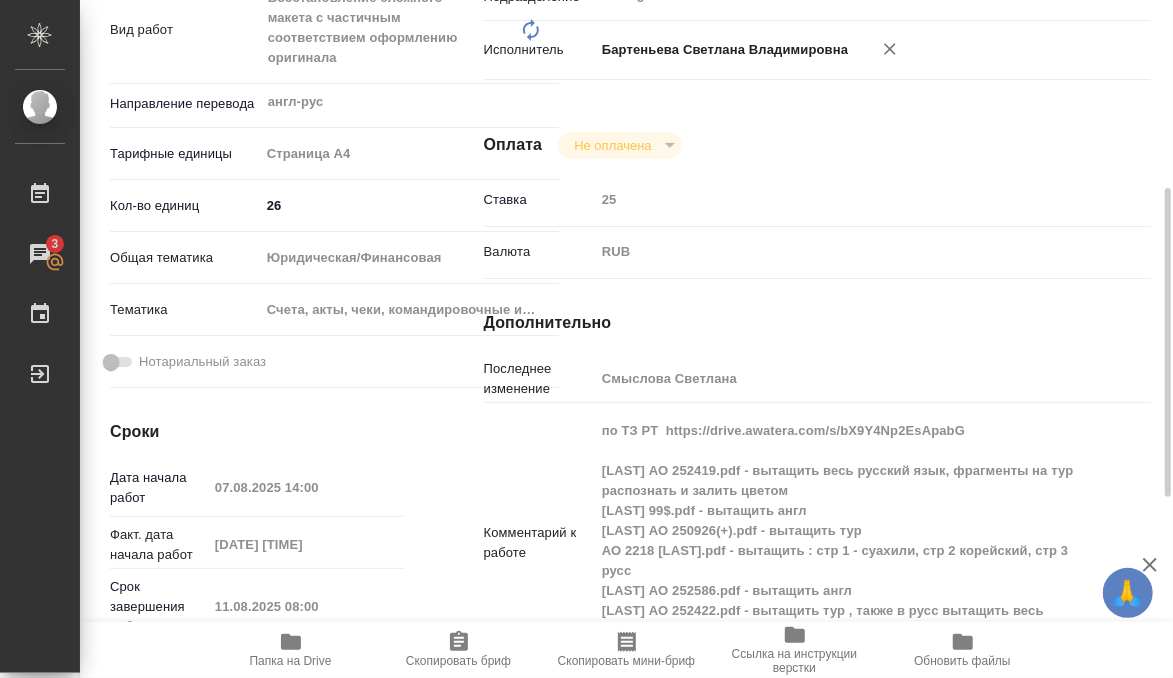 type on "x" 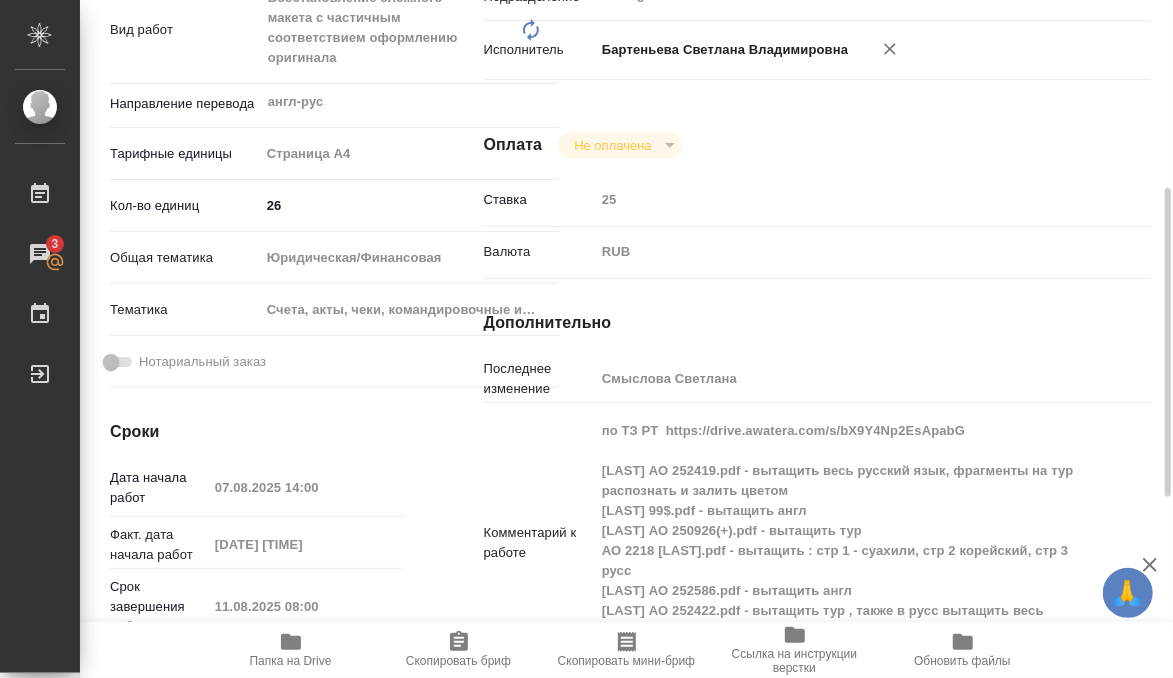 type on "x" 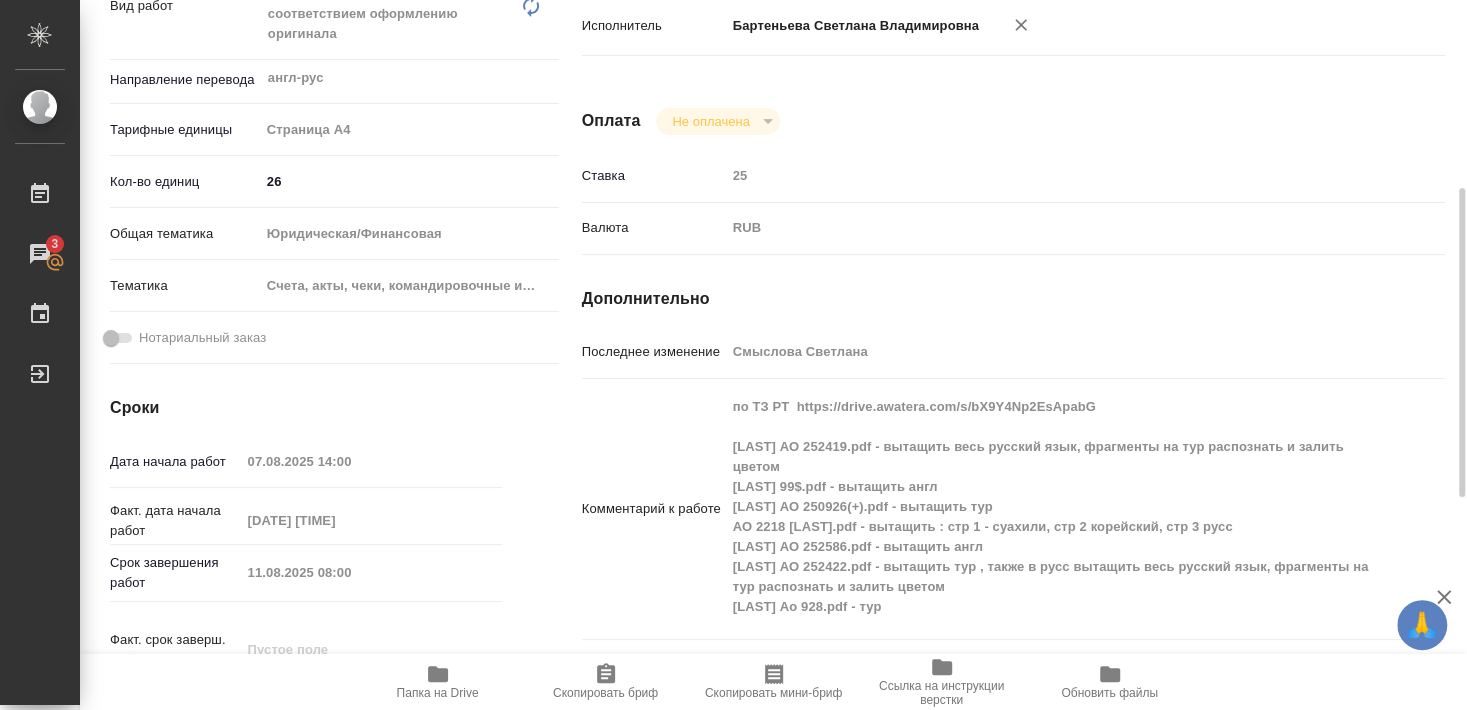 type on "x" 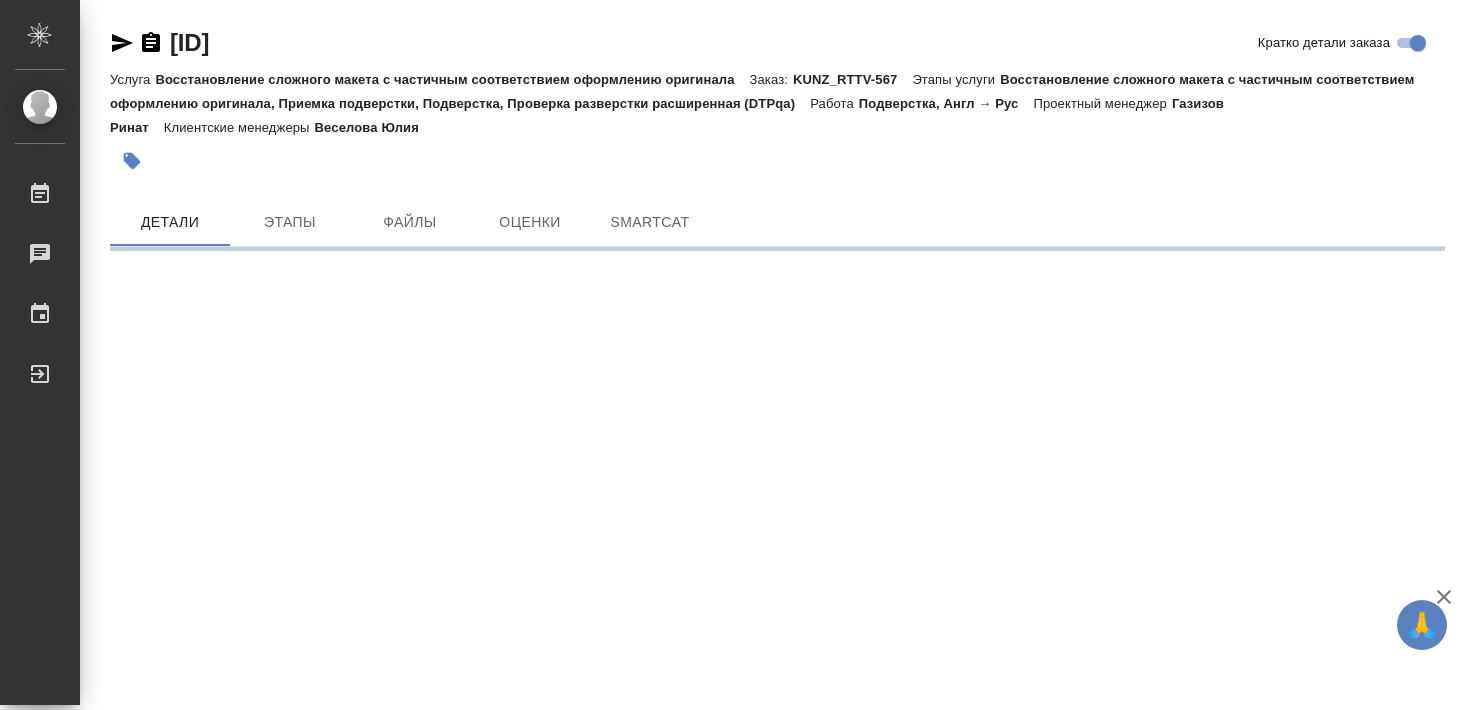scroll, scrollTop: 0, scrollLeft: 0, axis: both 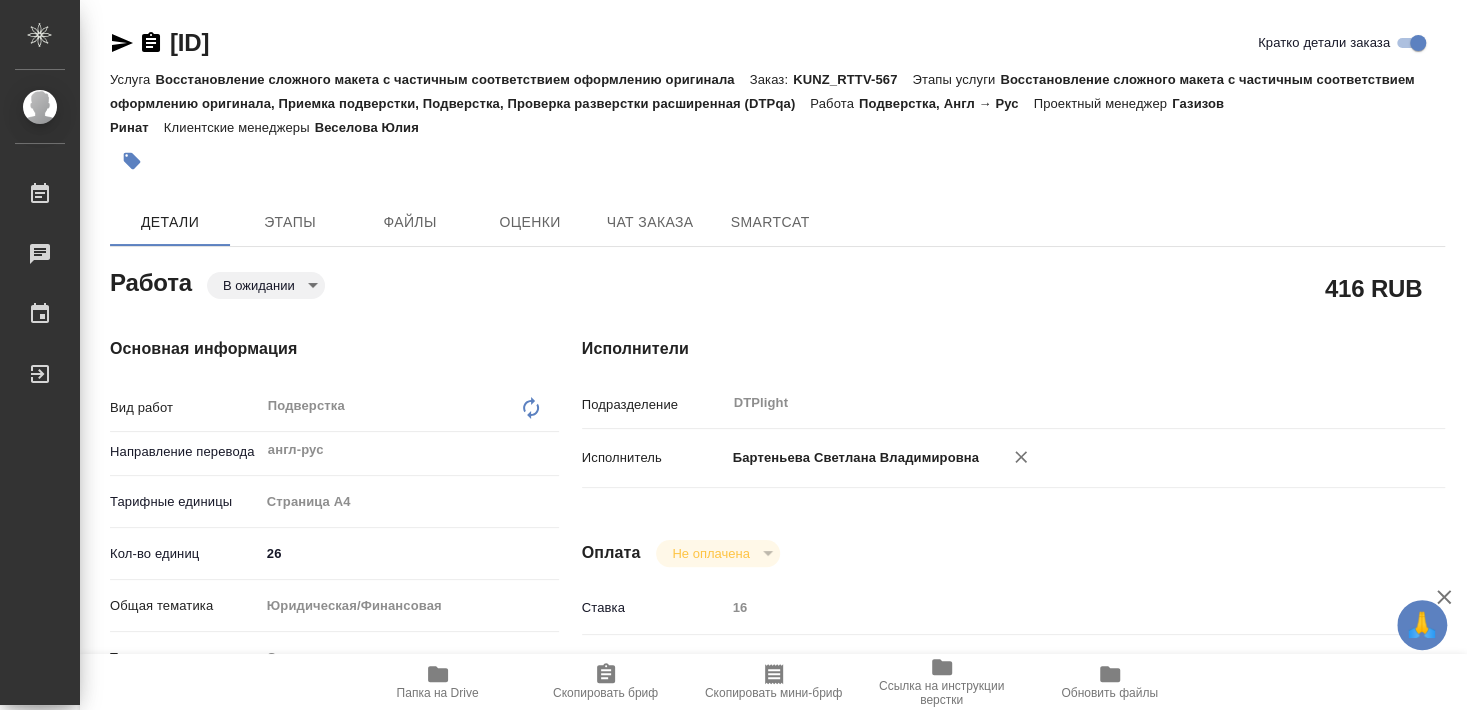type on "x" 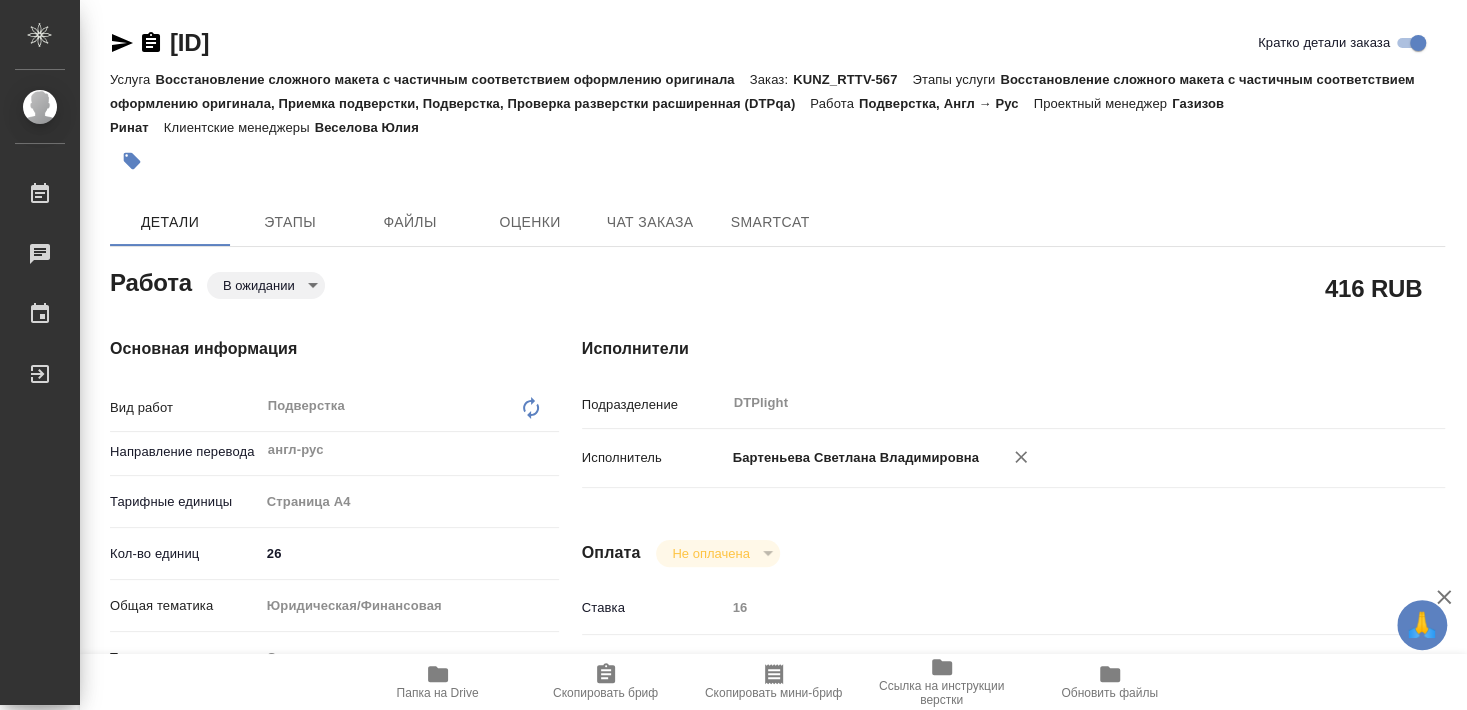 type on "x" 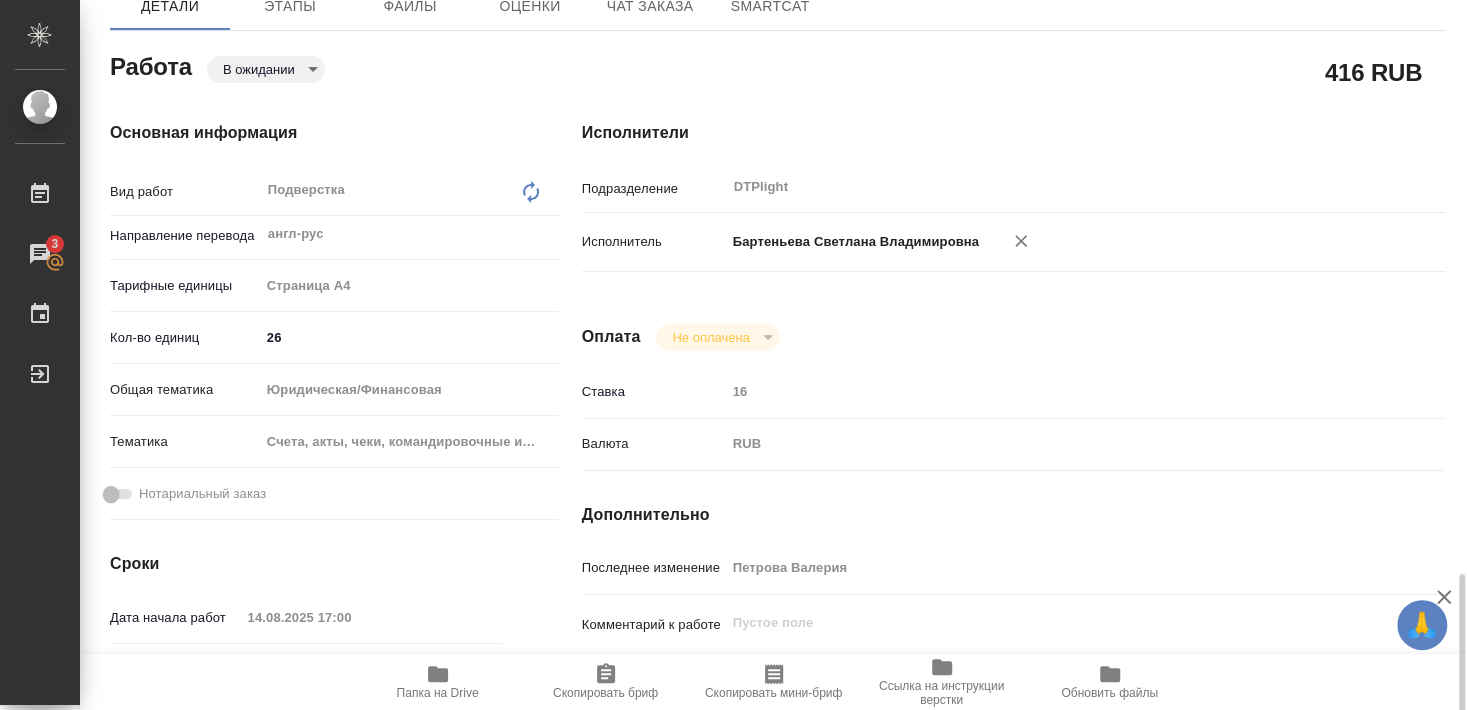 scroll, scrollTop: 108, scrollLeft: 0, axis: vertical 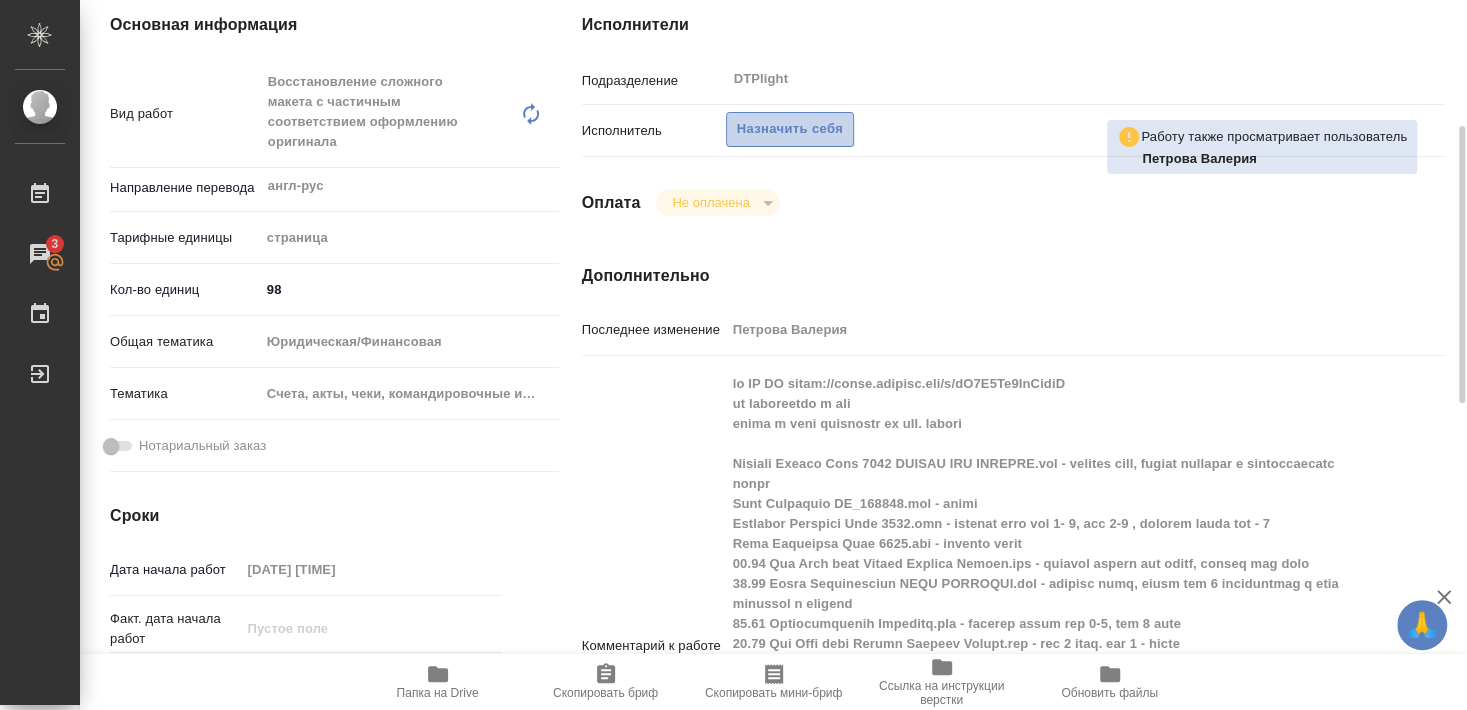 click on "Назначить себя" at bounding box center (790, 129) 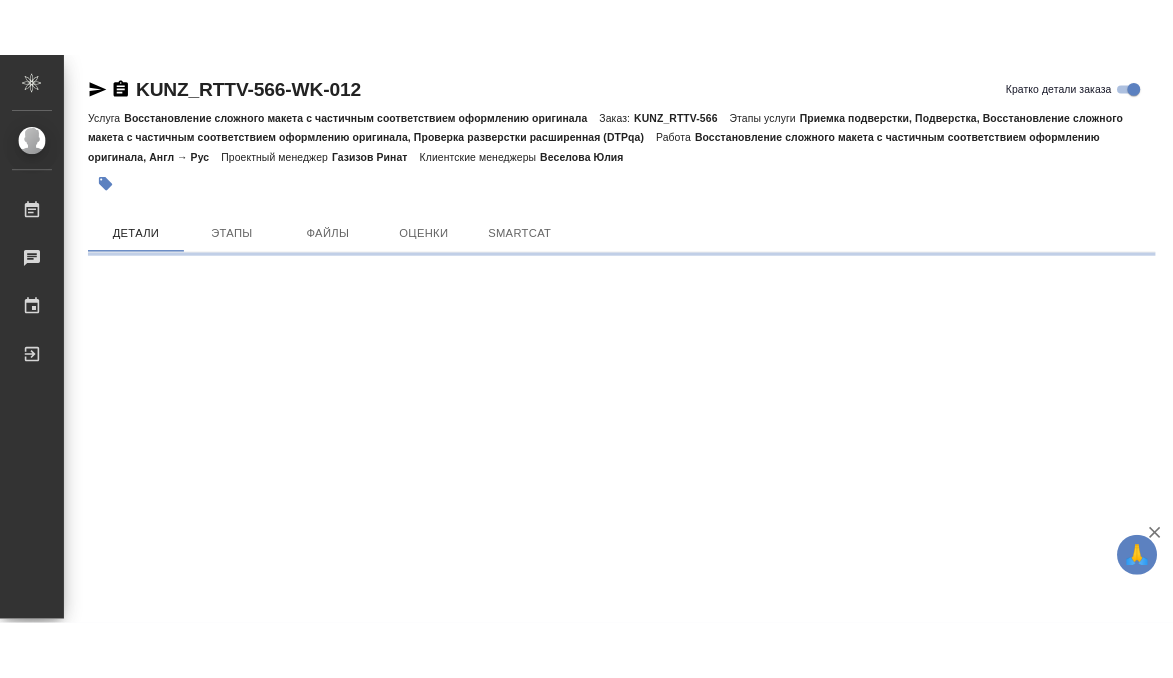 scroll, scrollTop: 0, scrollLeft: 0, axis: both 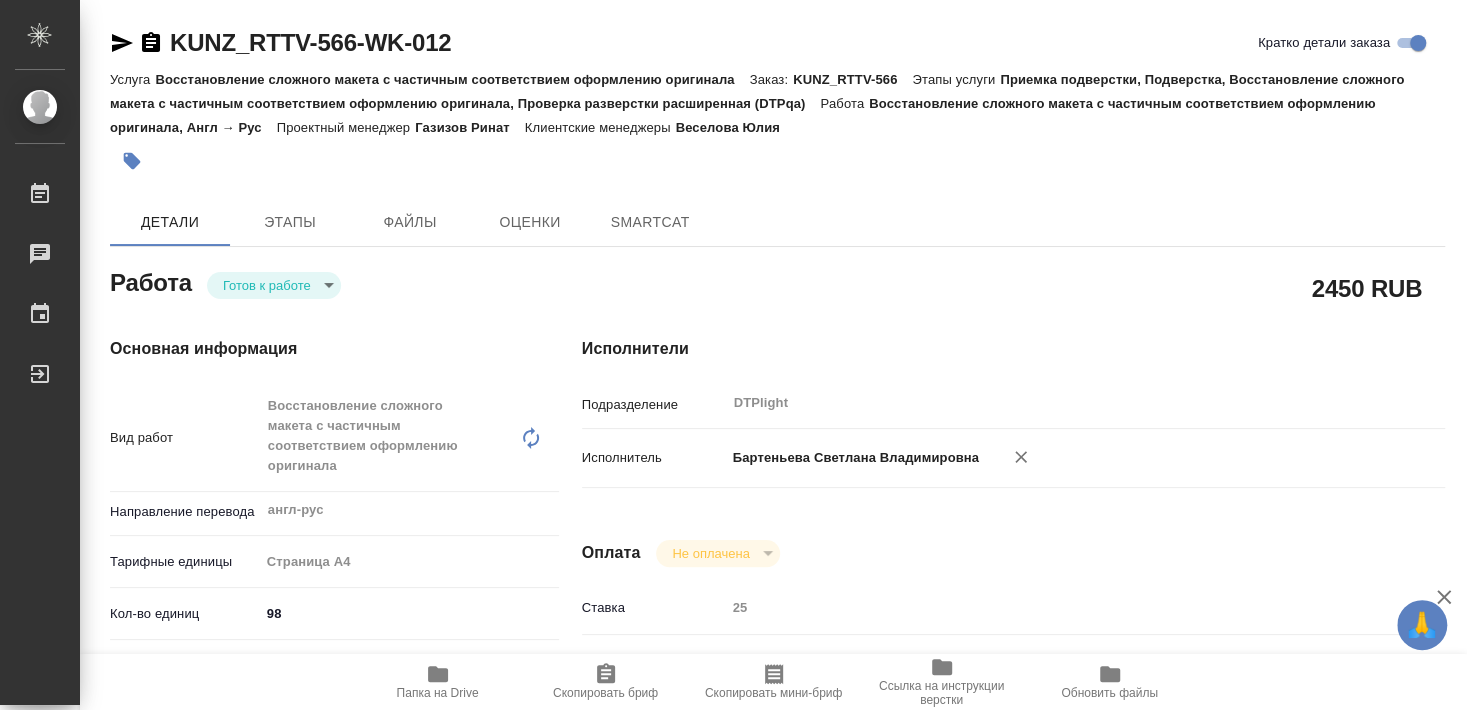 type on "x" 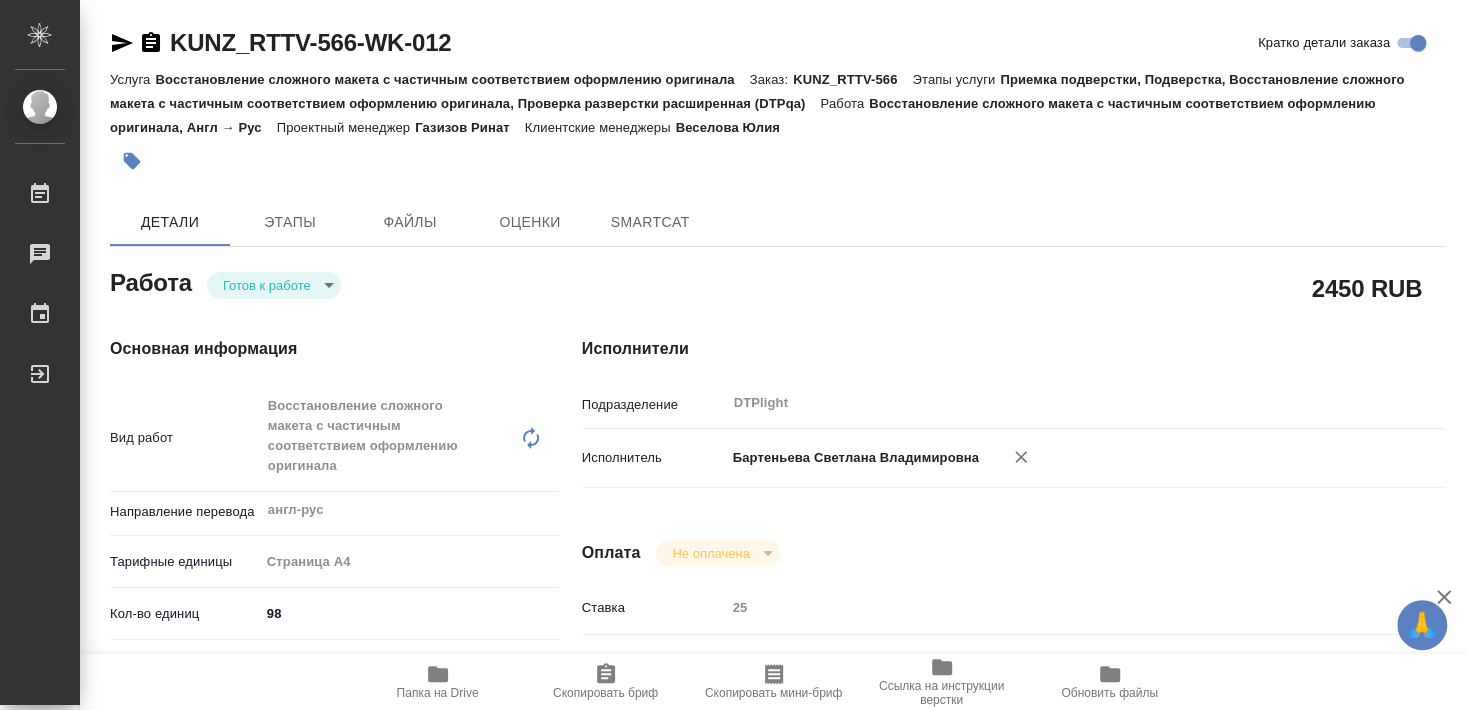 type on "x" 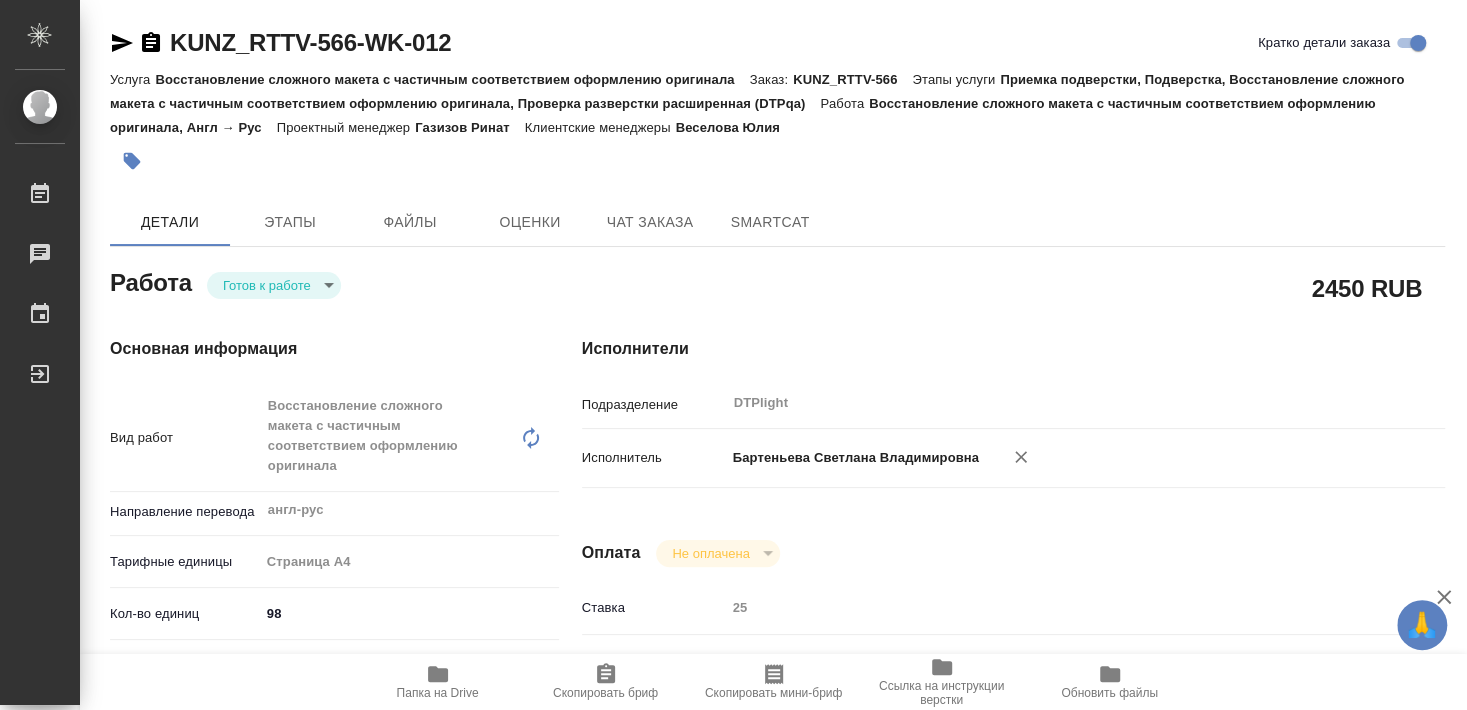 type on "x" 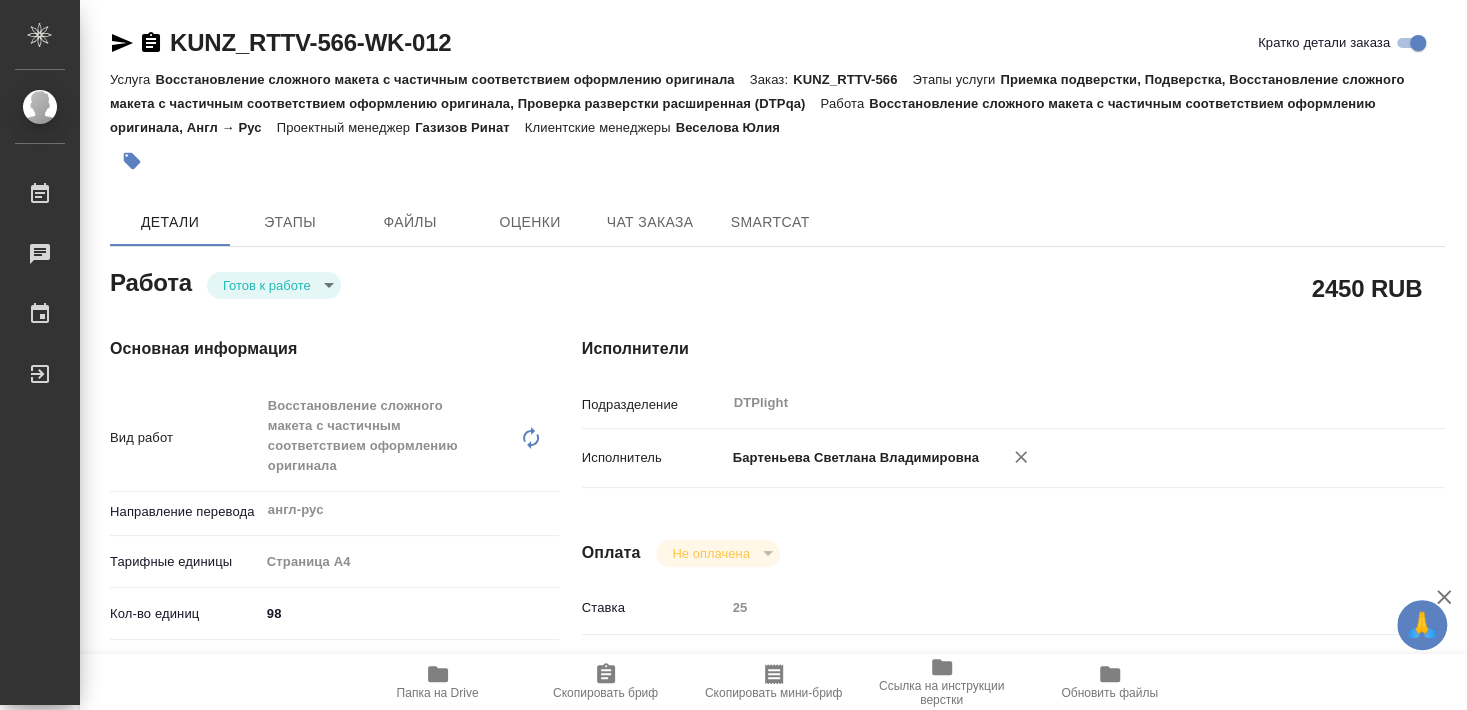 type on "x" 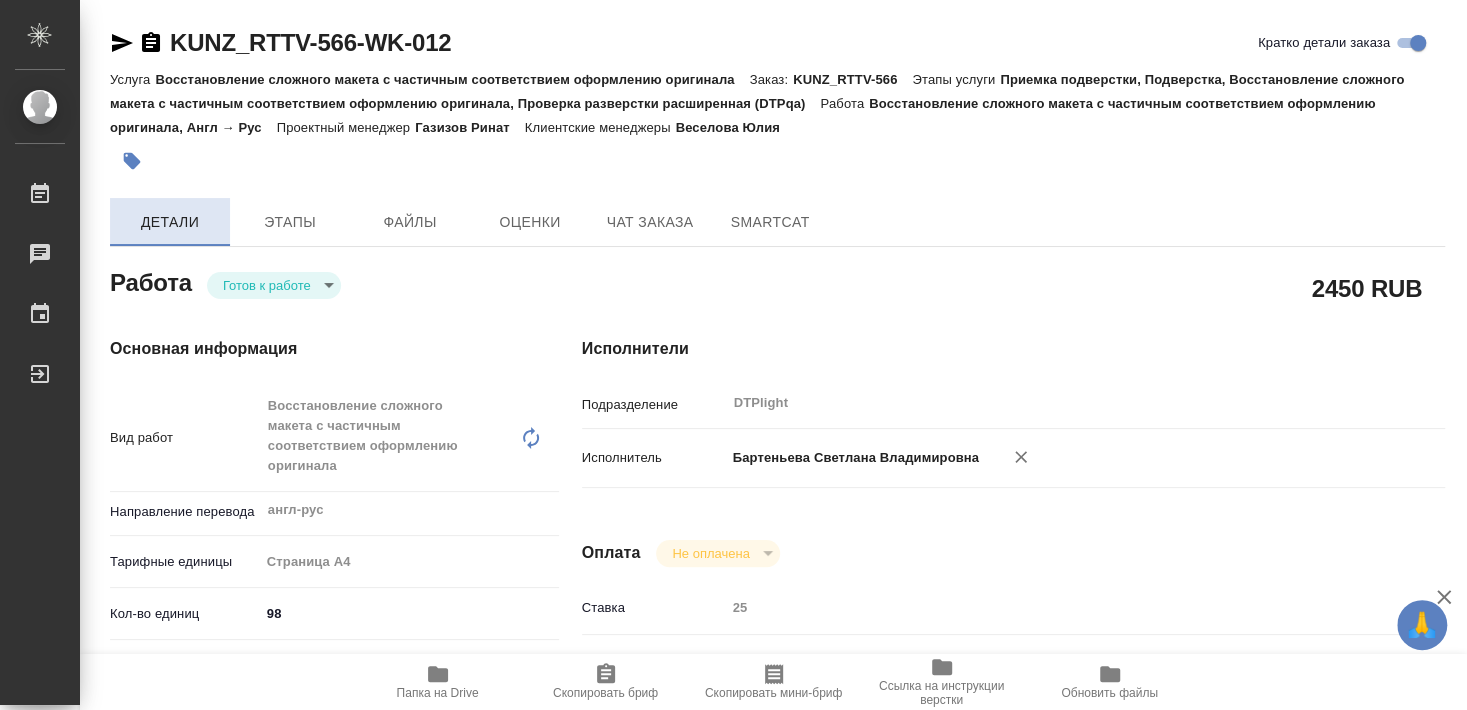 type on "x" 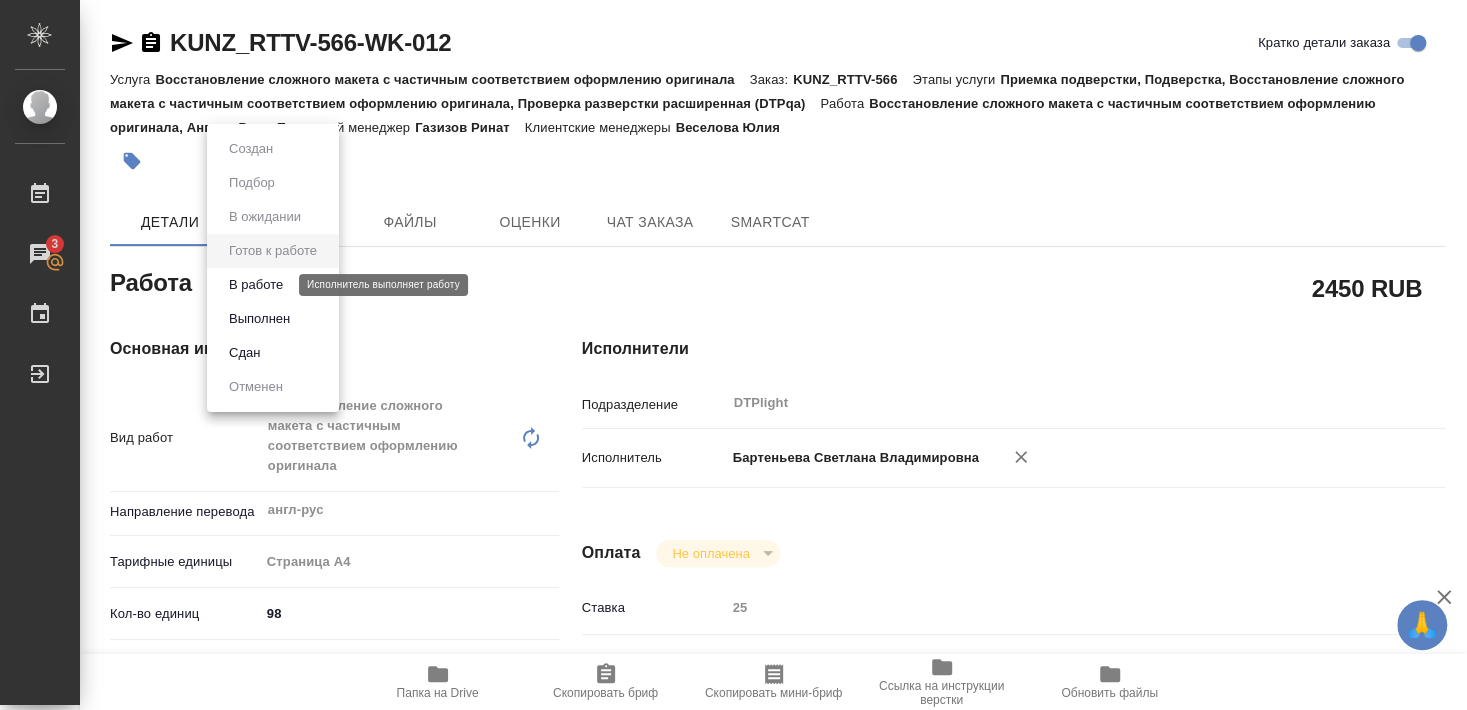 click on "В работе" at bounding box center (256, 285) 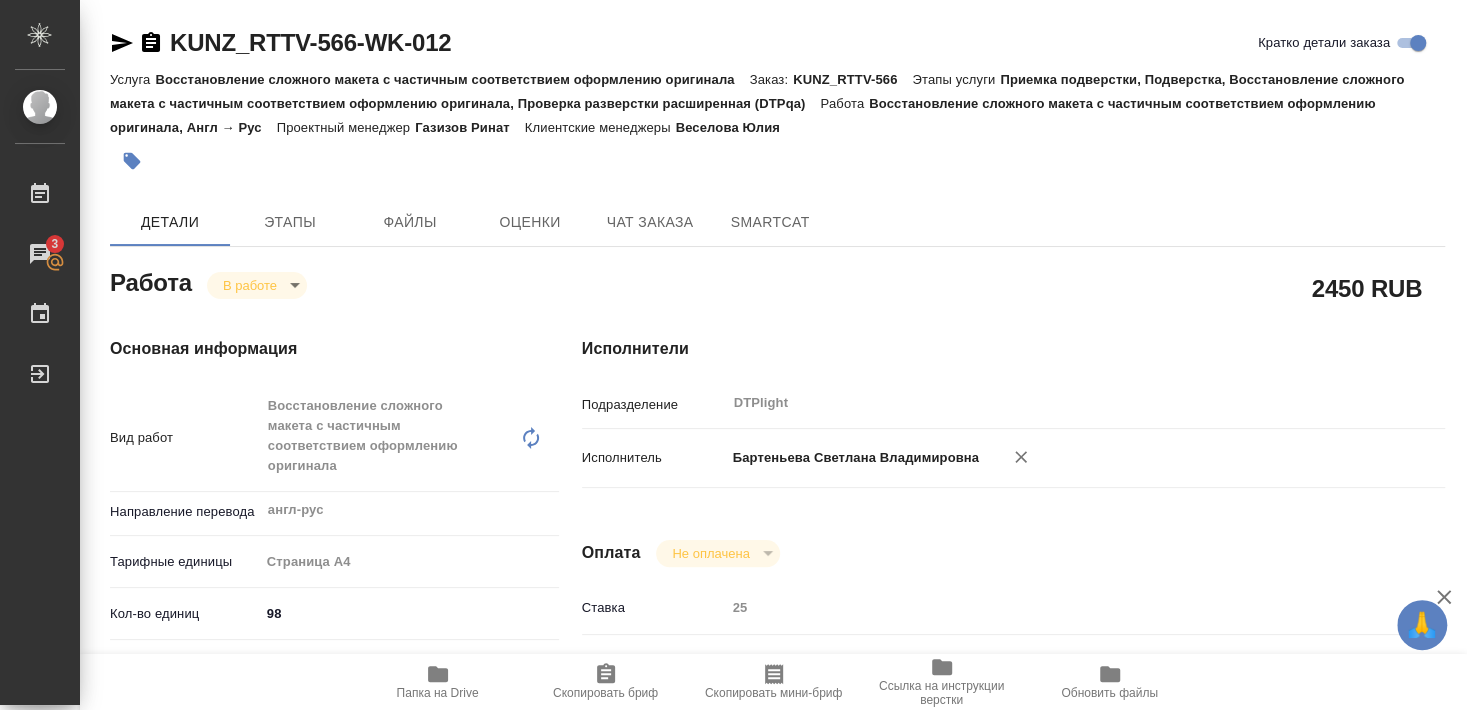 type on "x" 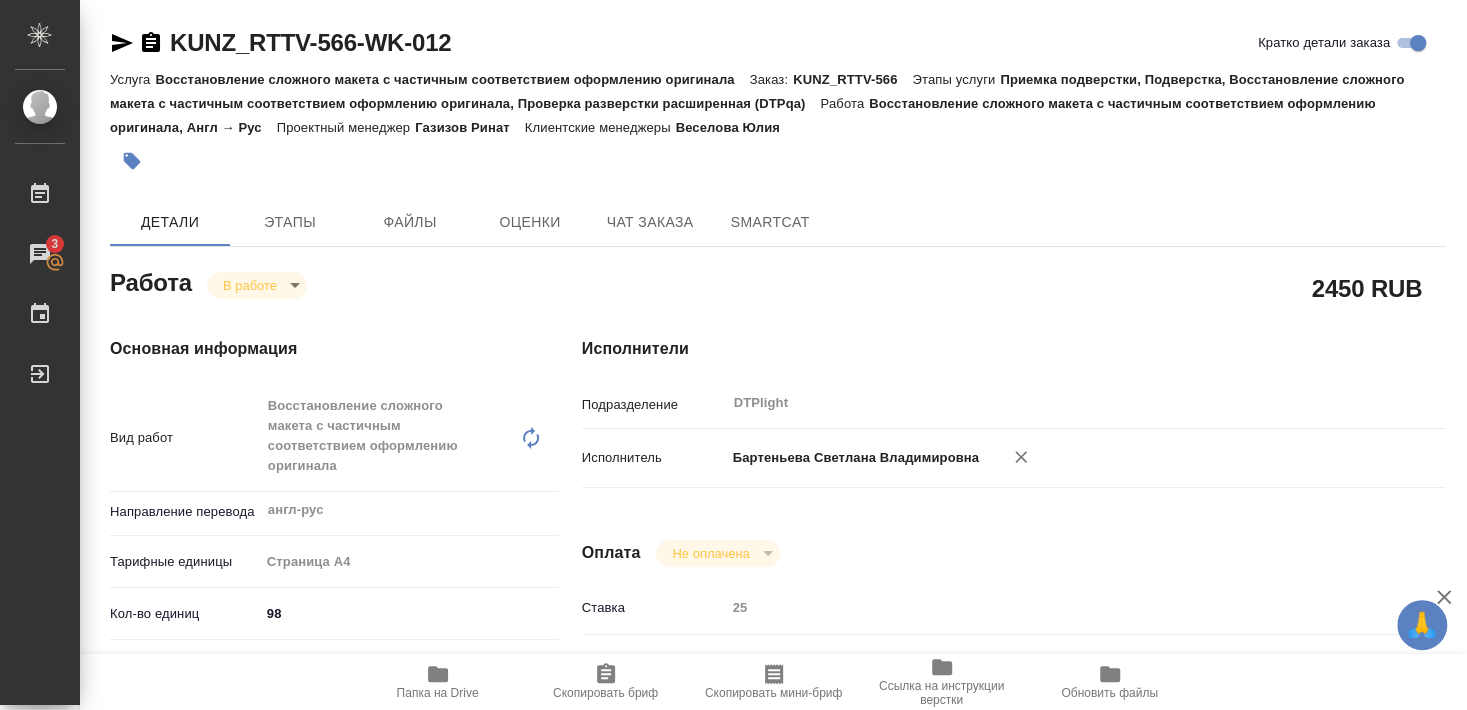 type on "x" 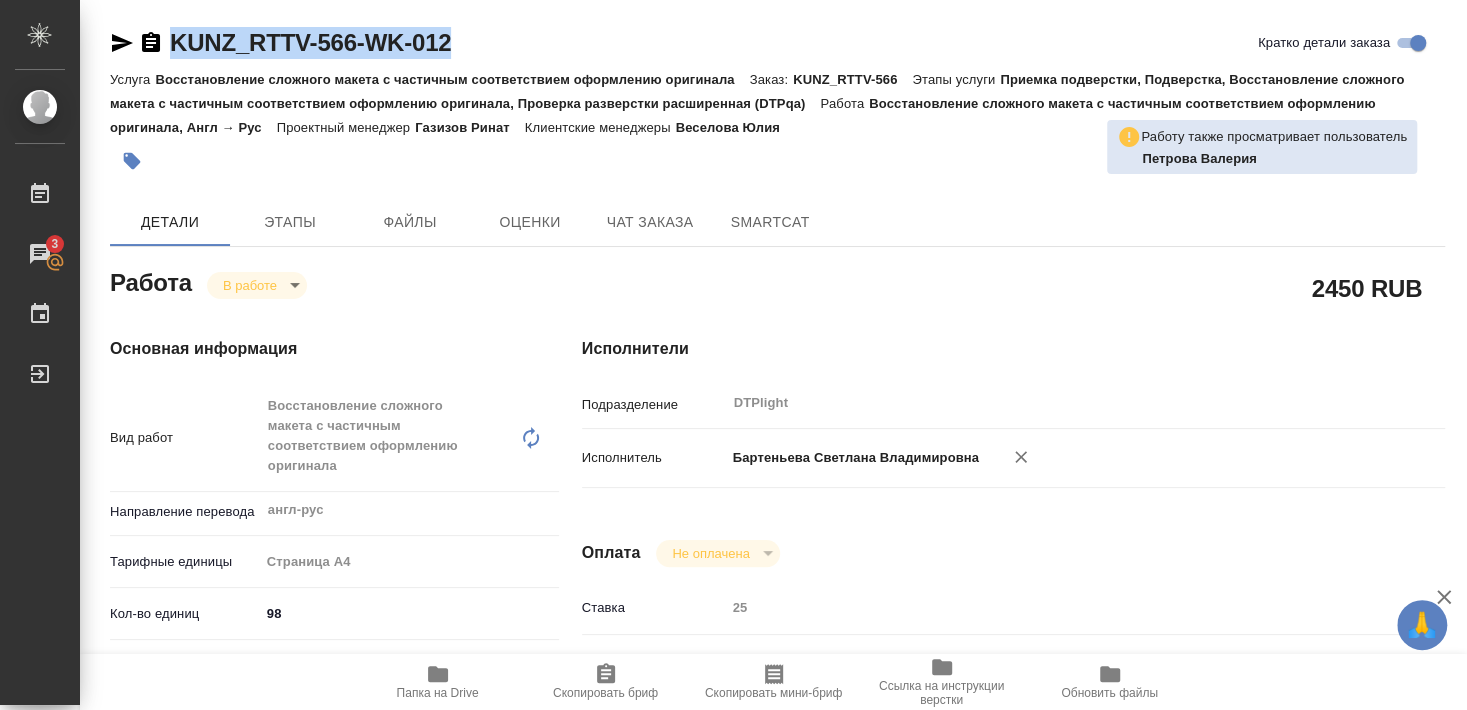 drag, startPoint x: 175, startPoint y: 62, endPoint x: 510, endPoint y: 51, distance: 335.18054 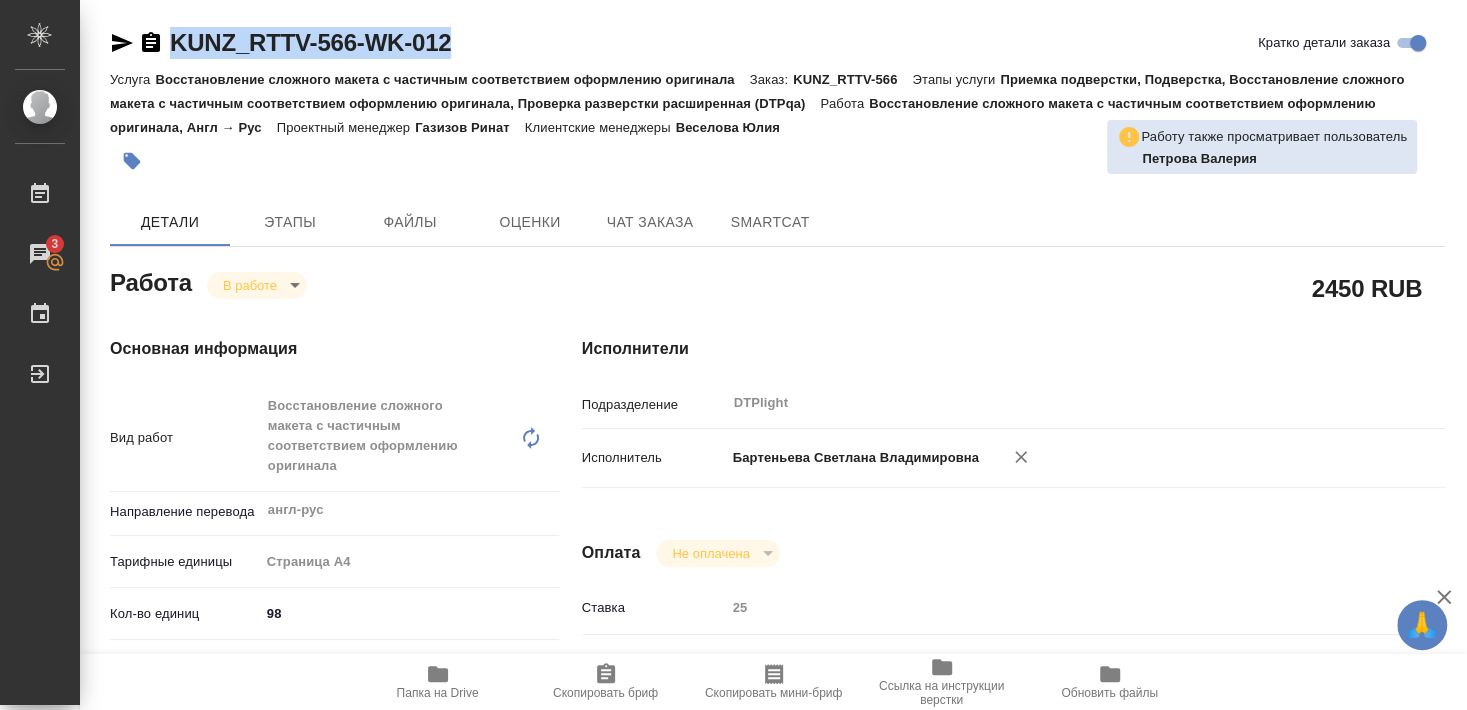 type on "x" 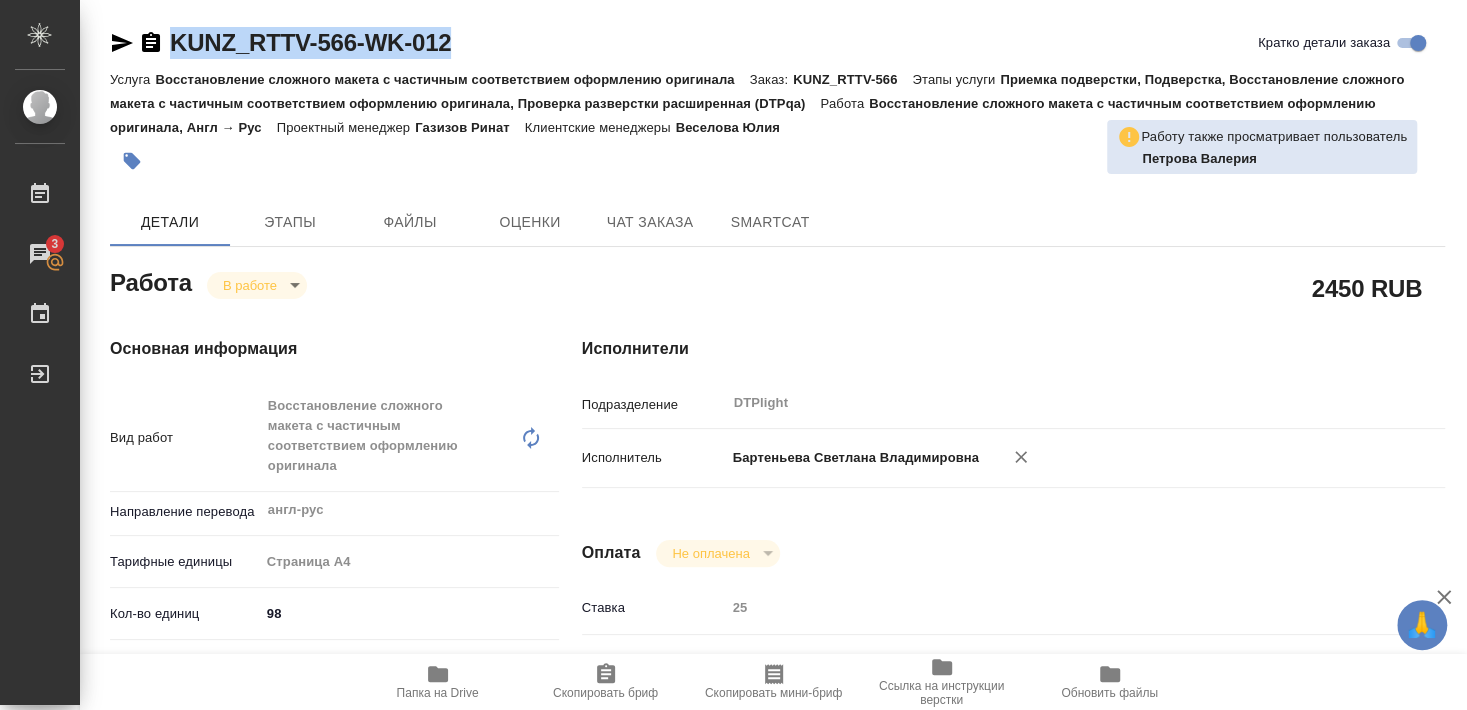 type on "x" 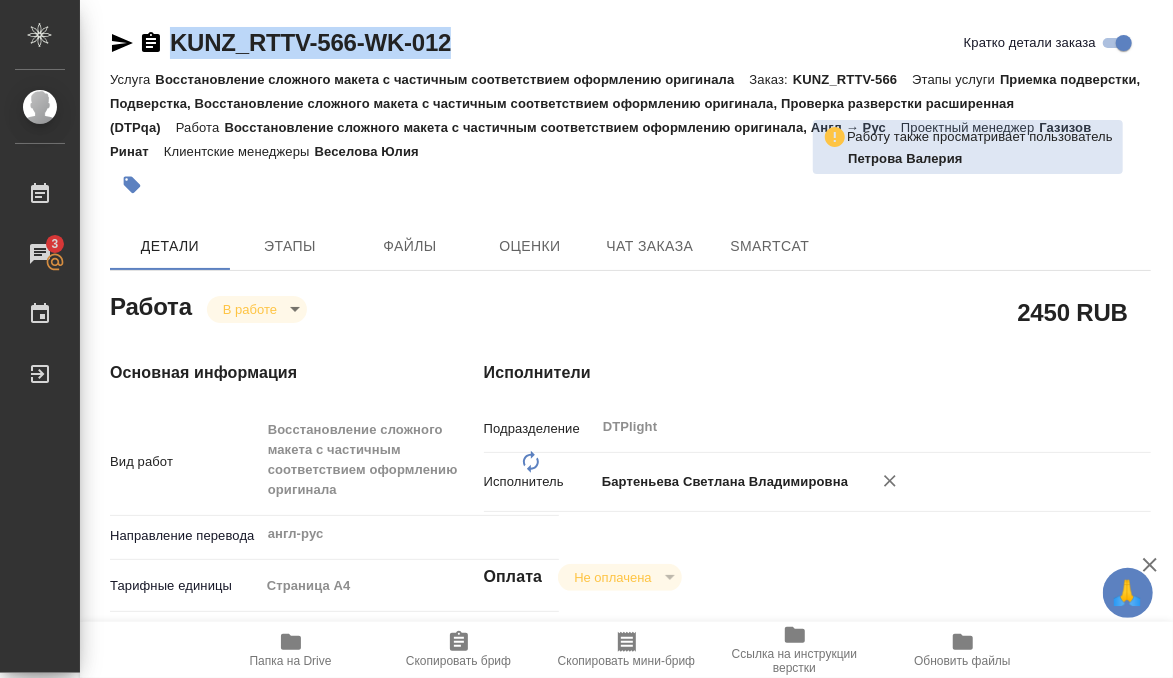 type on "x" 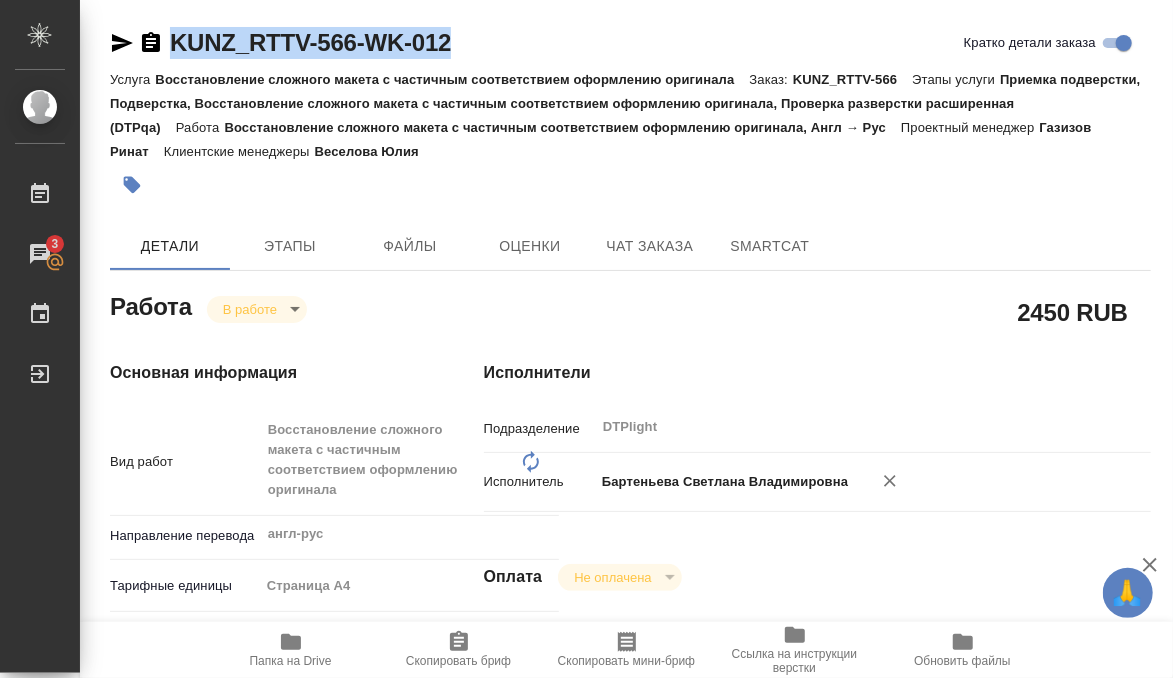 click on "2450 RUB" at bounding box center [817, 312] 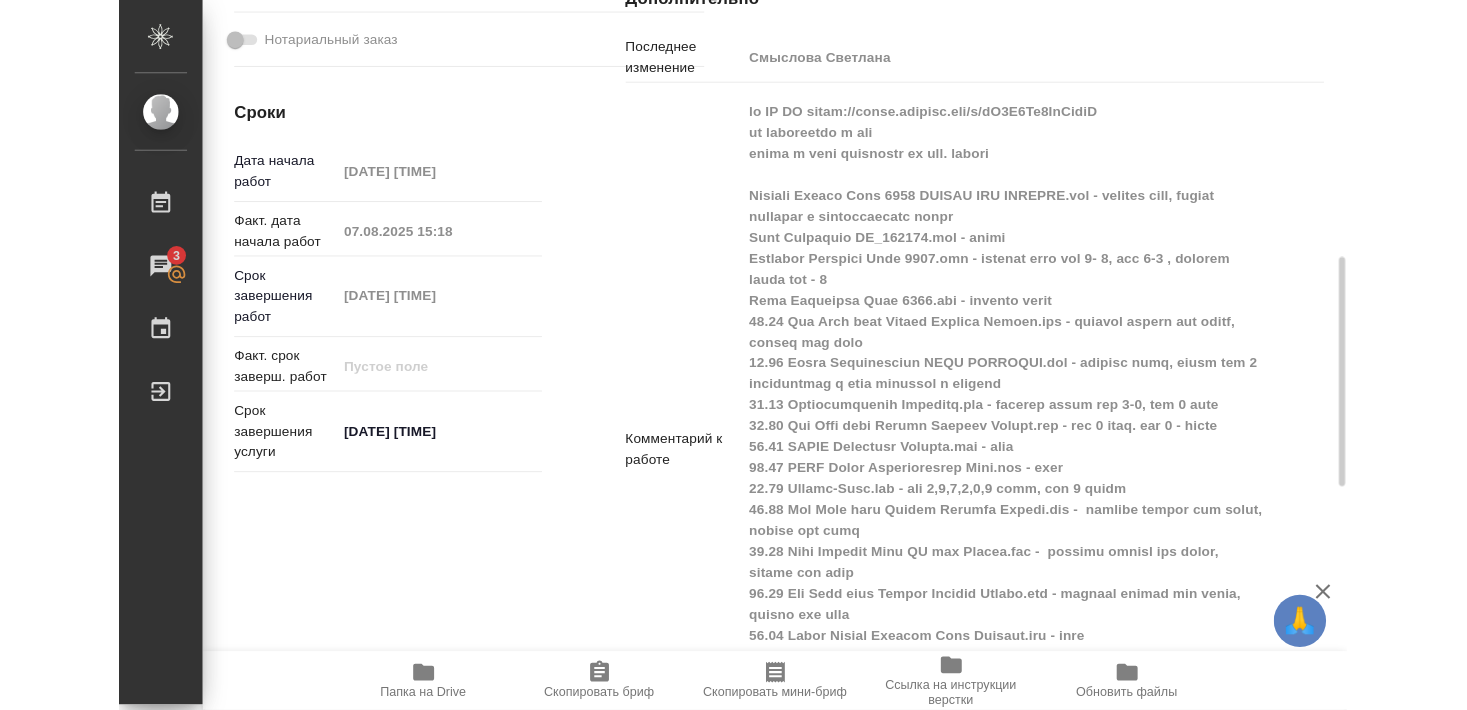 scroll, scrollTop: 864, scrollLeft: 0, axis: vertical 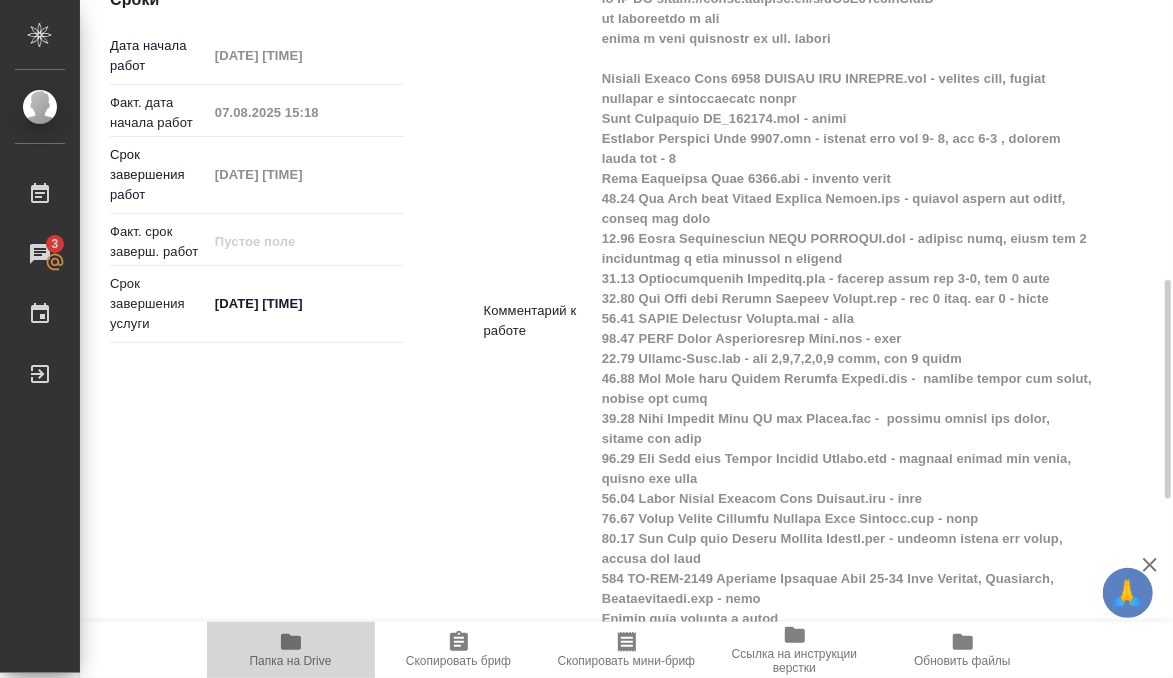 click 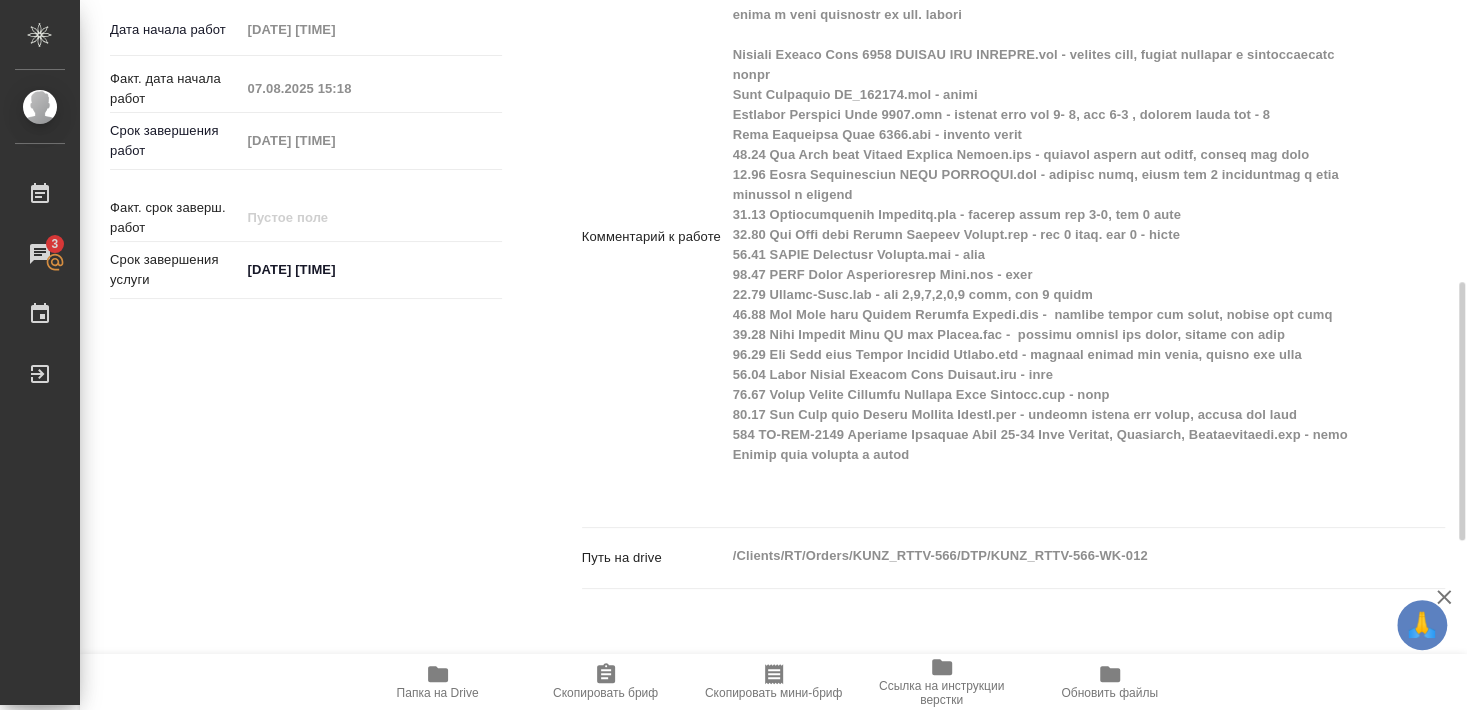 type on "x" 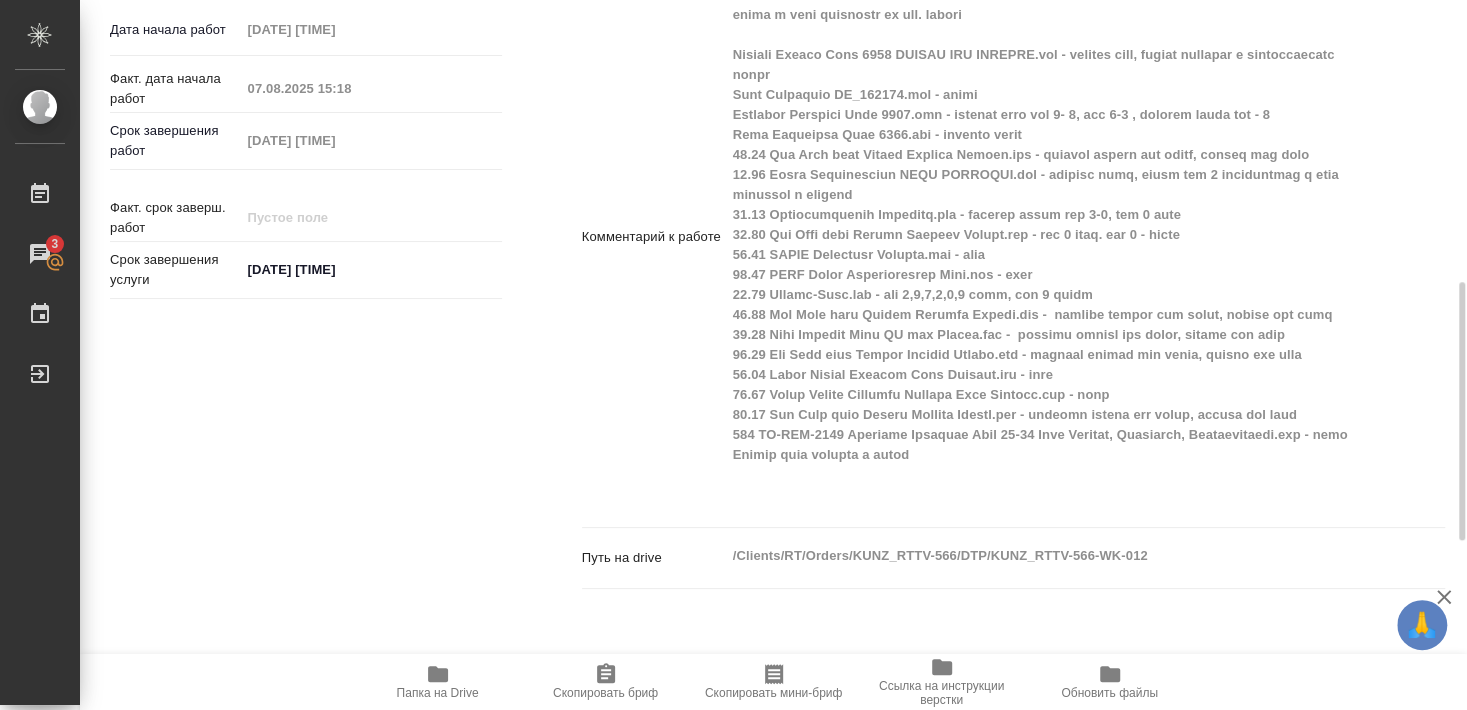 type on "x" 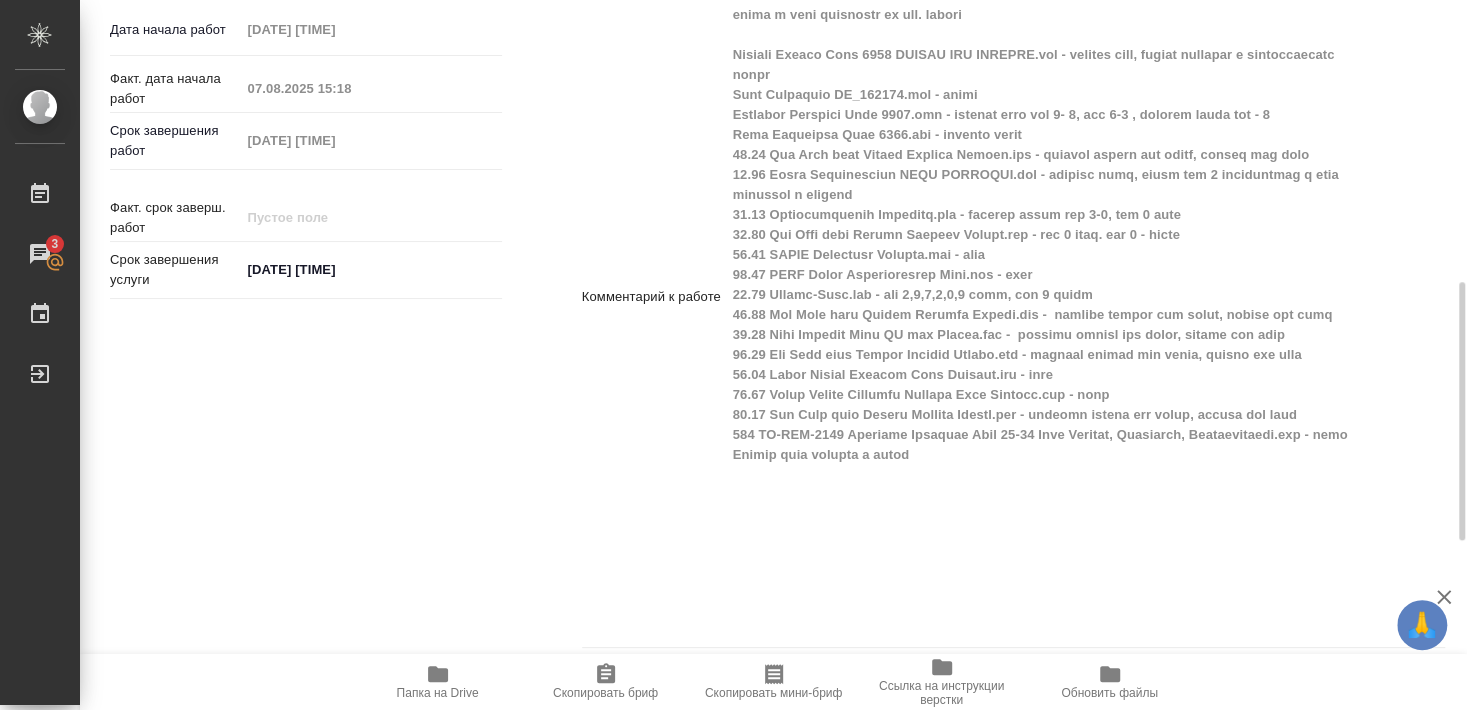 type on "x" 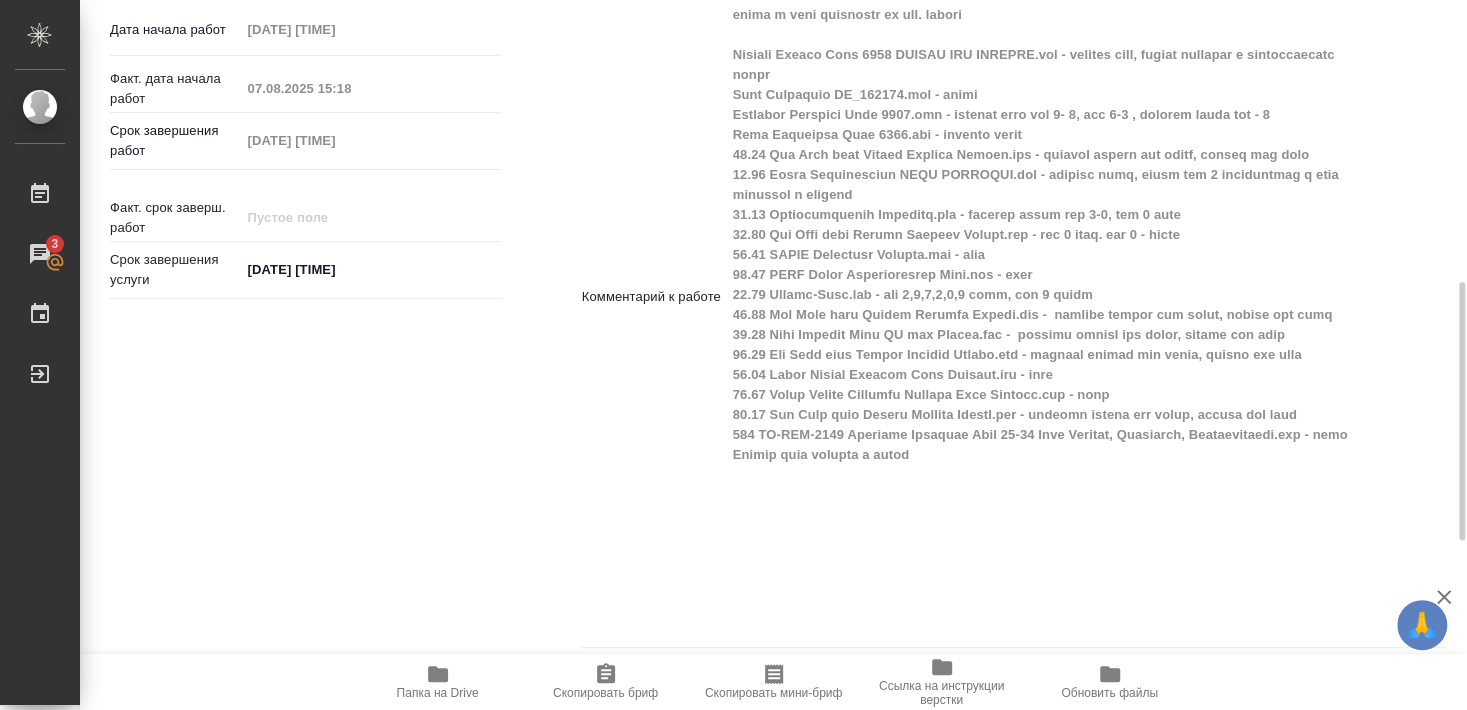 type on "x" 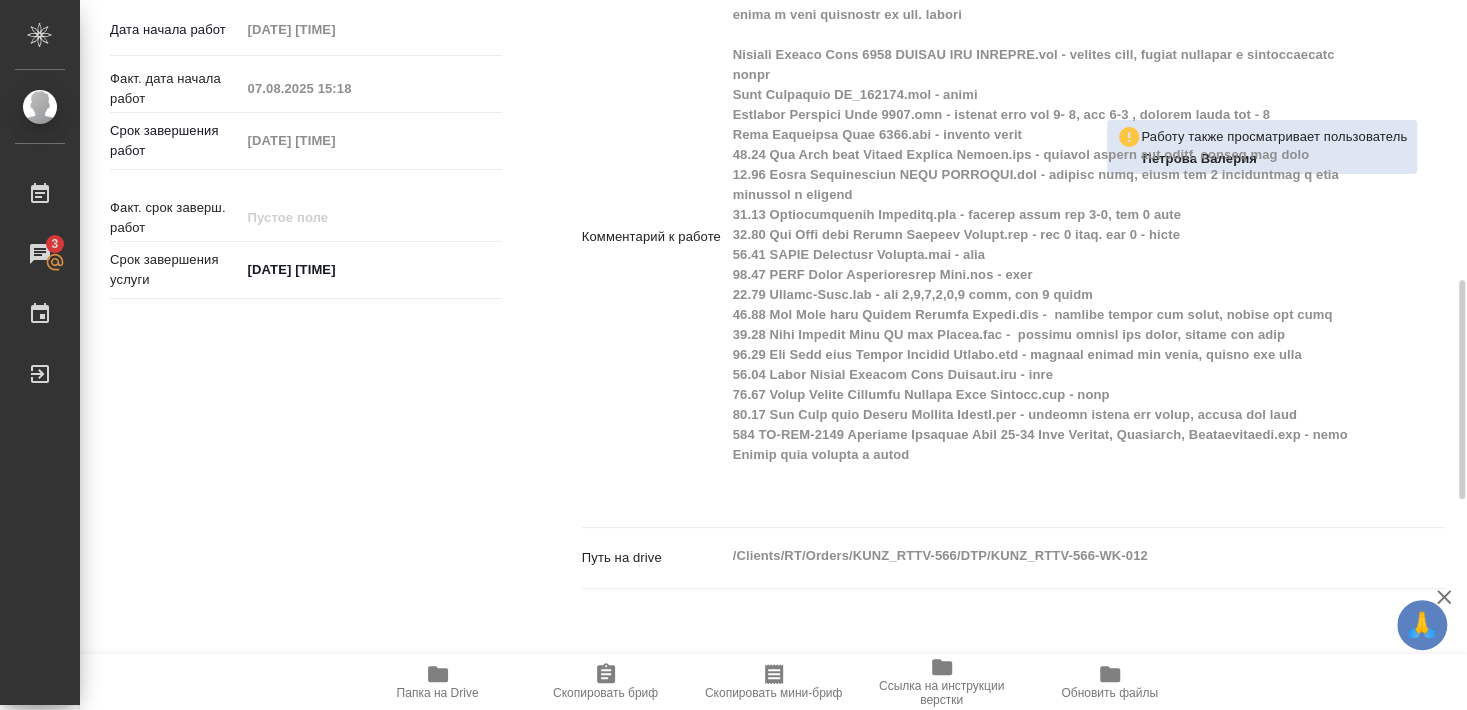 type on "x" 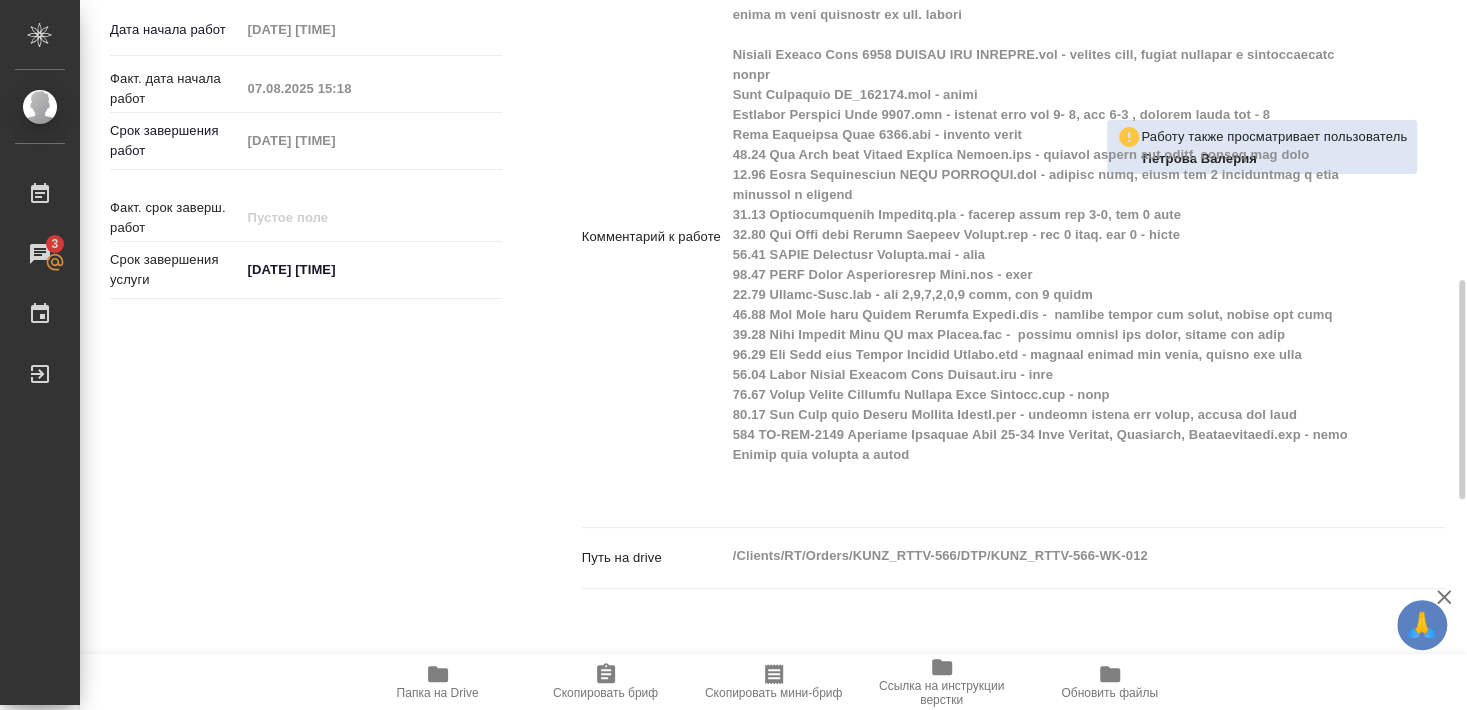 type on "x" 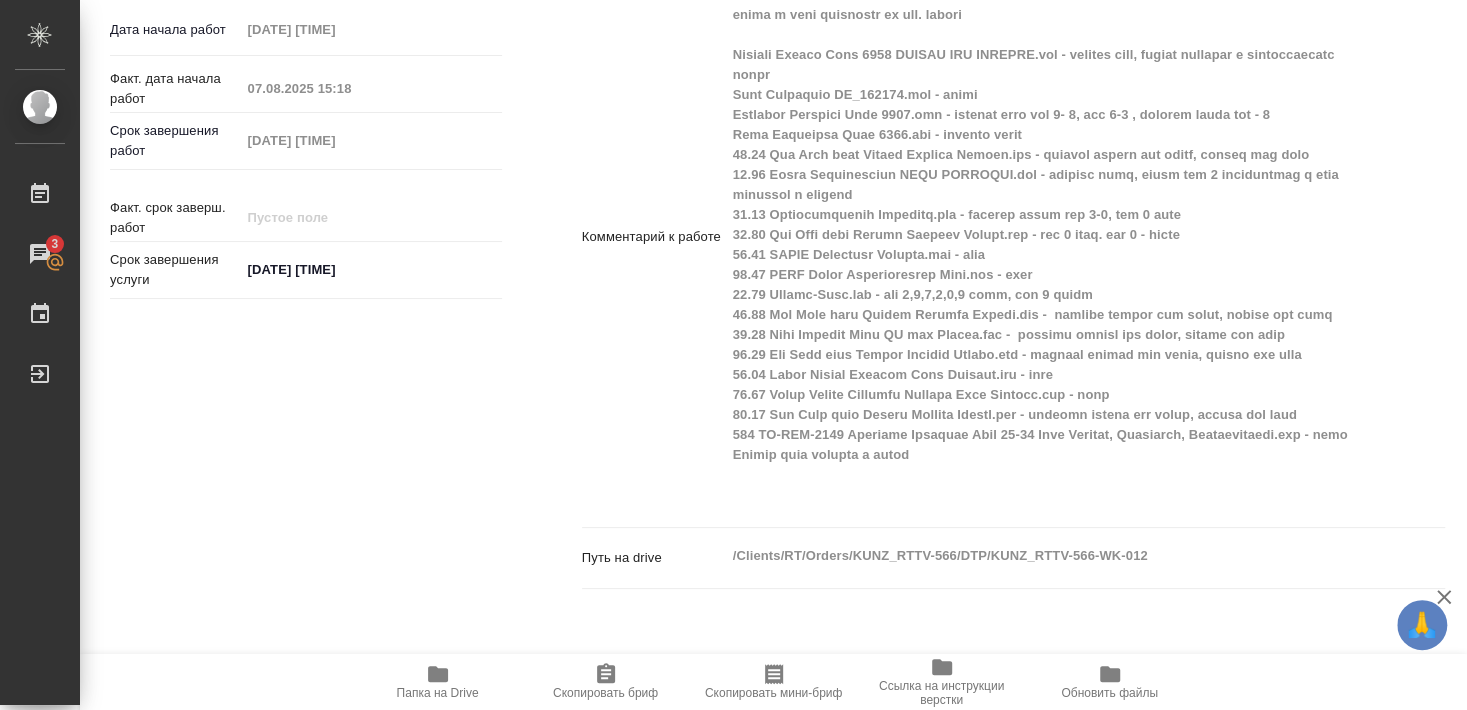 scroll, scrollTop: 840, scrollLeft: 0, axis: vertical 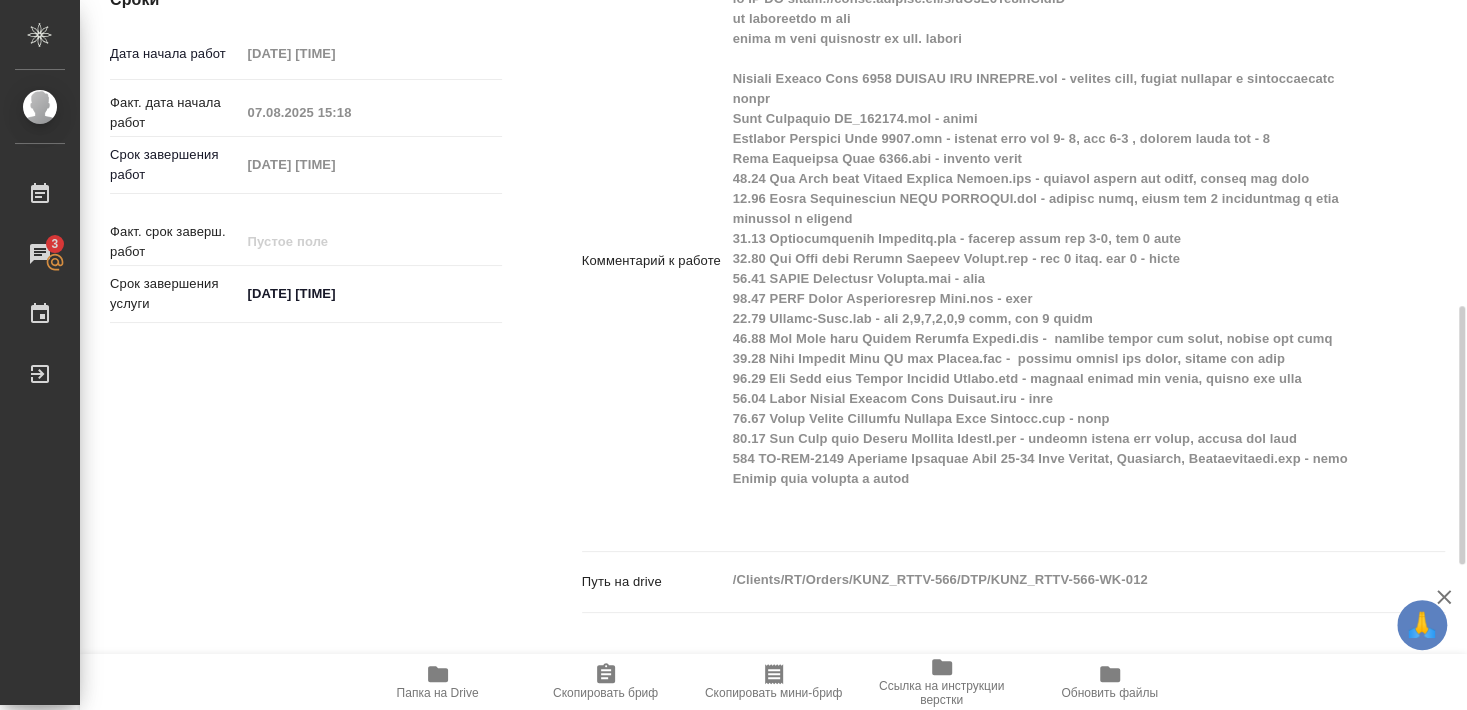 type on "x" 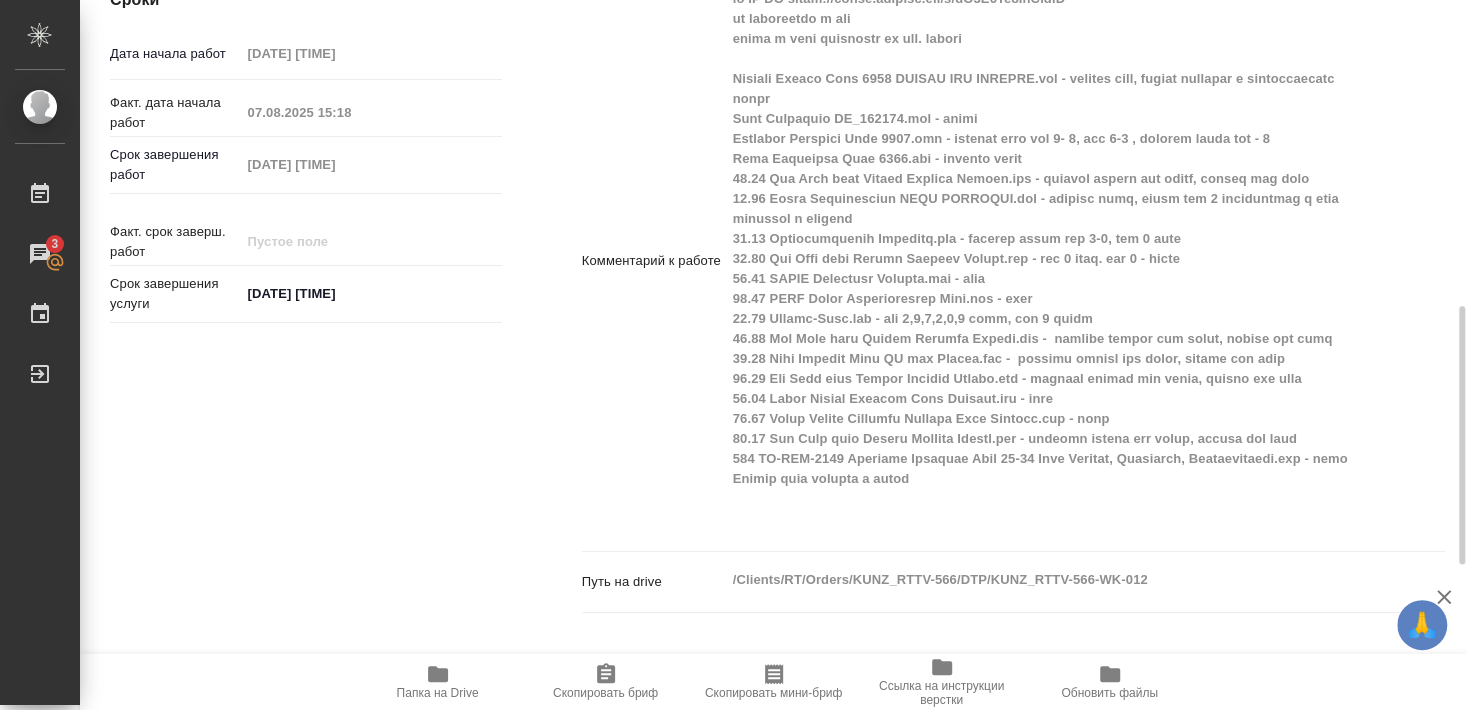 type on "x" 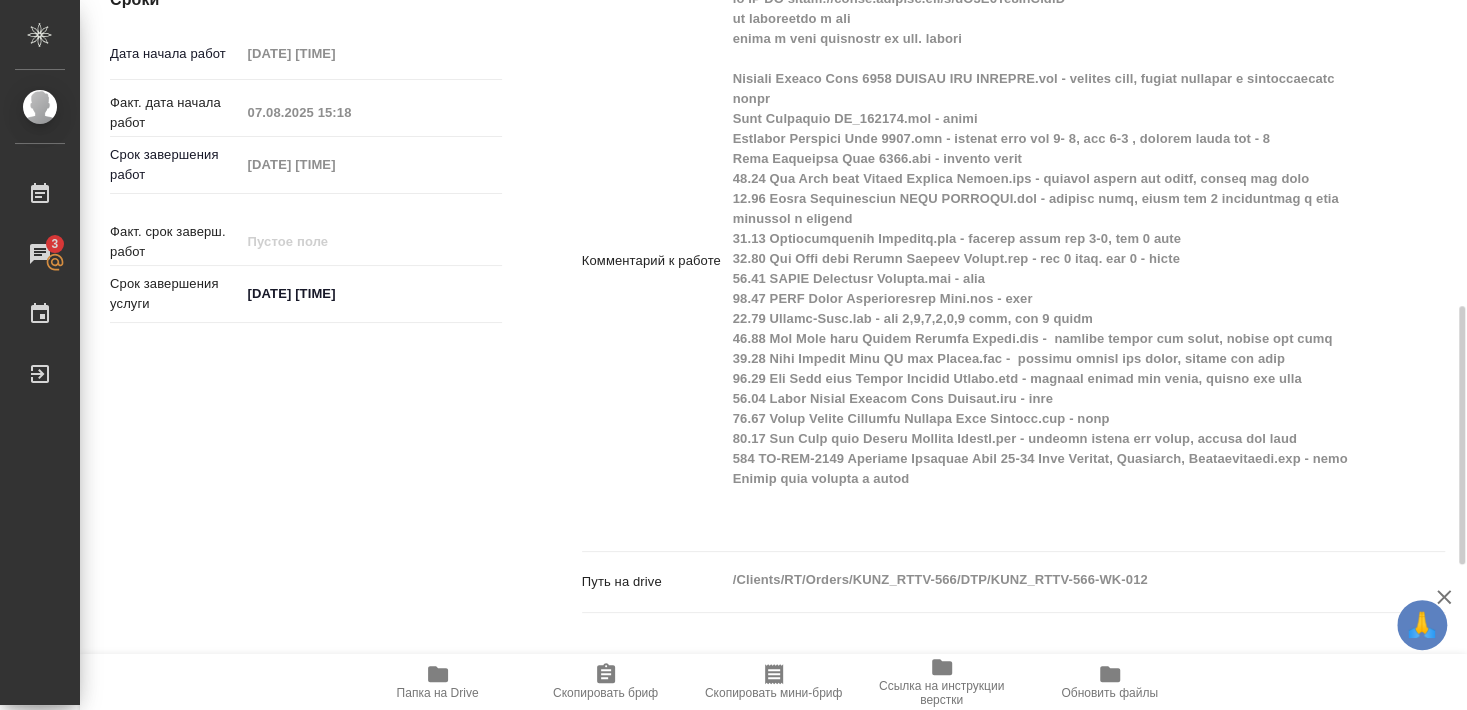 type on "x" 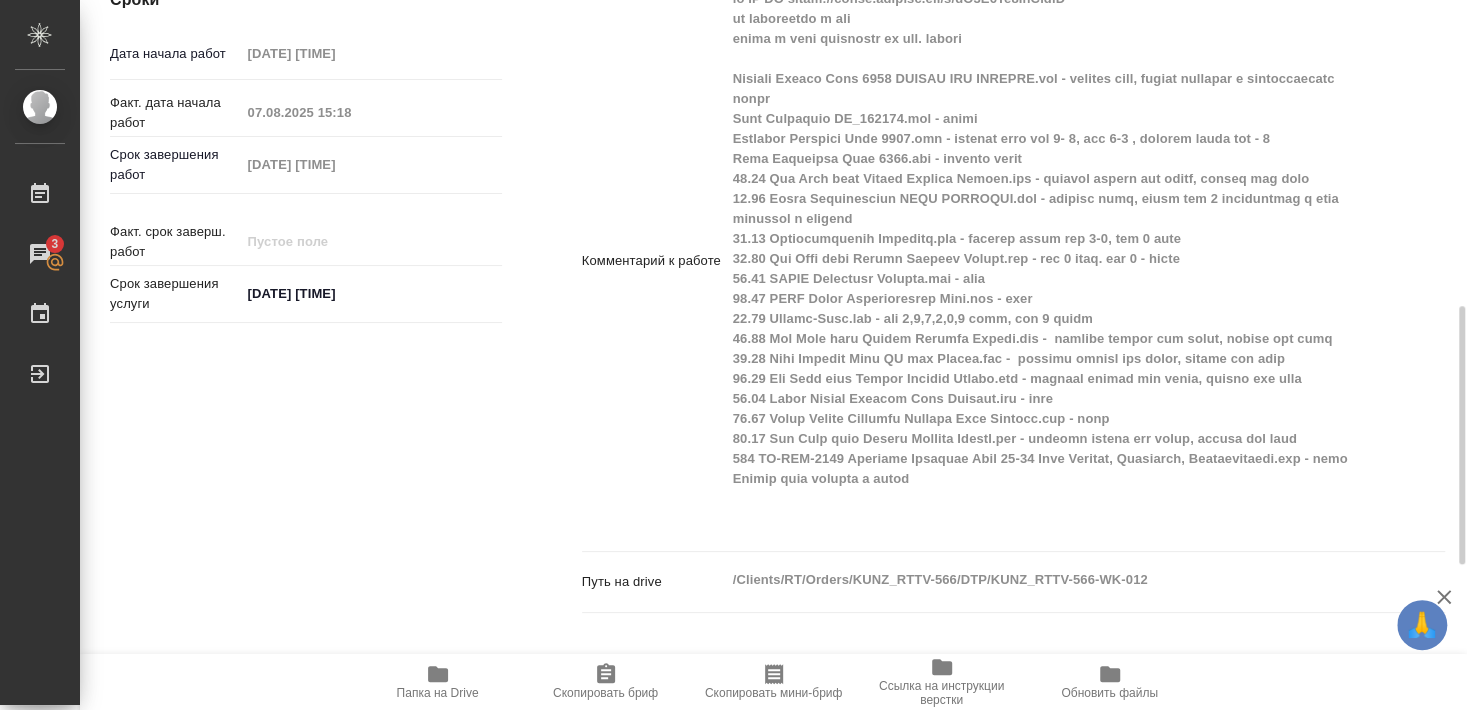 type on "x" 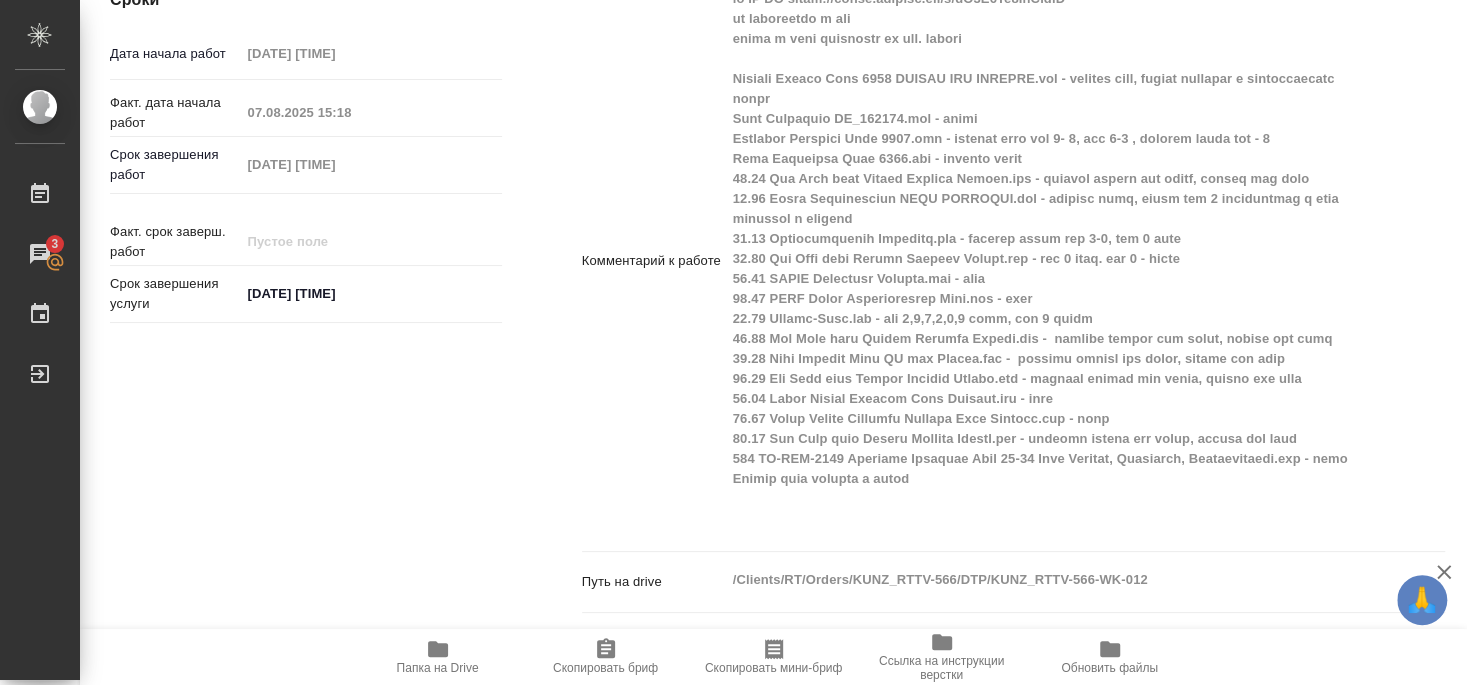 type on "x" 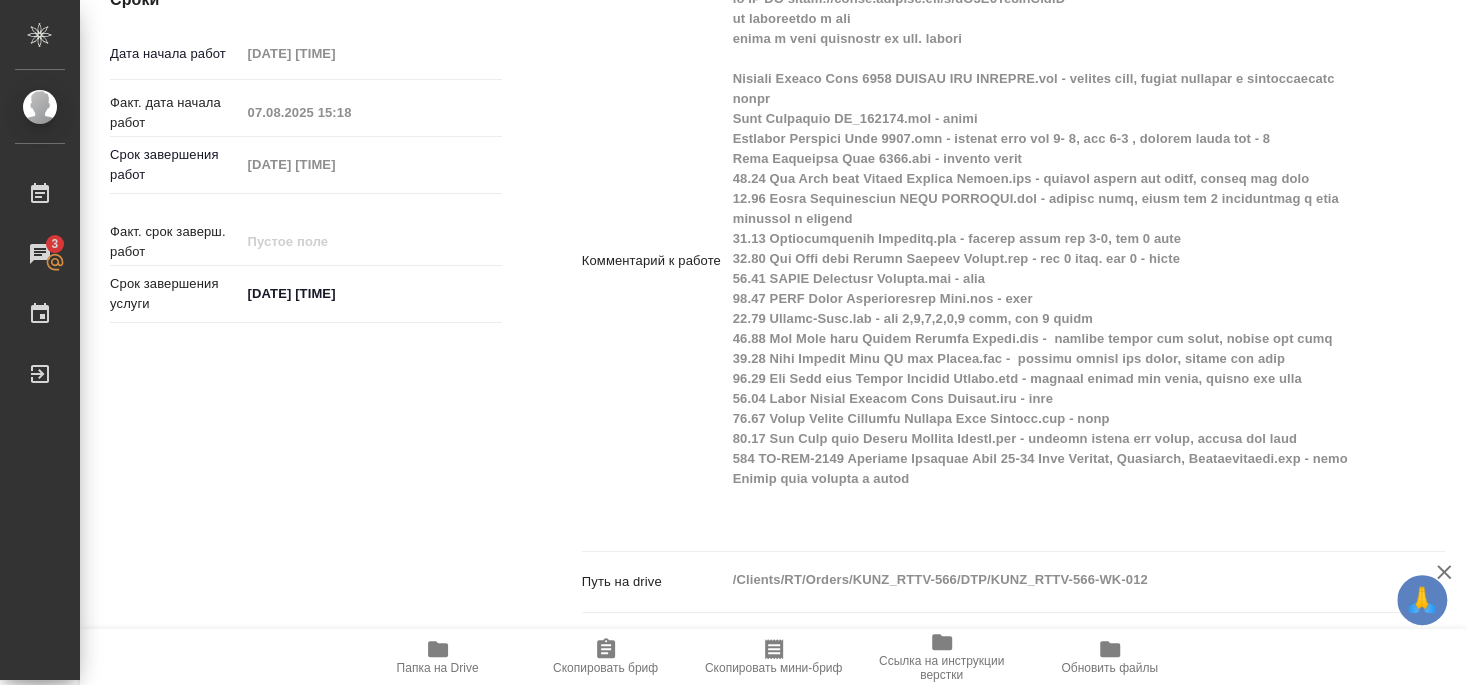 type on "x" 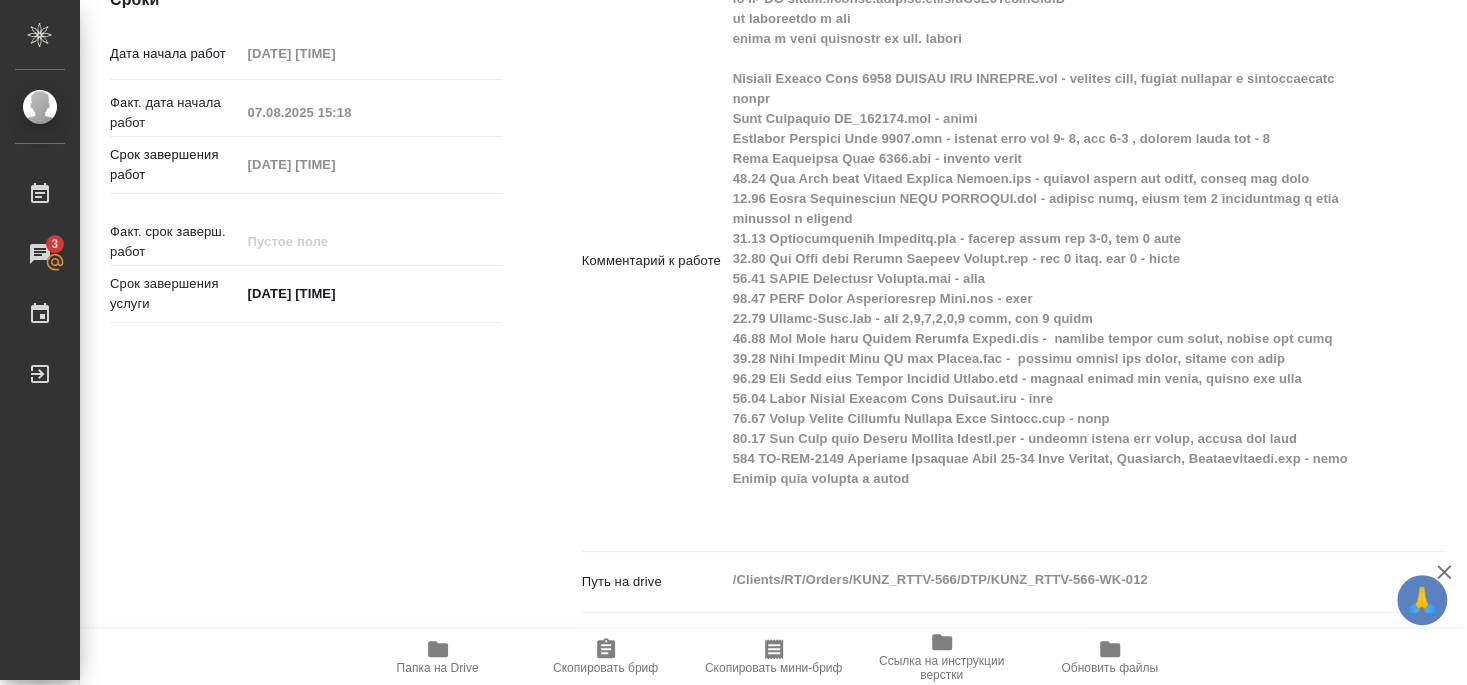 type on "x" 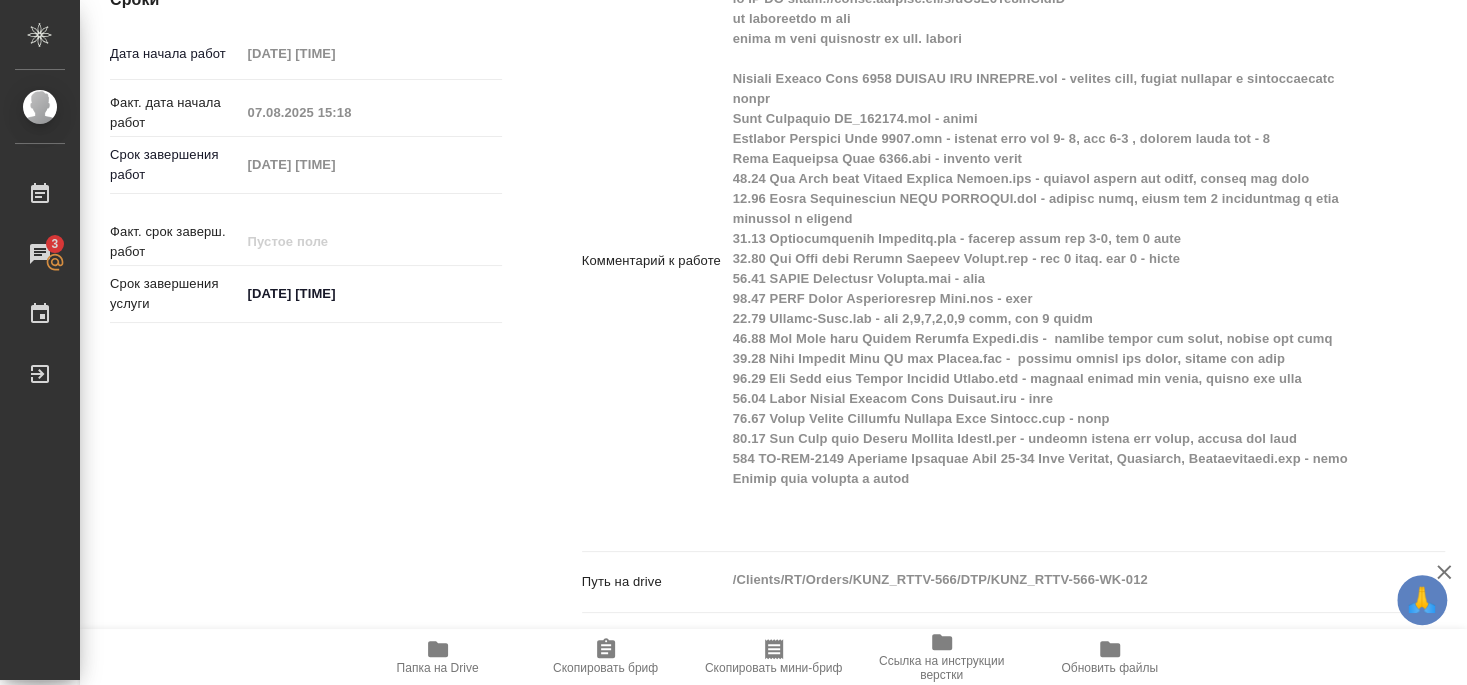 type on "x" 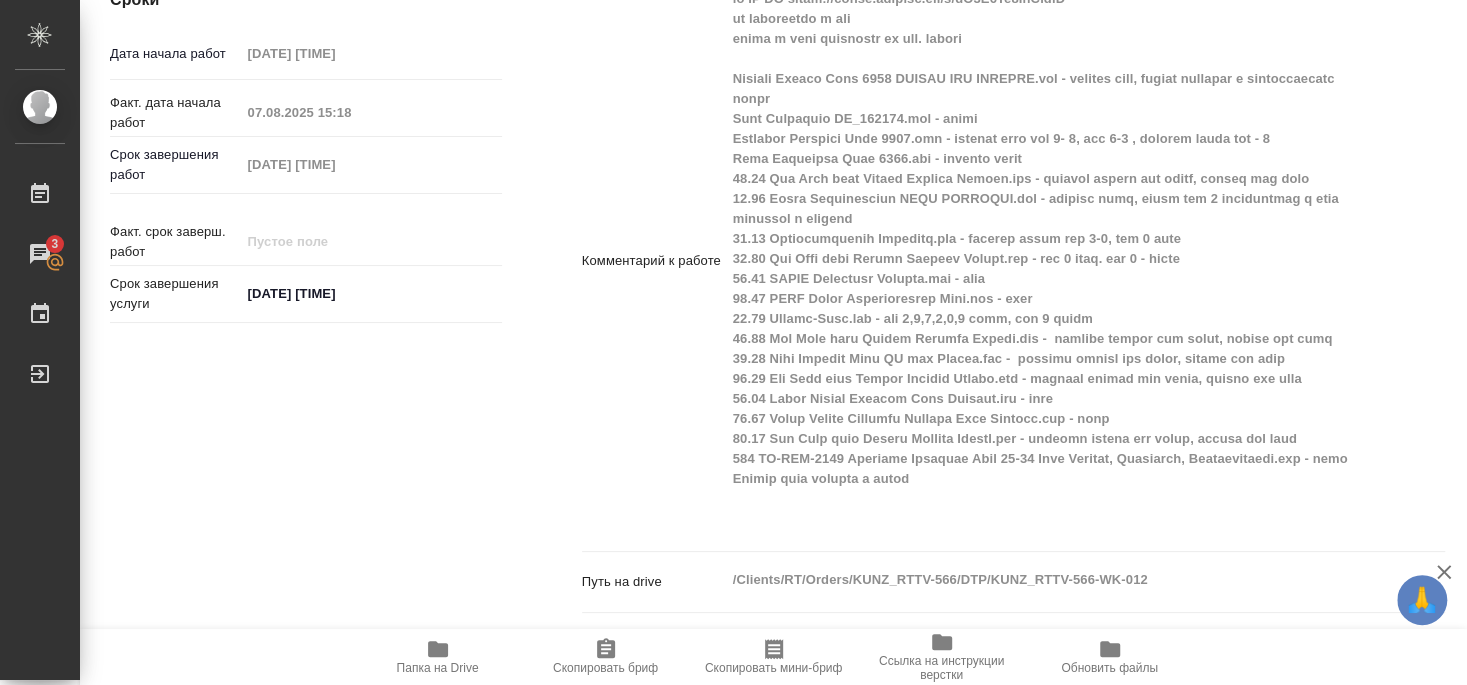 type on "x" 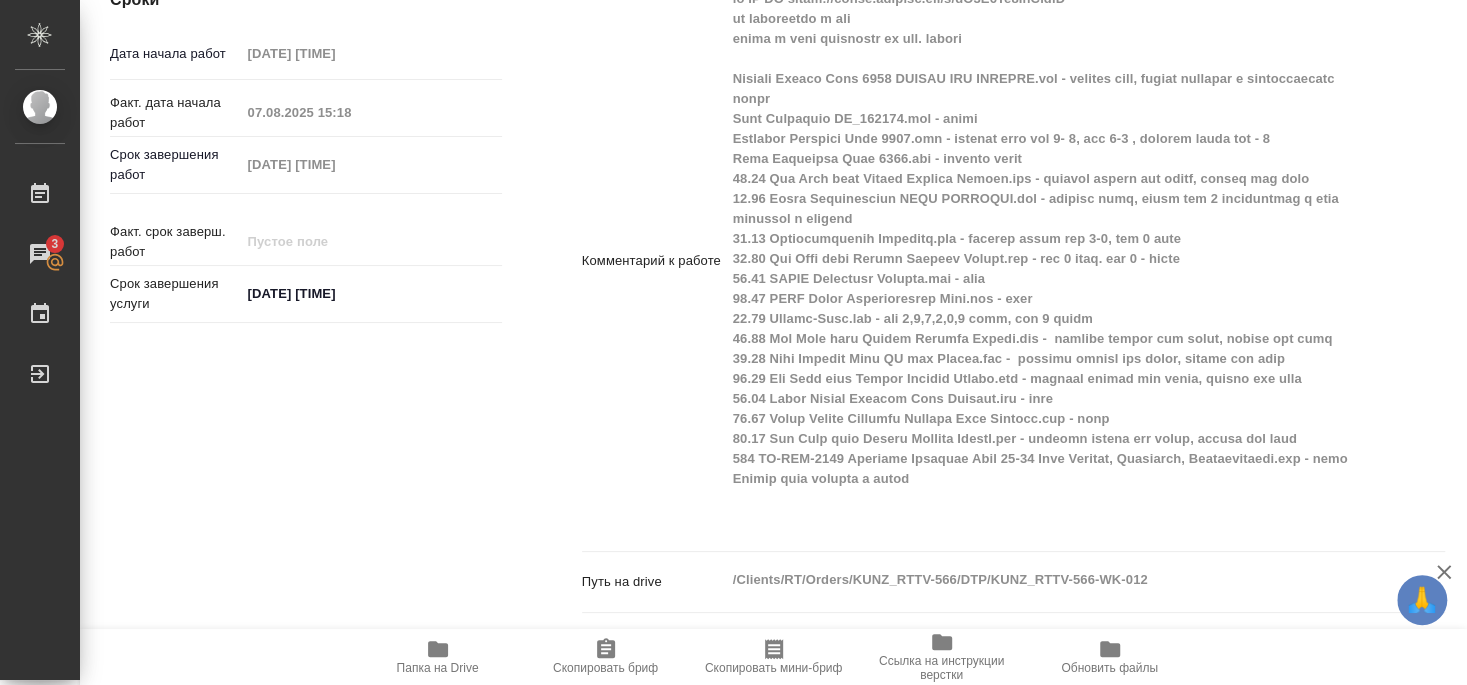 type on "x" 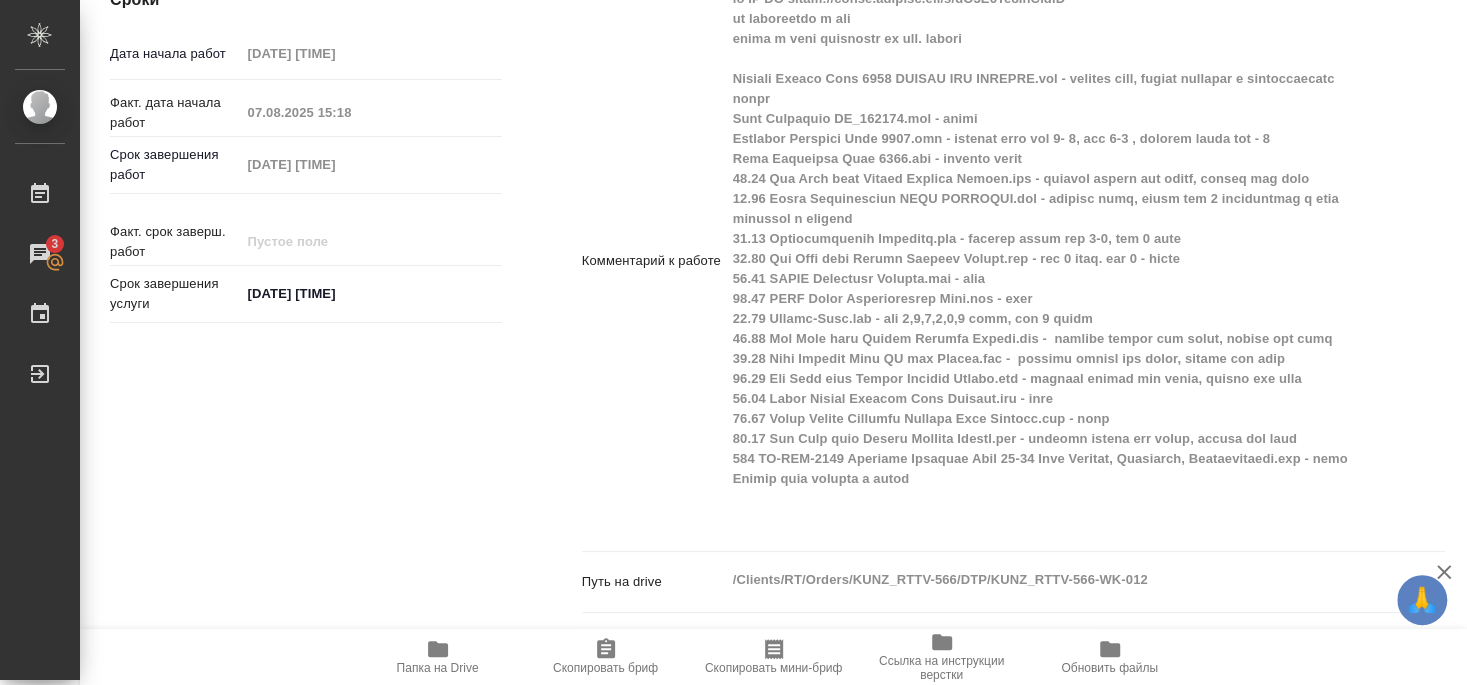 type on "x" 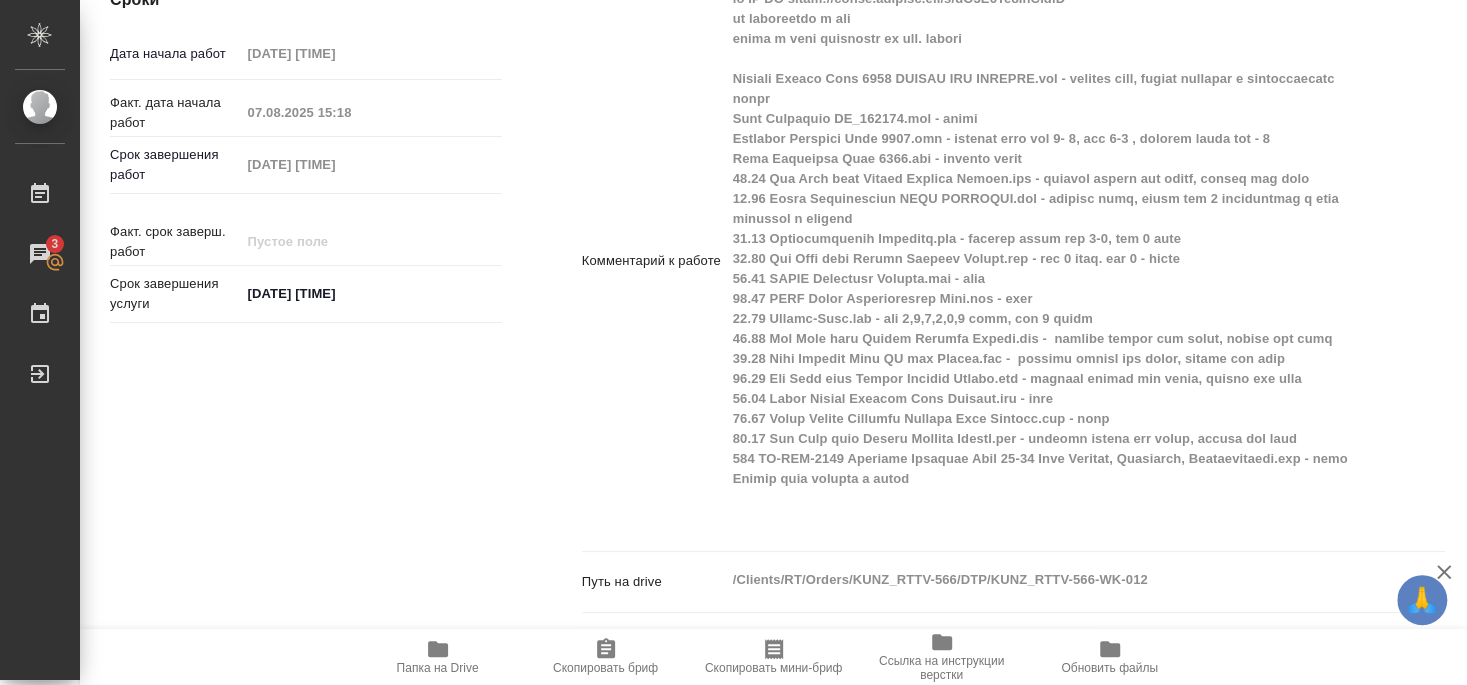 type on "x" 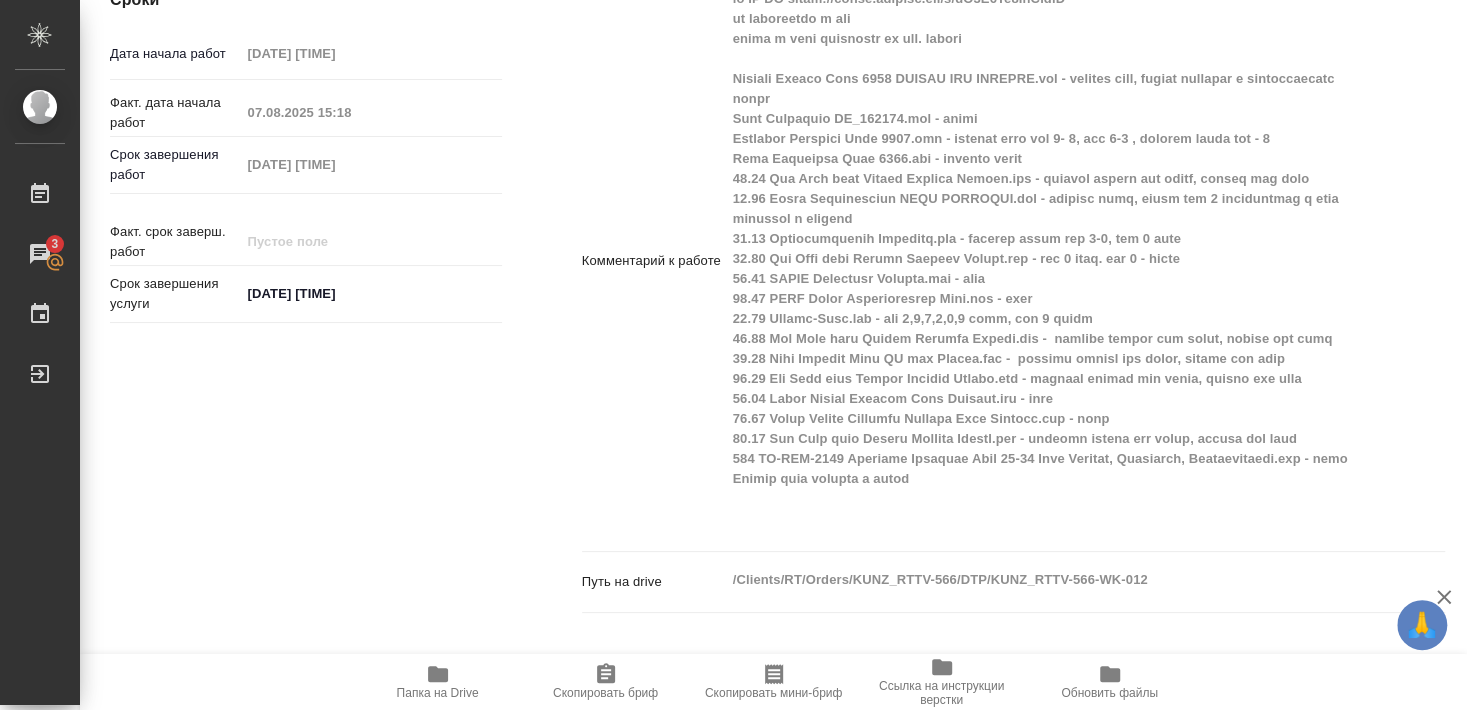 type on "x" 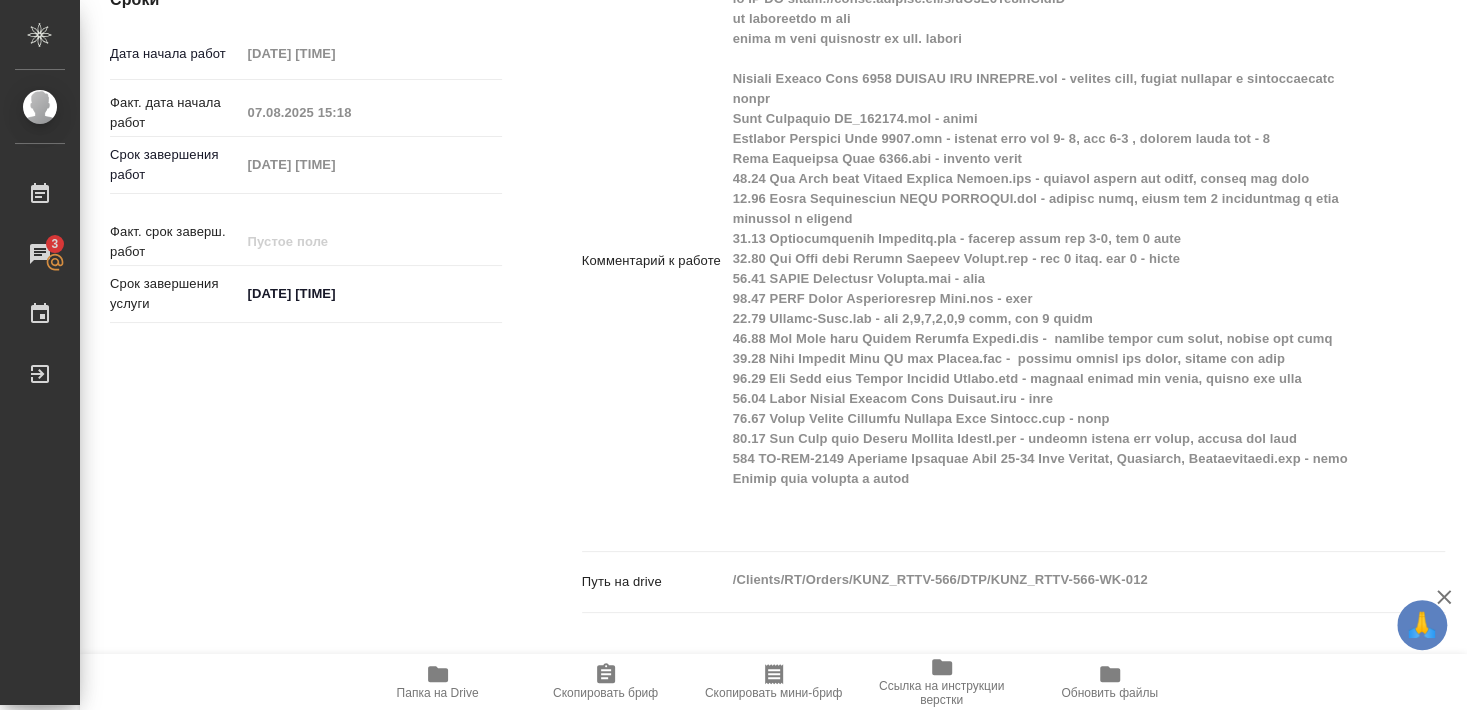 type on "x" 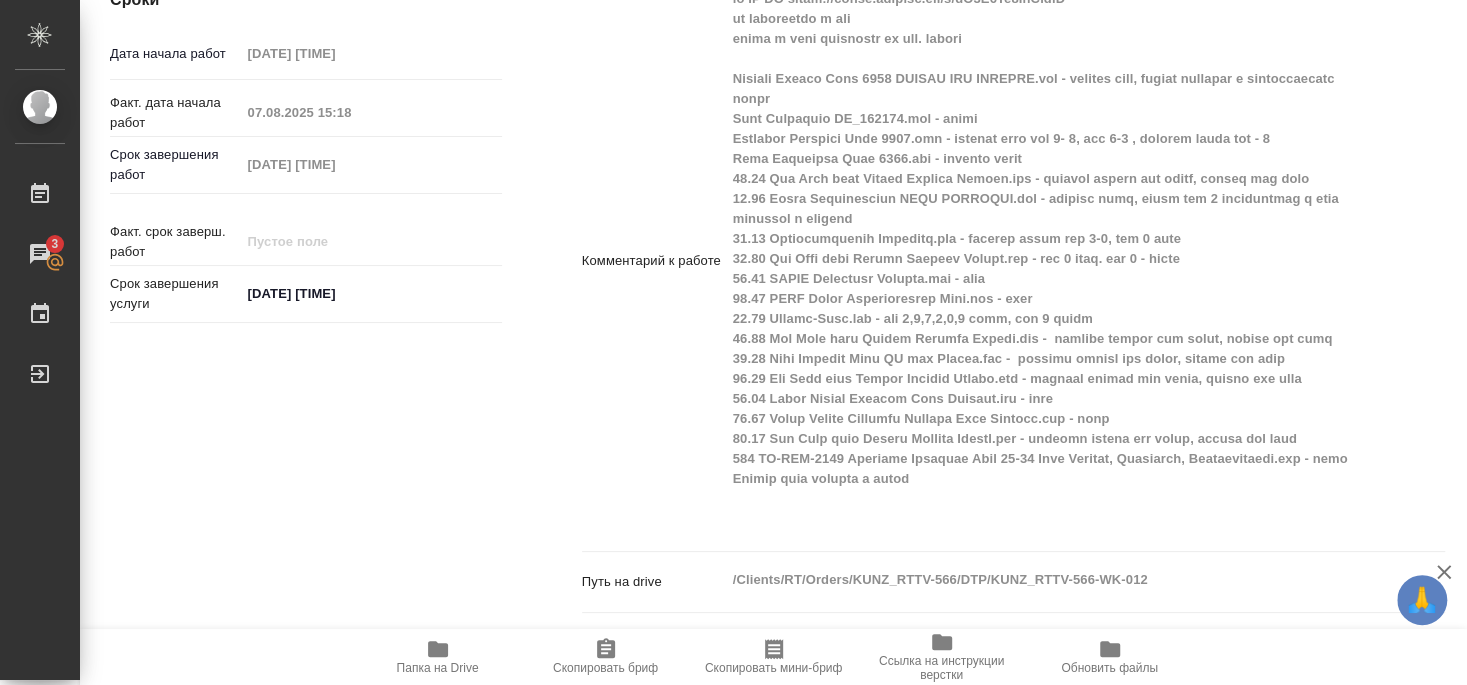type on "x" 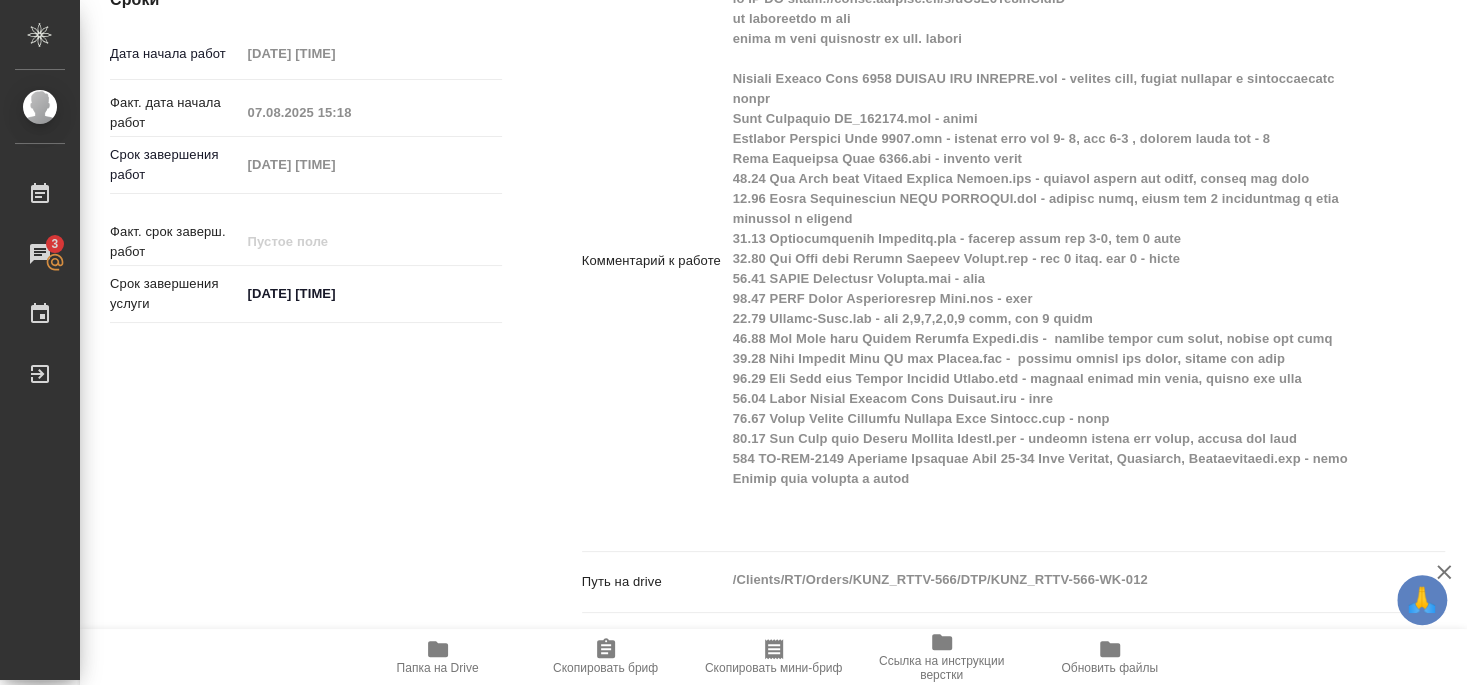 type on "x" 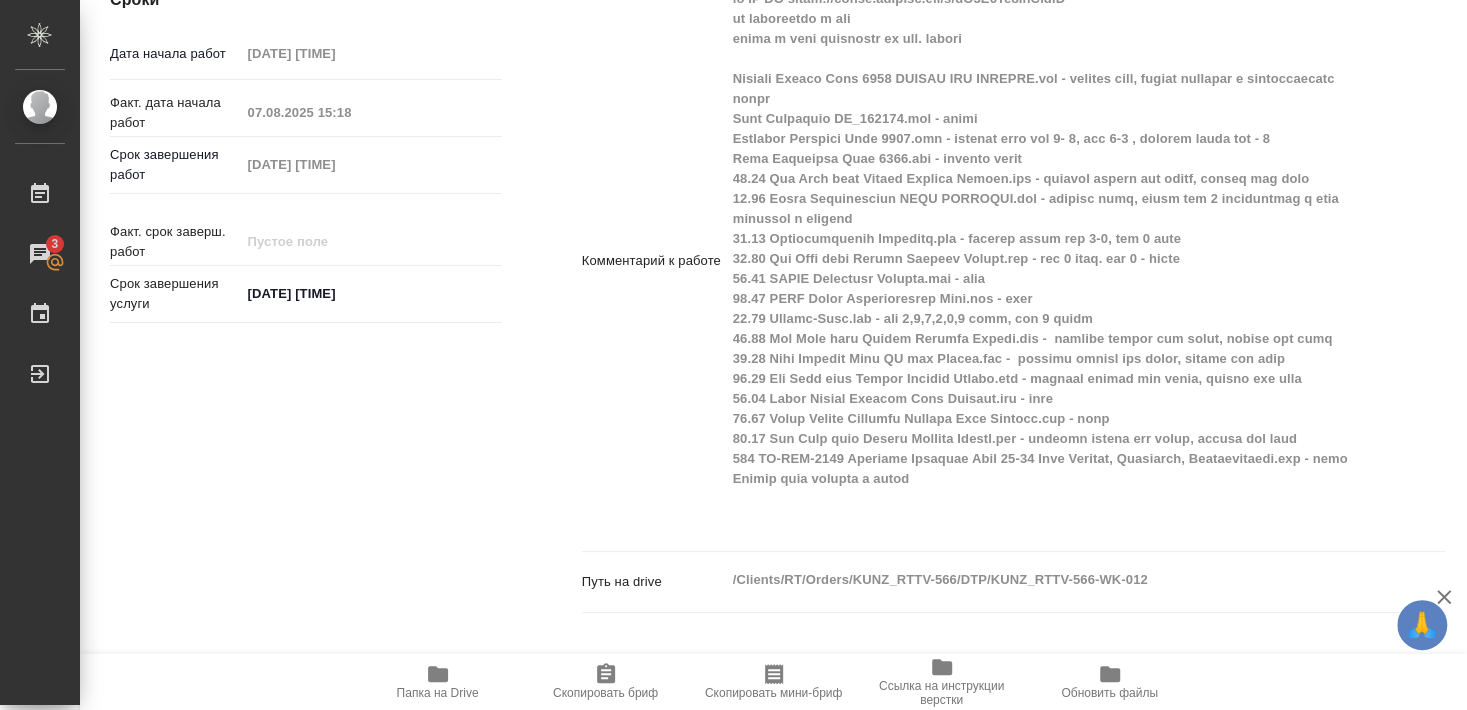 type on "x" 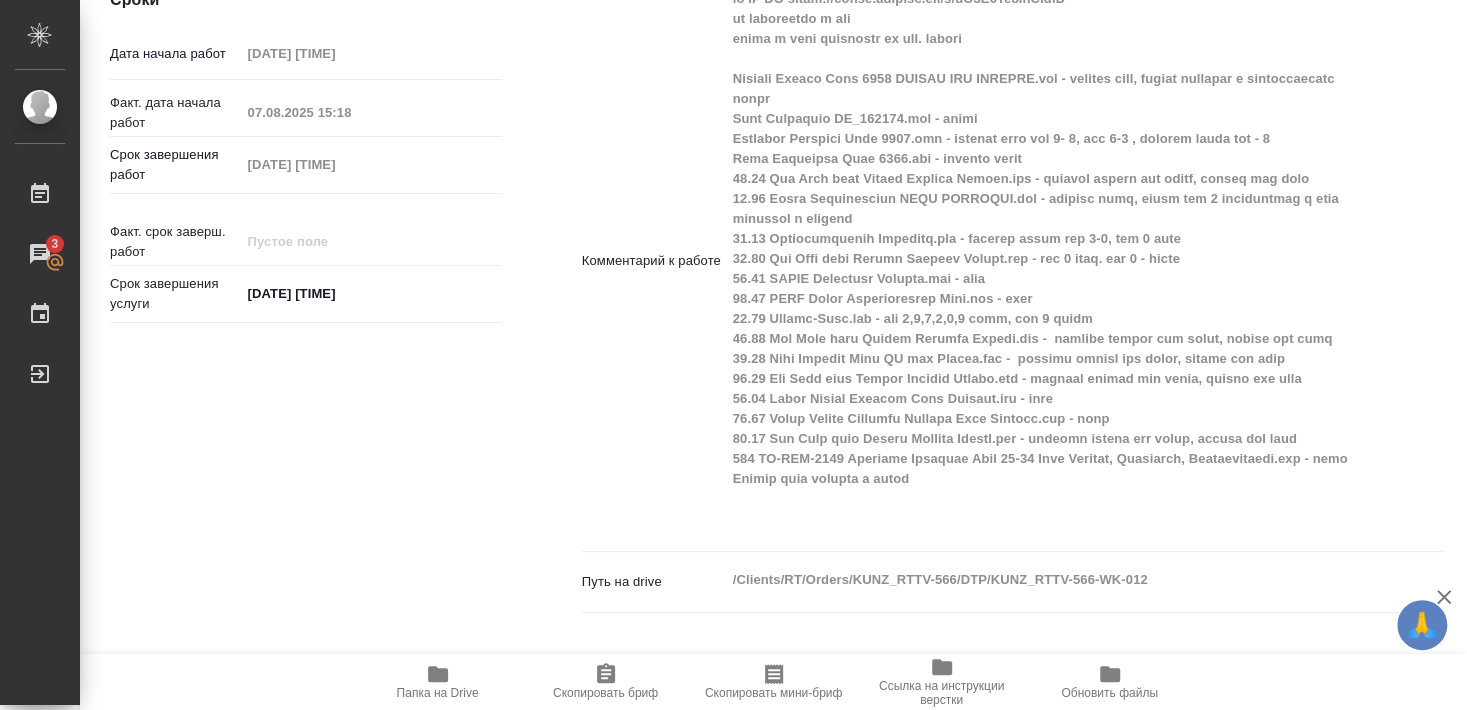 type on "x" 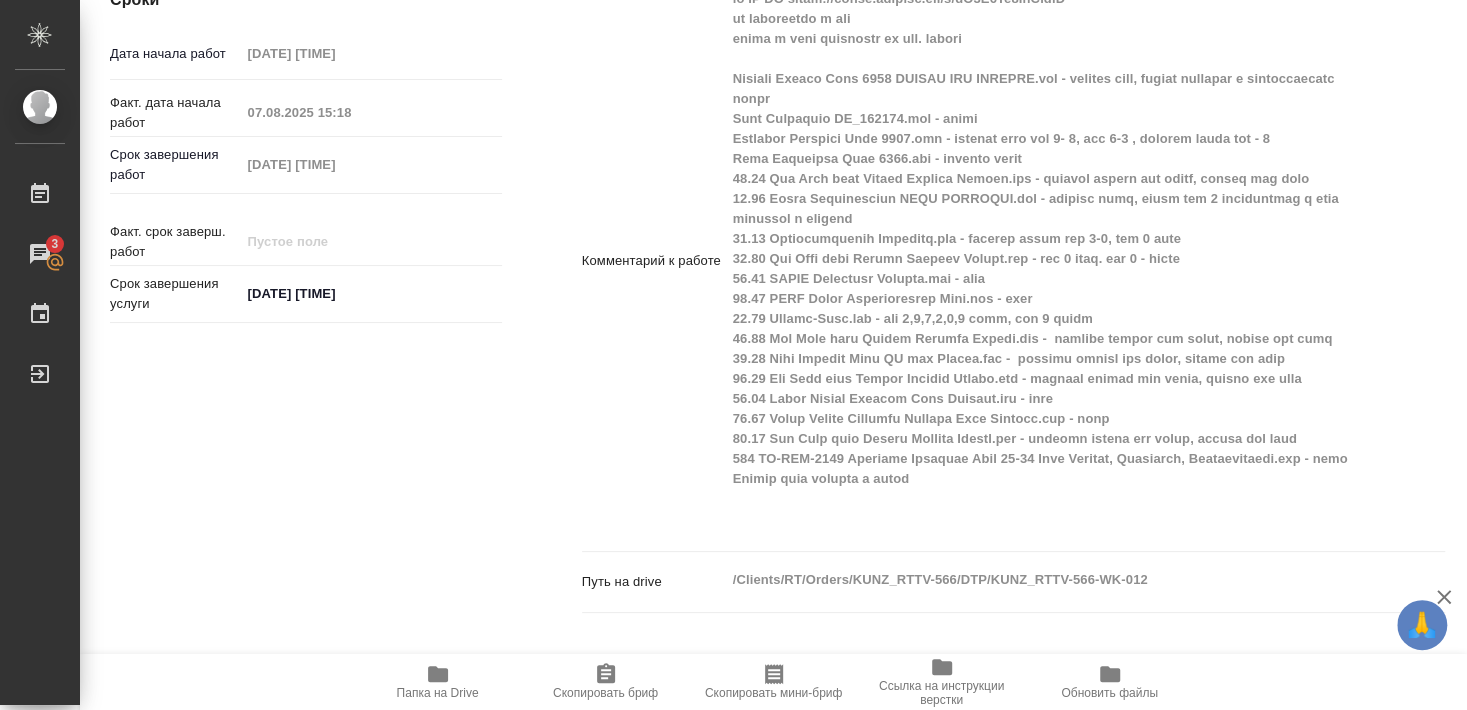 type on "x" 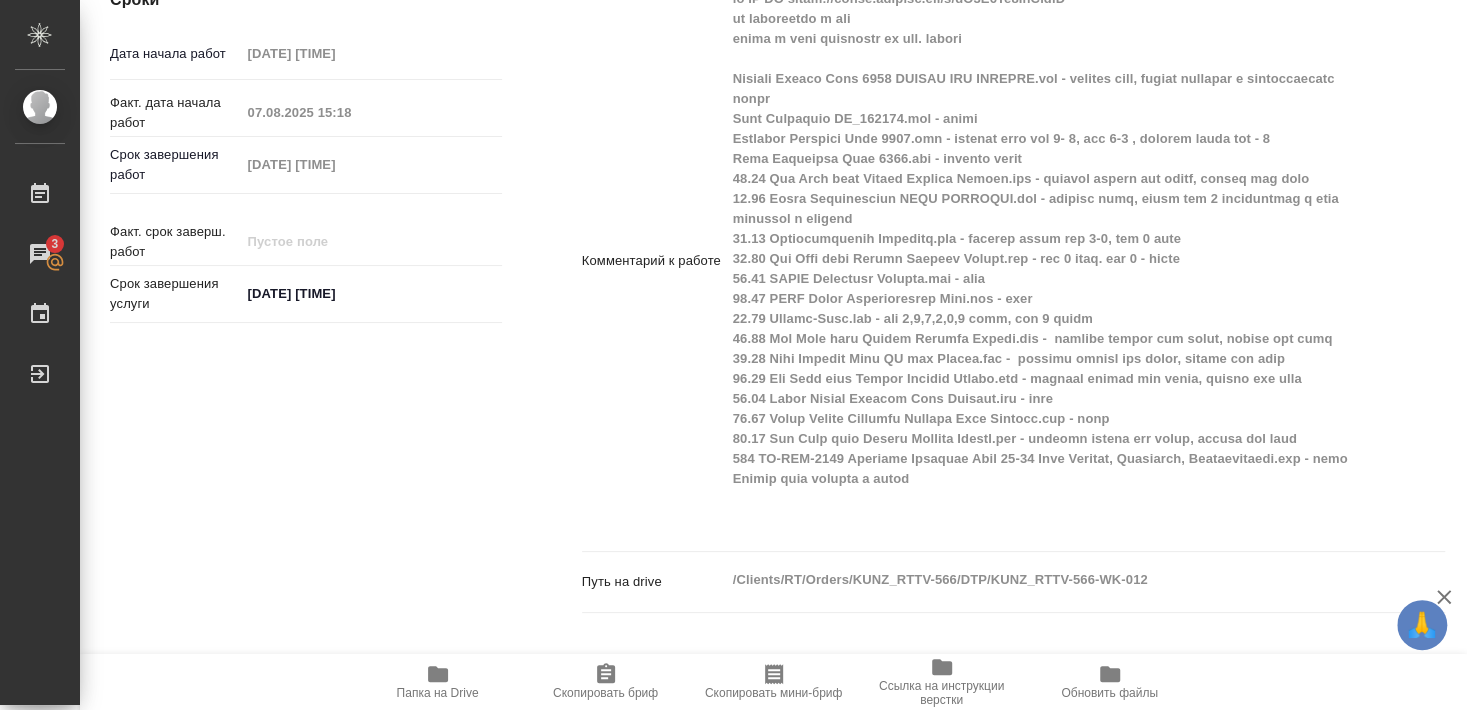 type on "x" 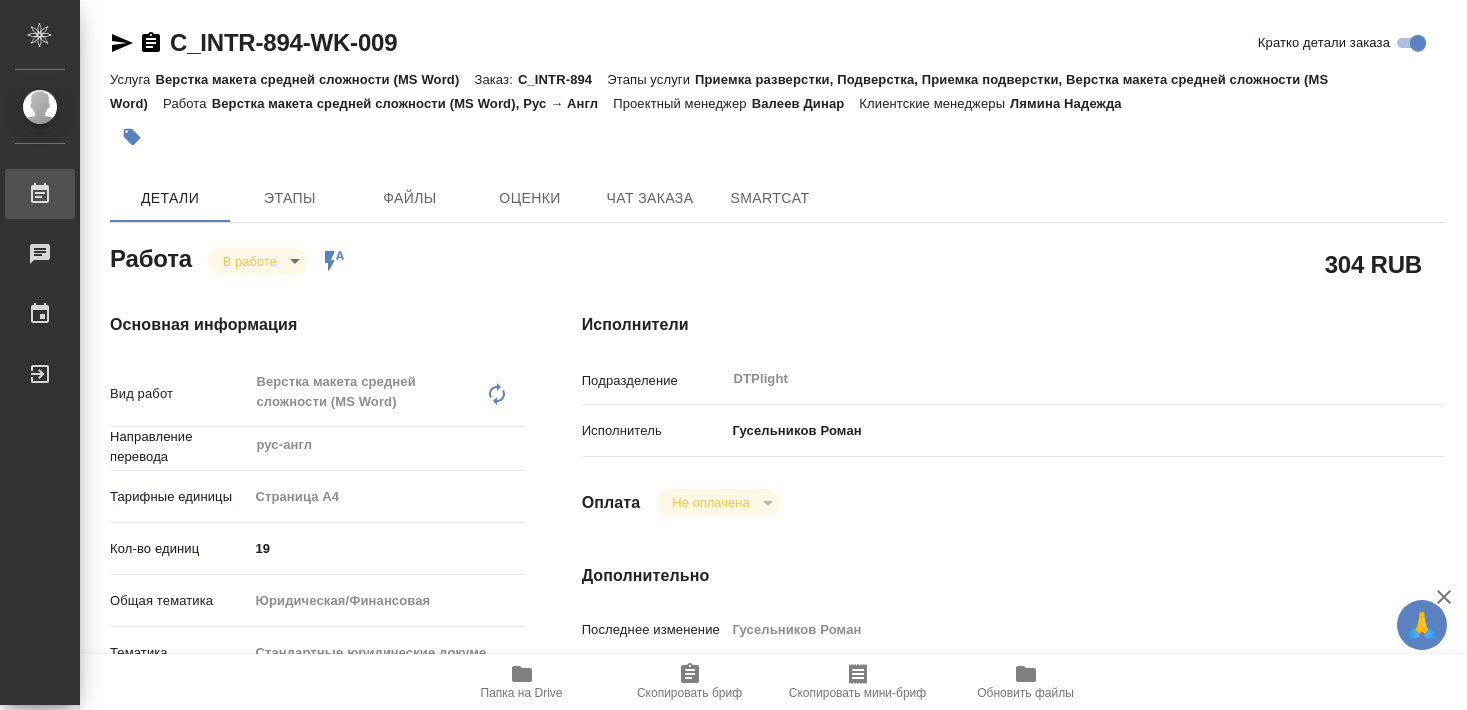 scroll, scrollTop: 0, scrollLeft: 0, axis: both 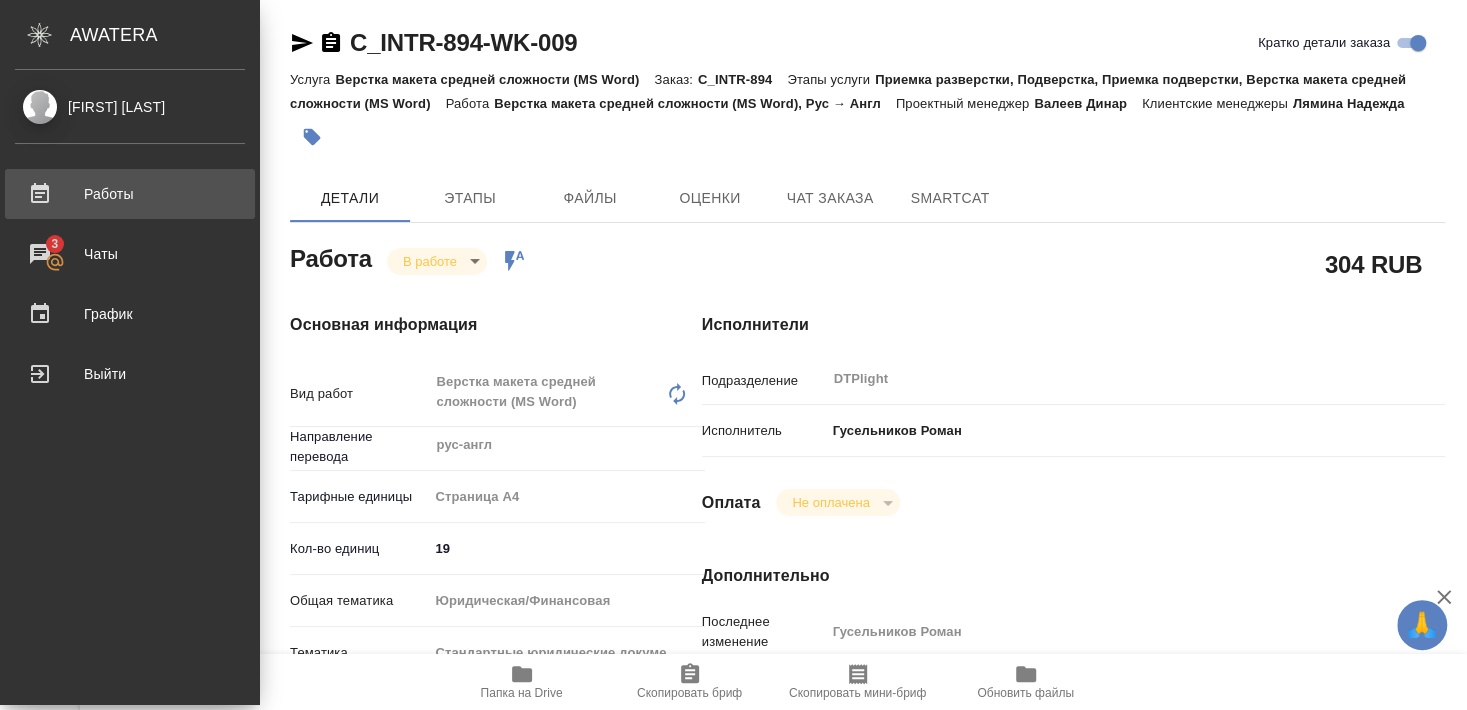 click on "Работы" at bounding box center [130, 194] 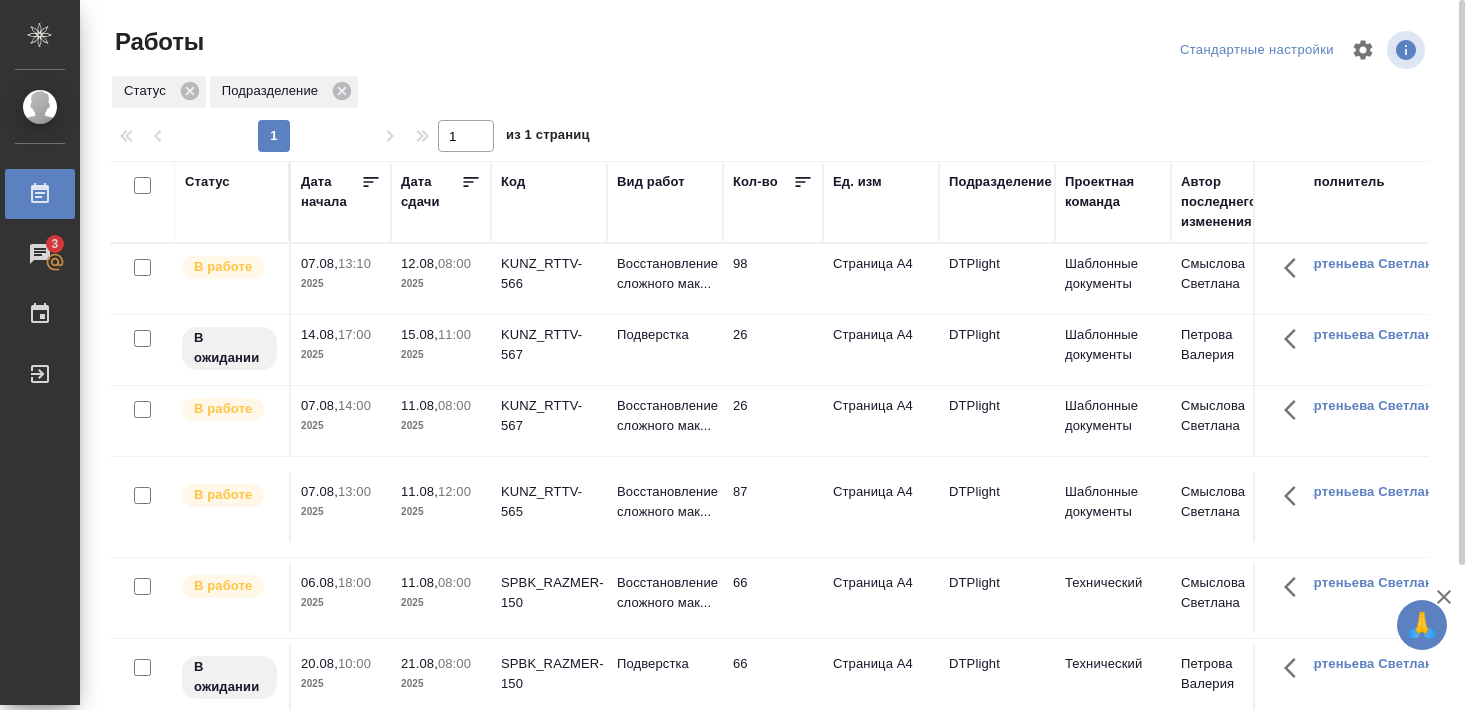 scroll, scrollTop: 0, scrollLeft: 0, axis: both 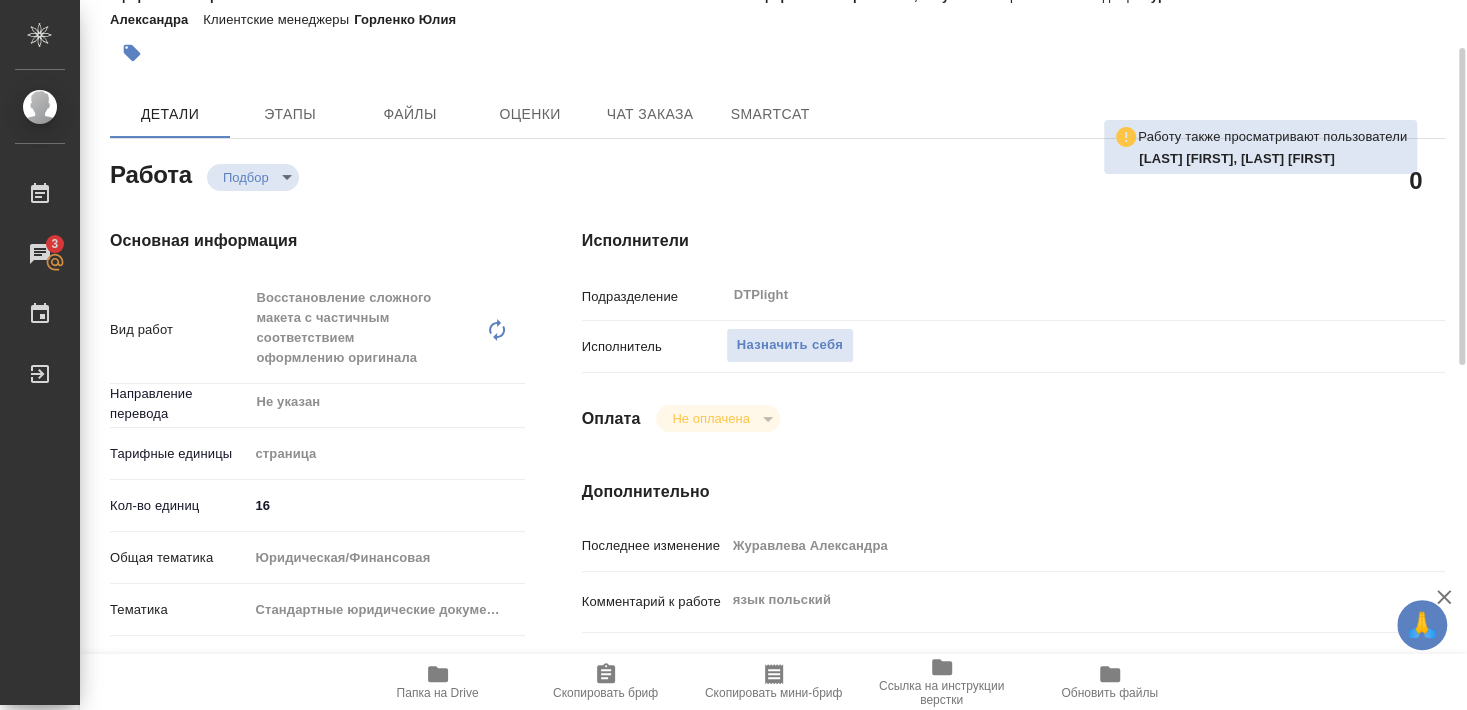 click 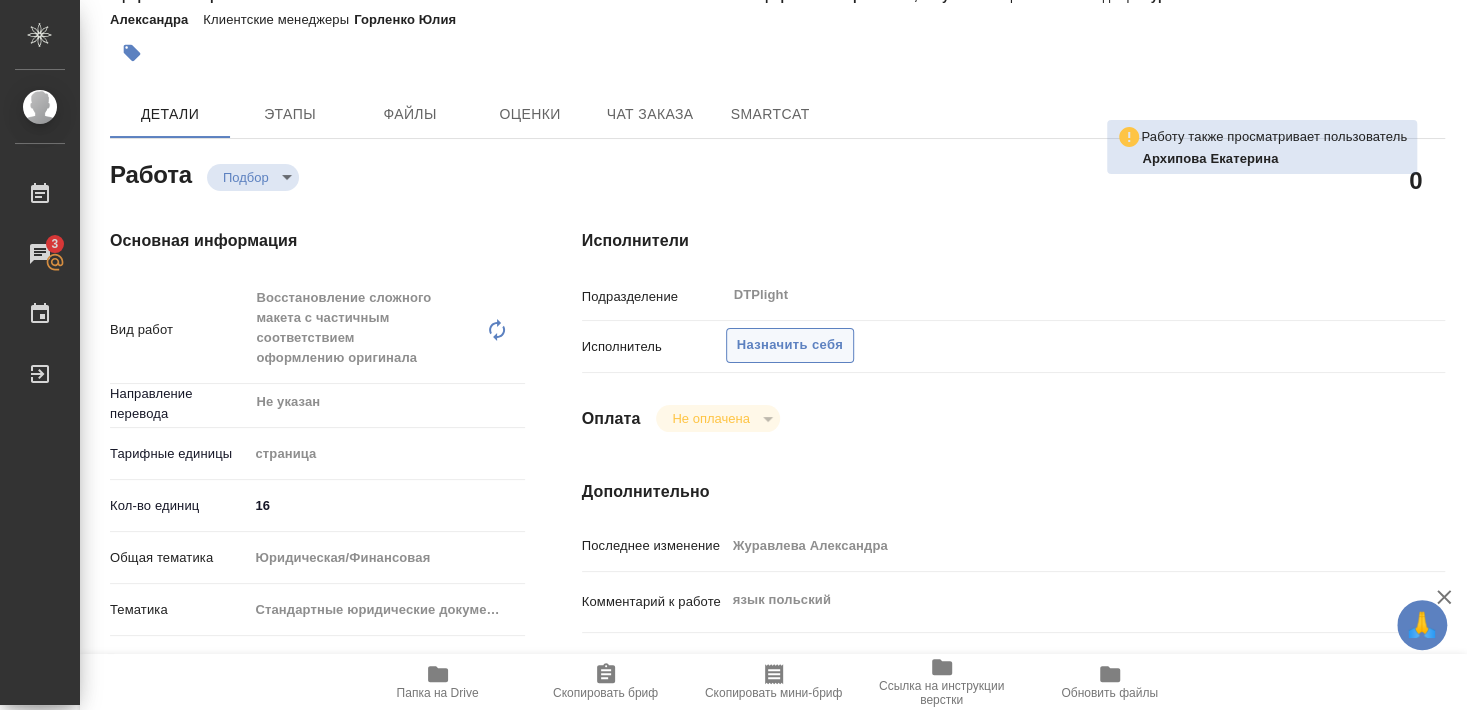 click on "Назначить себя" at bounding box center (790, 345) 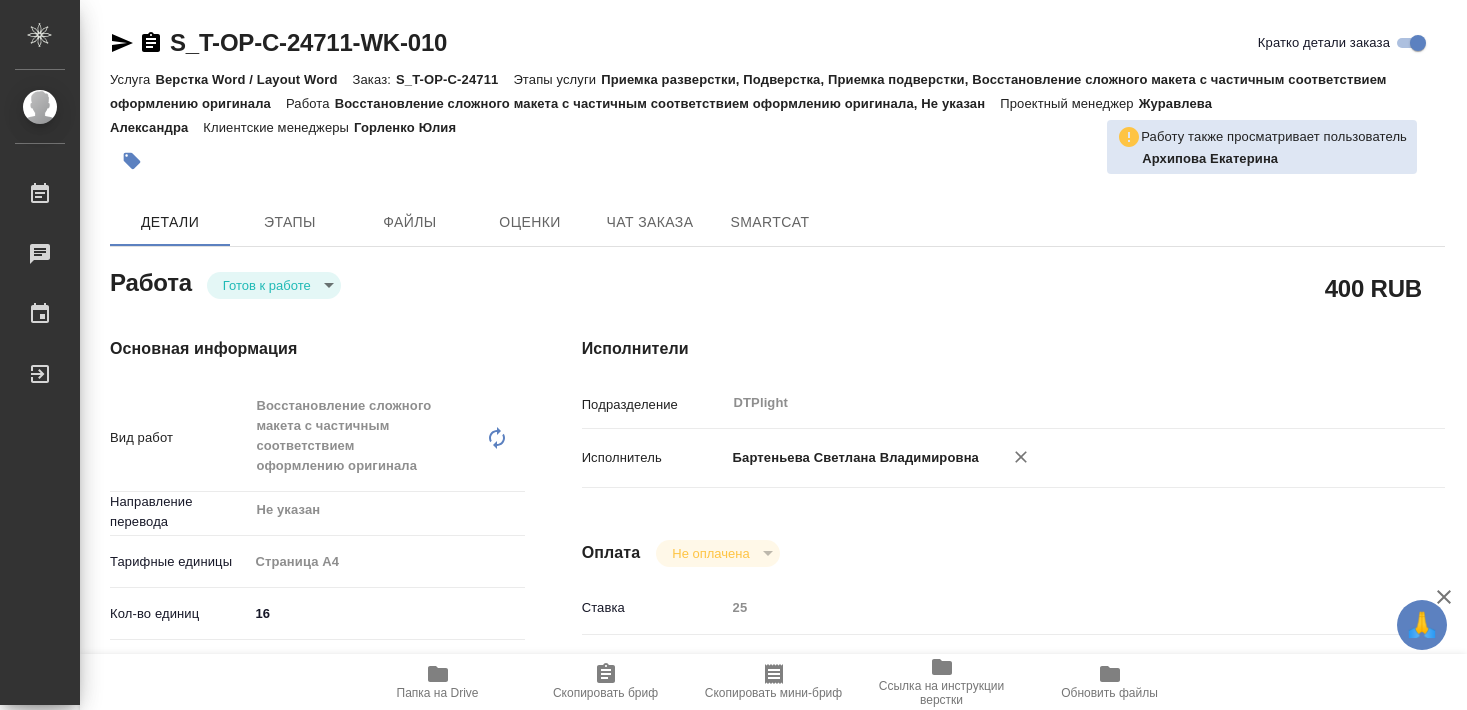 scroll, scrollTop: 0, scrollLeft: 0, axis: both 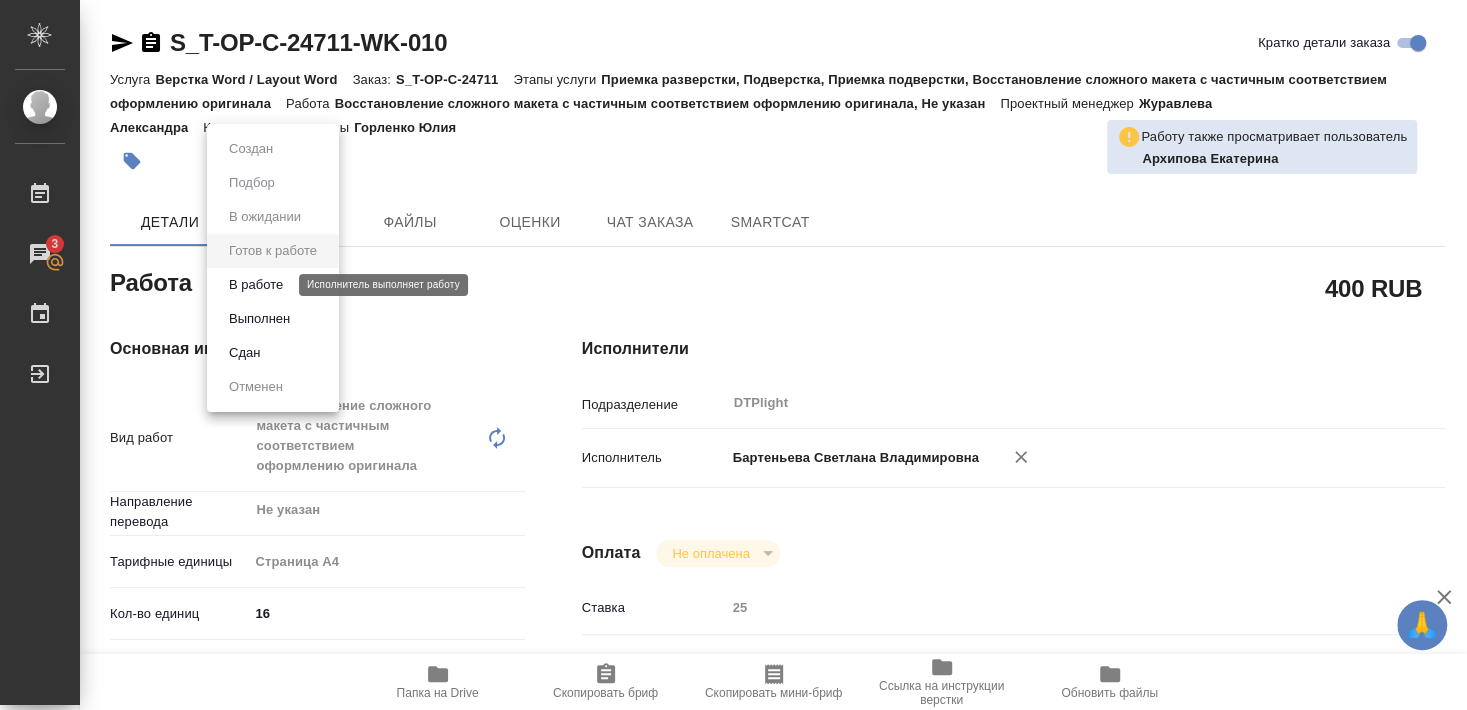 click on "В работе" at bounding box center [256, 285] 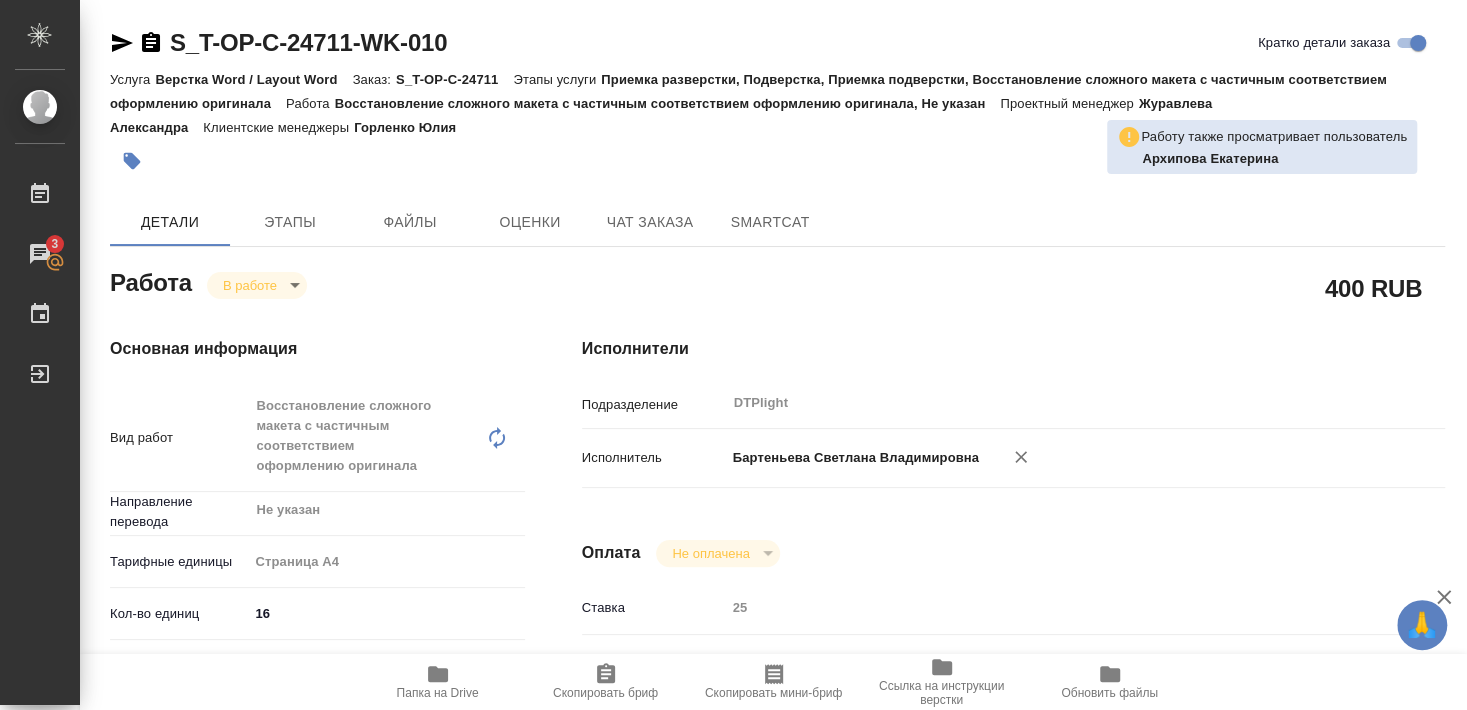 type on "x" 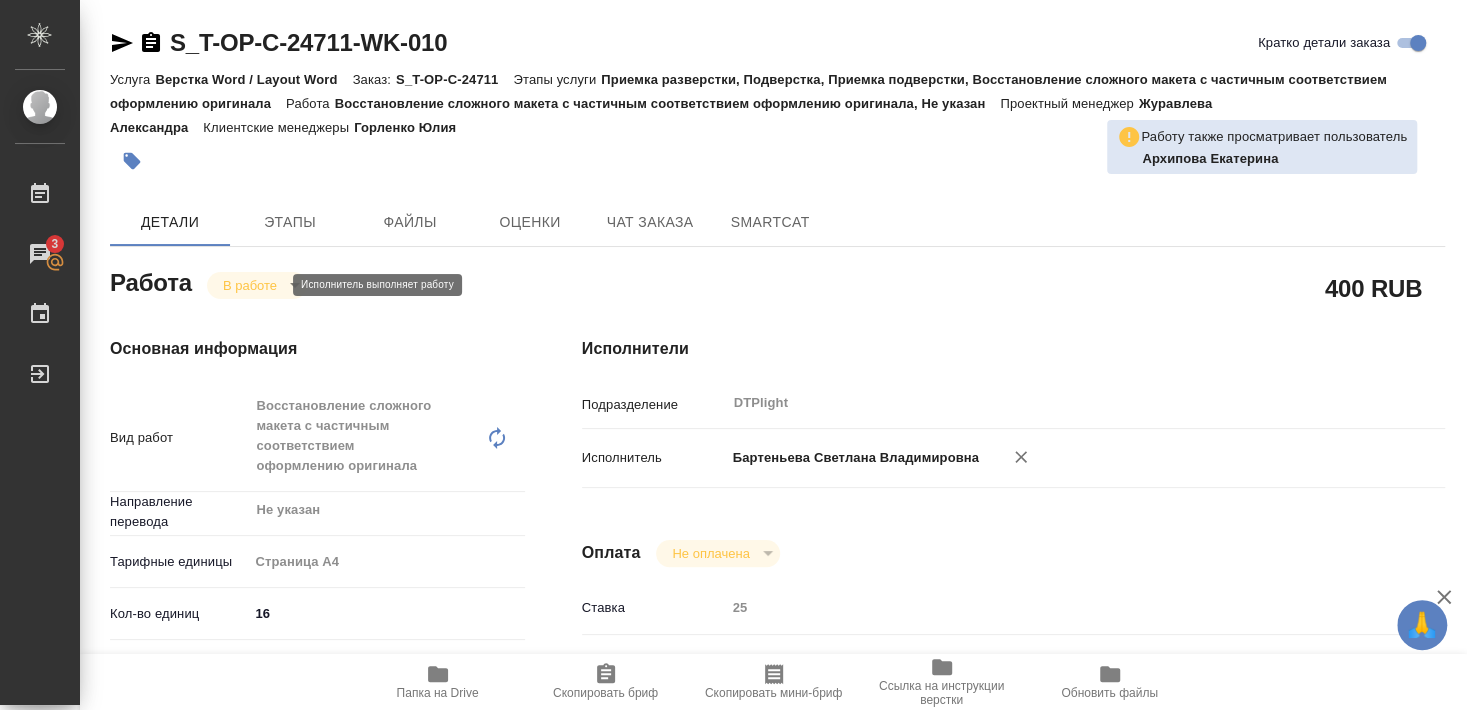 type on "x" 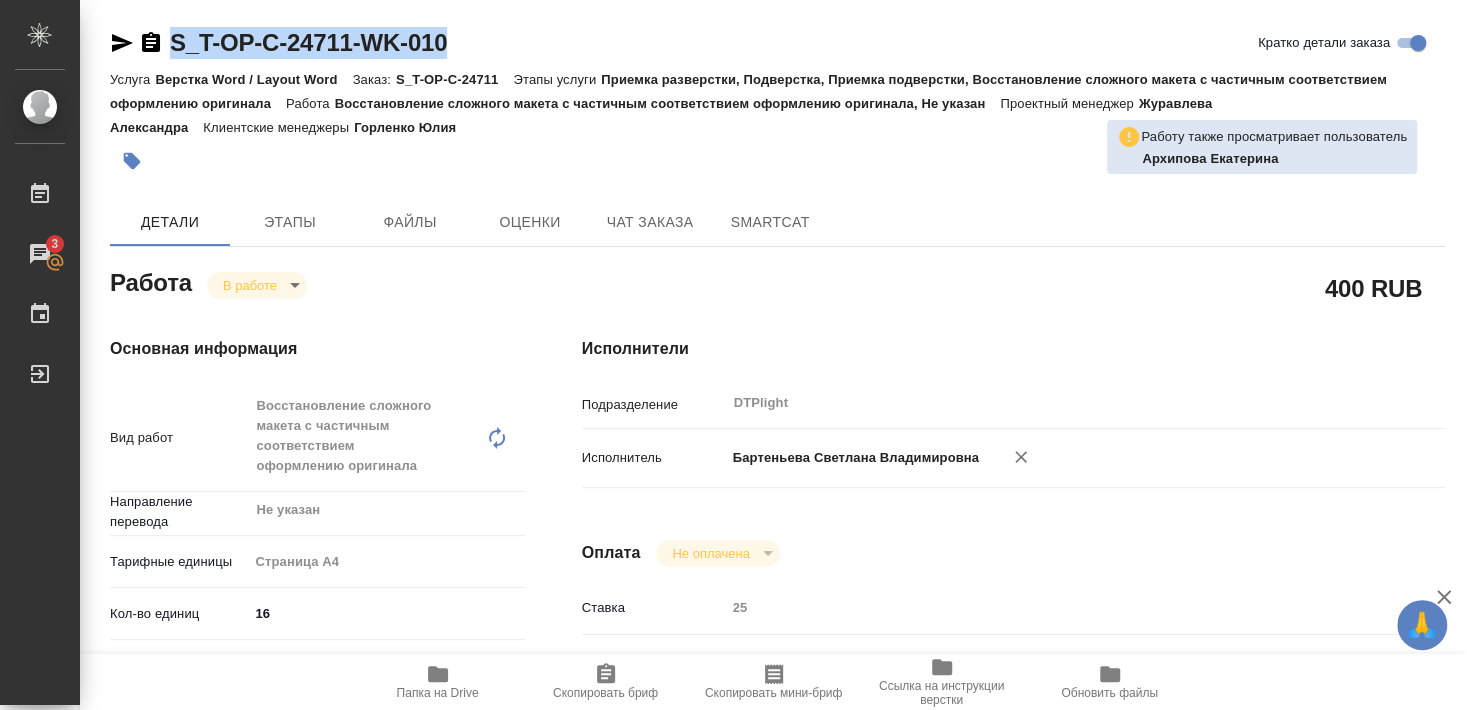 drag, startPoint x: 173, startPoint y: 61, endPoint x: 484, endPoint y: 50, distance: 311.19446 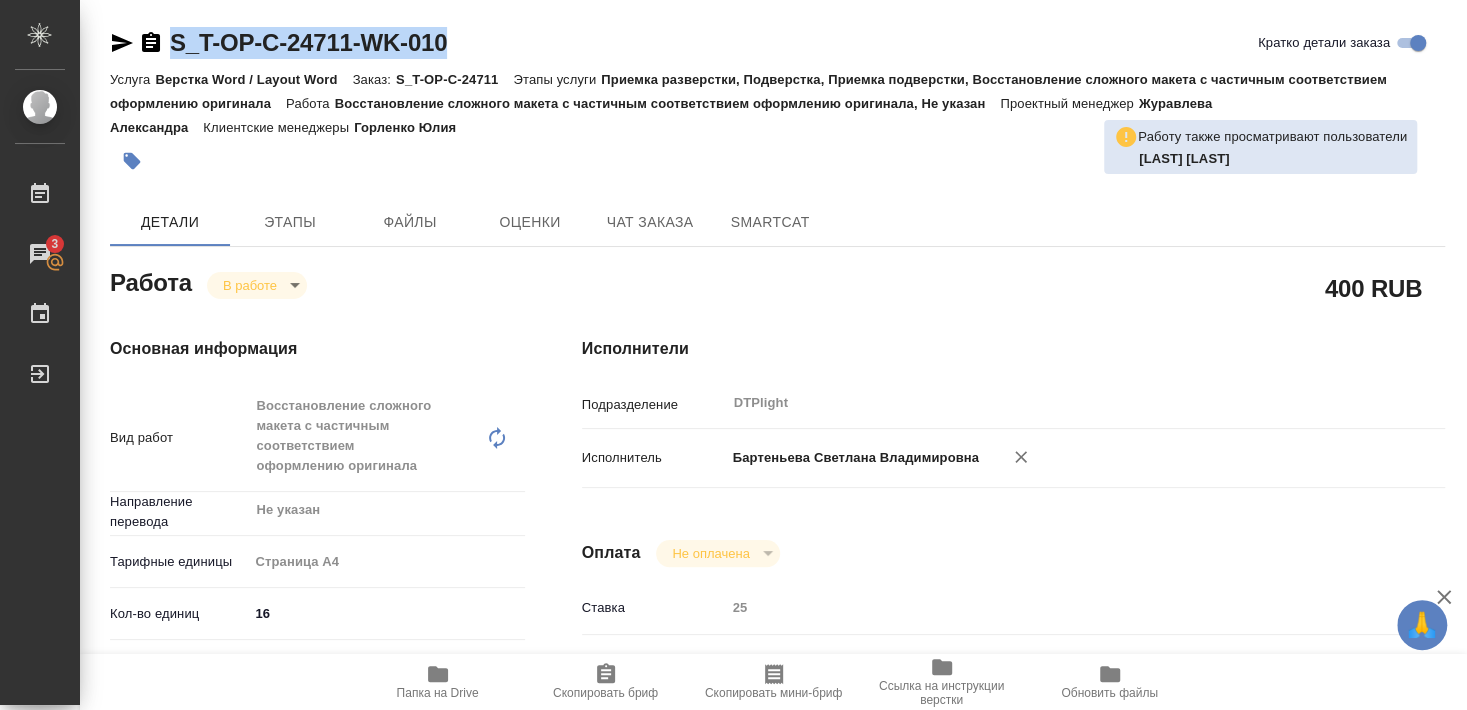 copy on "S_T-OP-C-24711-WK-010" 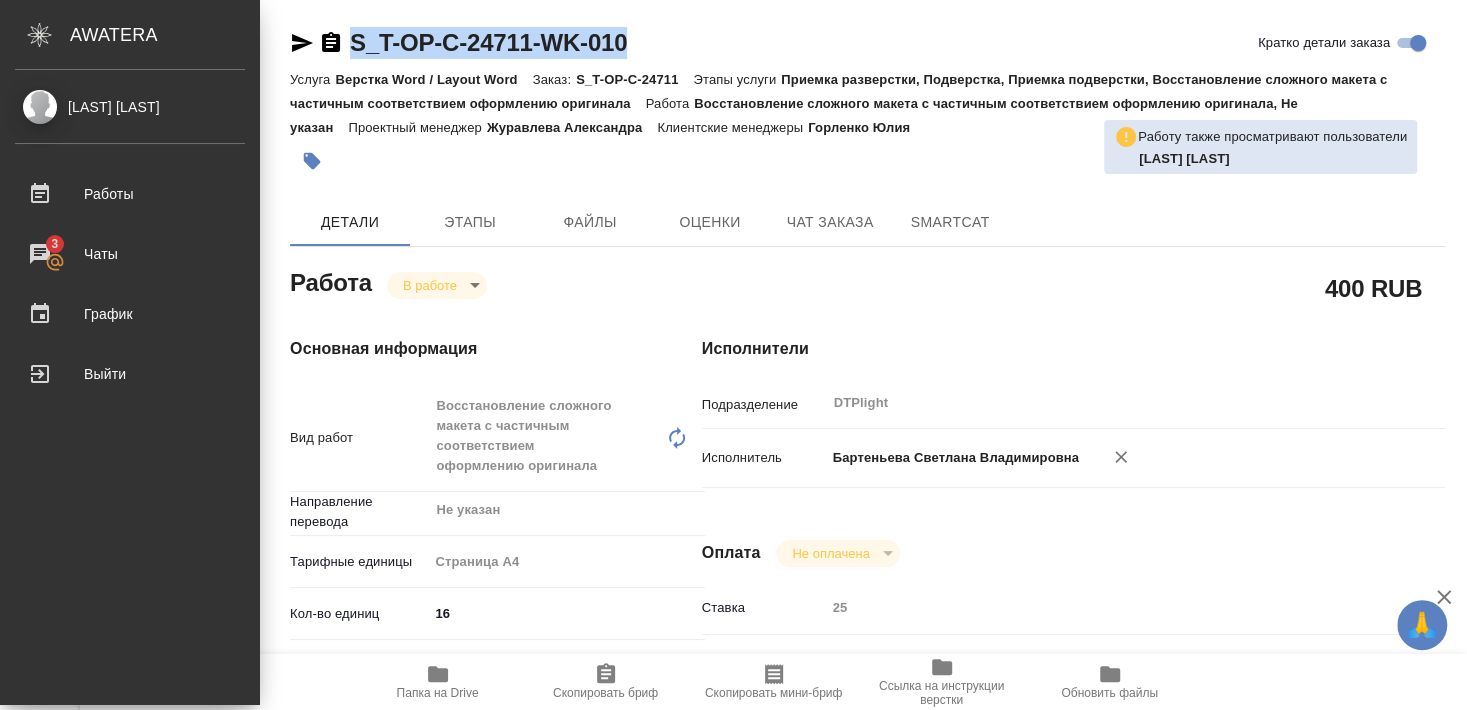 type on "x" 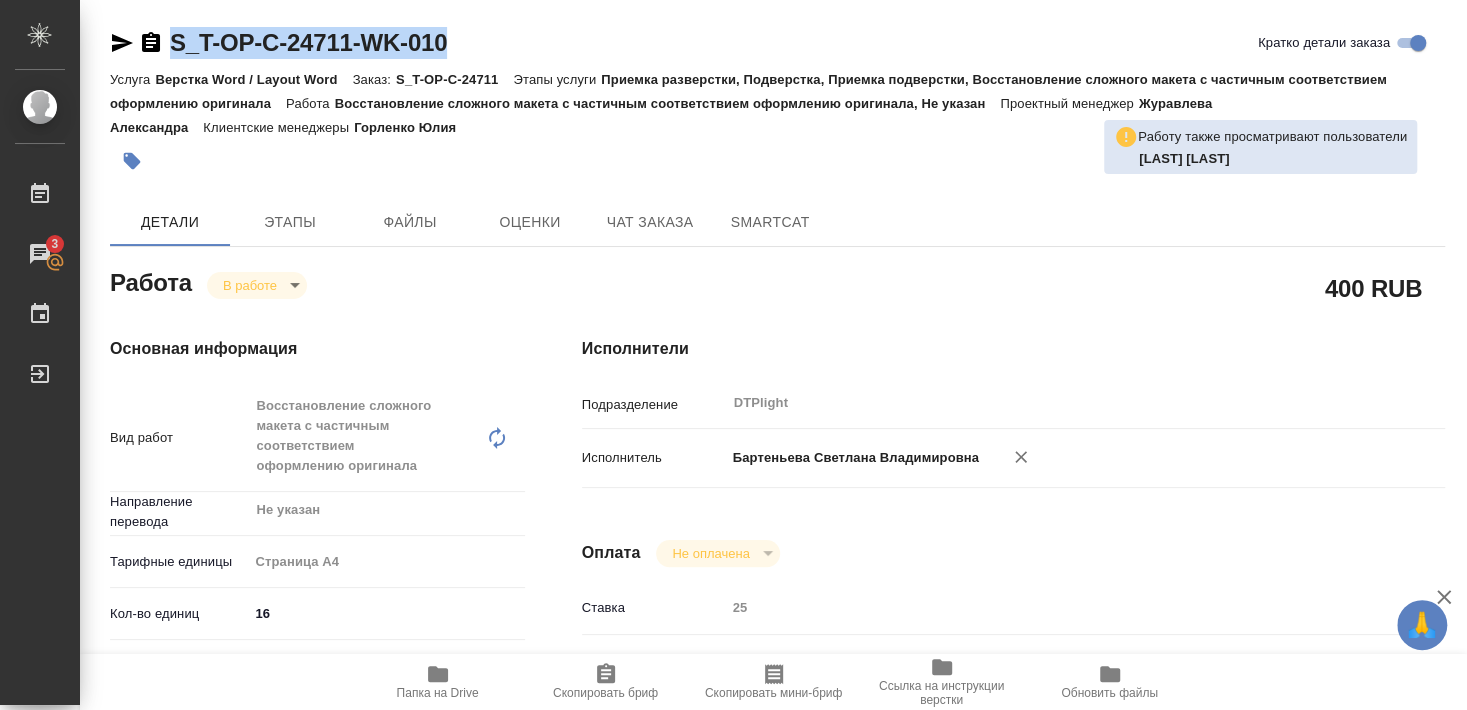 type on "x" 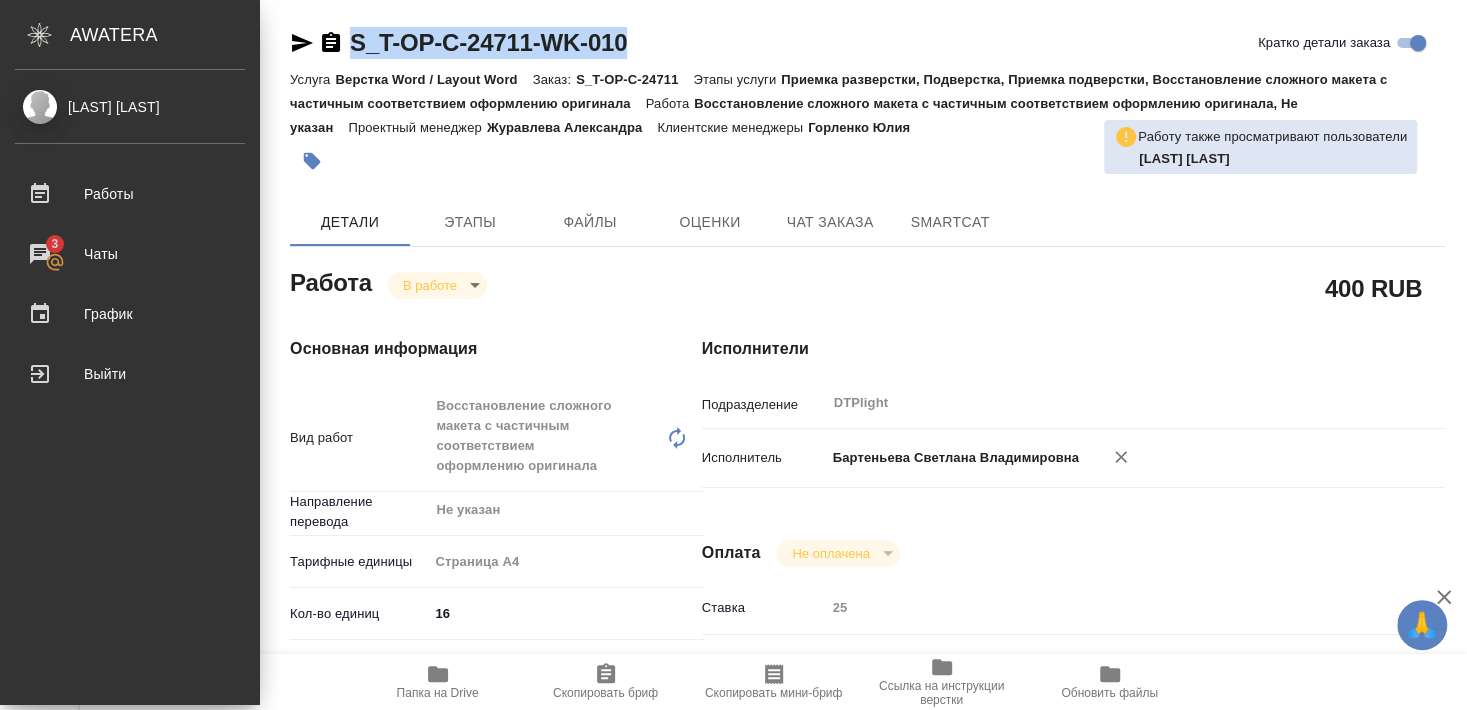 type on "x" 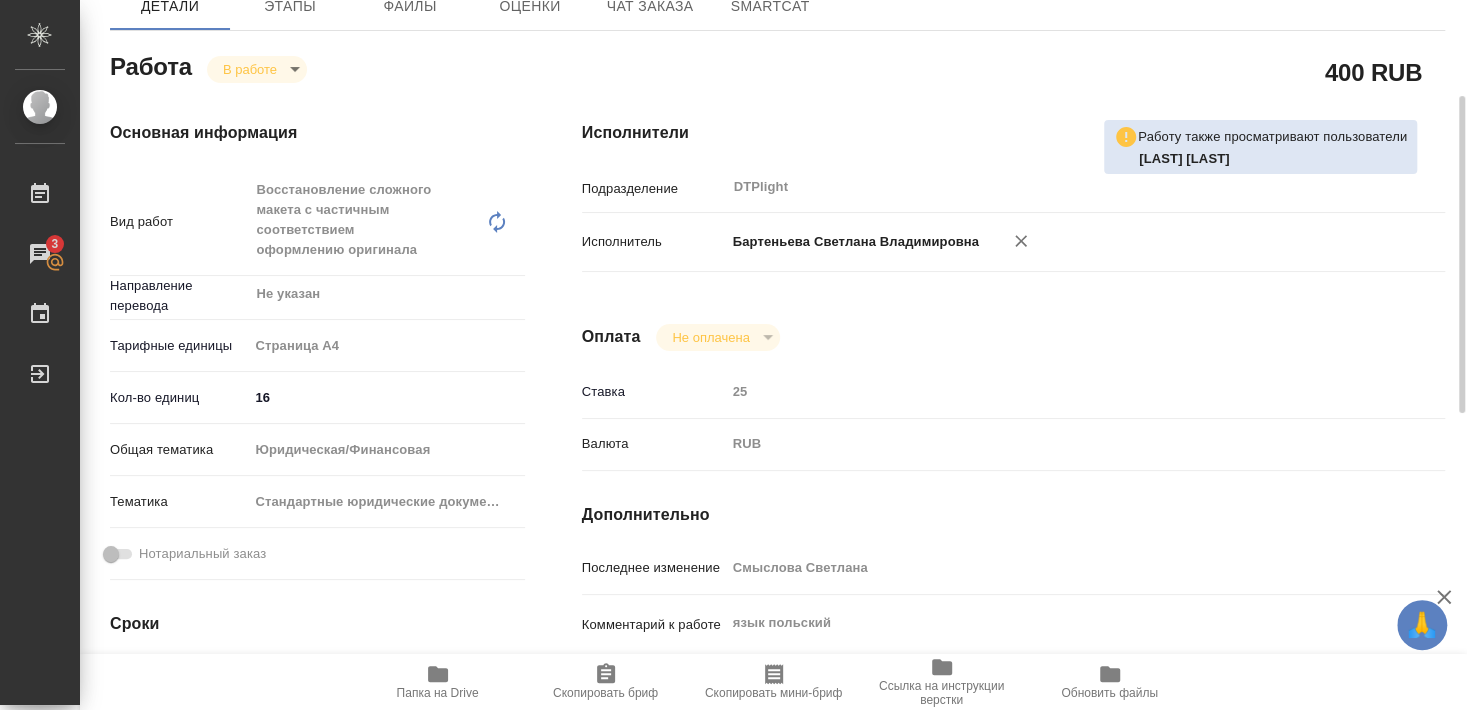 scroll, scrollTop: 324, scrollLeft: 0, axis: vertical 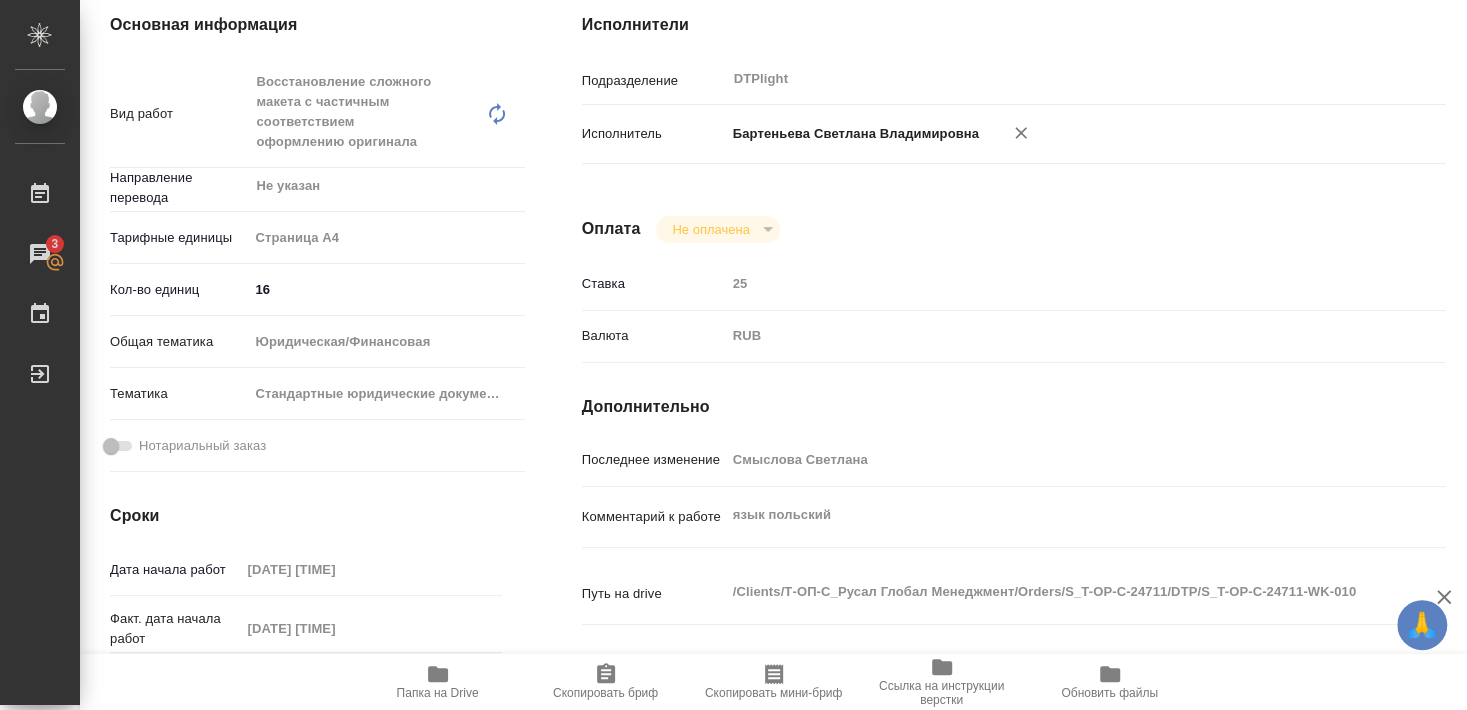 type on "x" 